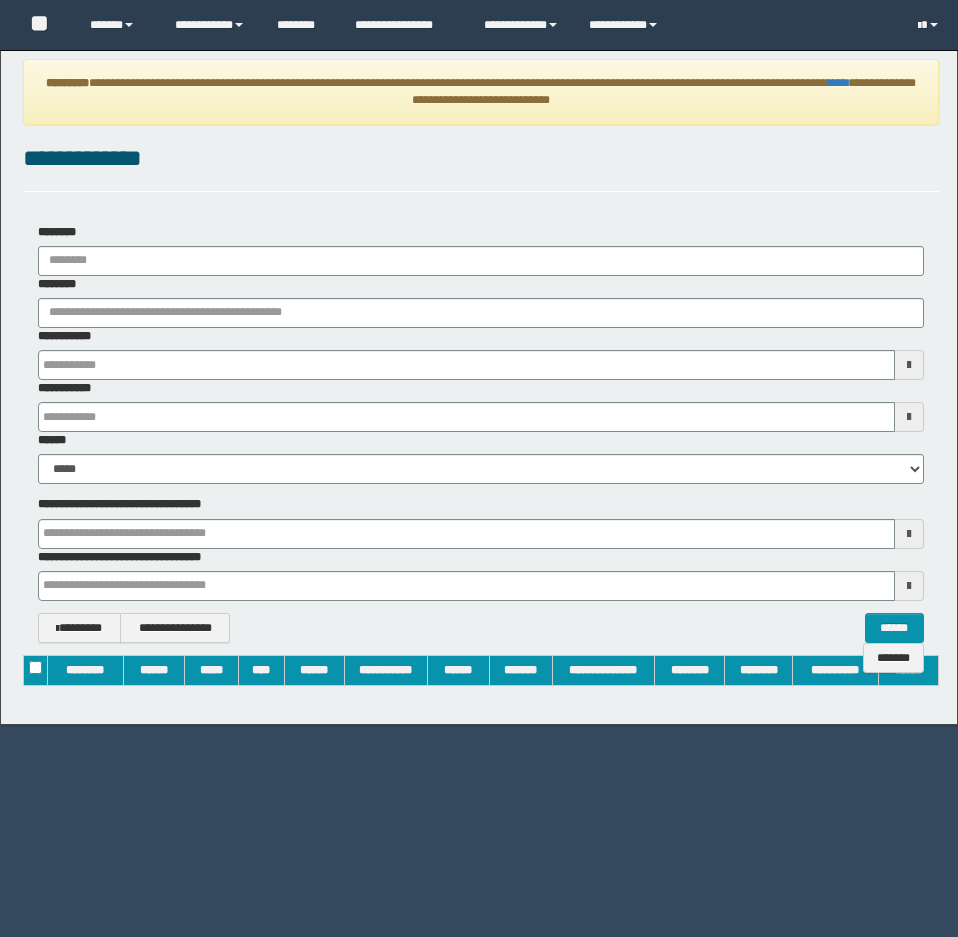 scroll, scrollTop: 0, scrollLeft: 0, axis: both 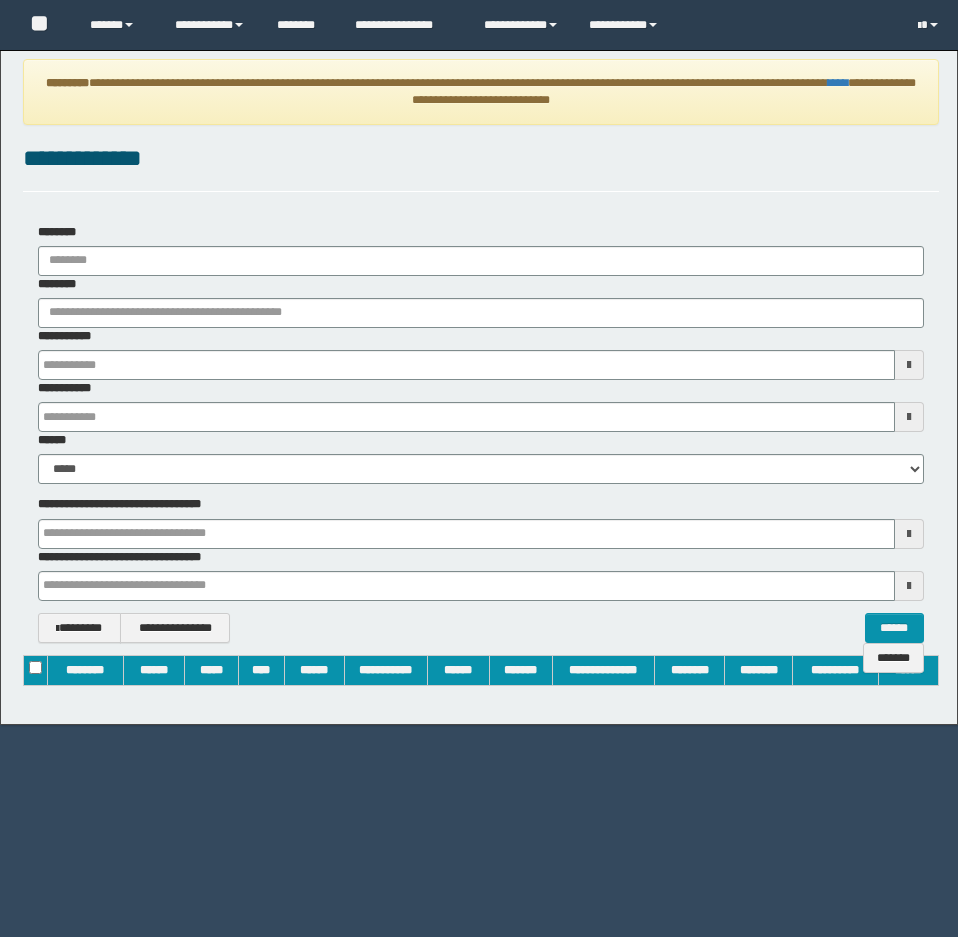 type on "**********" 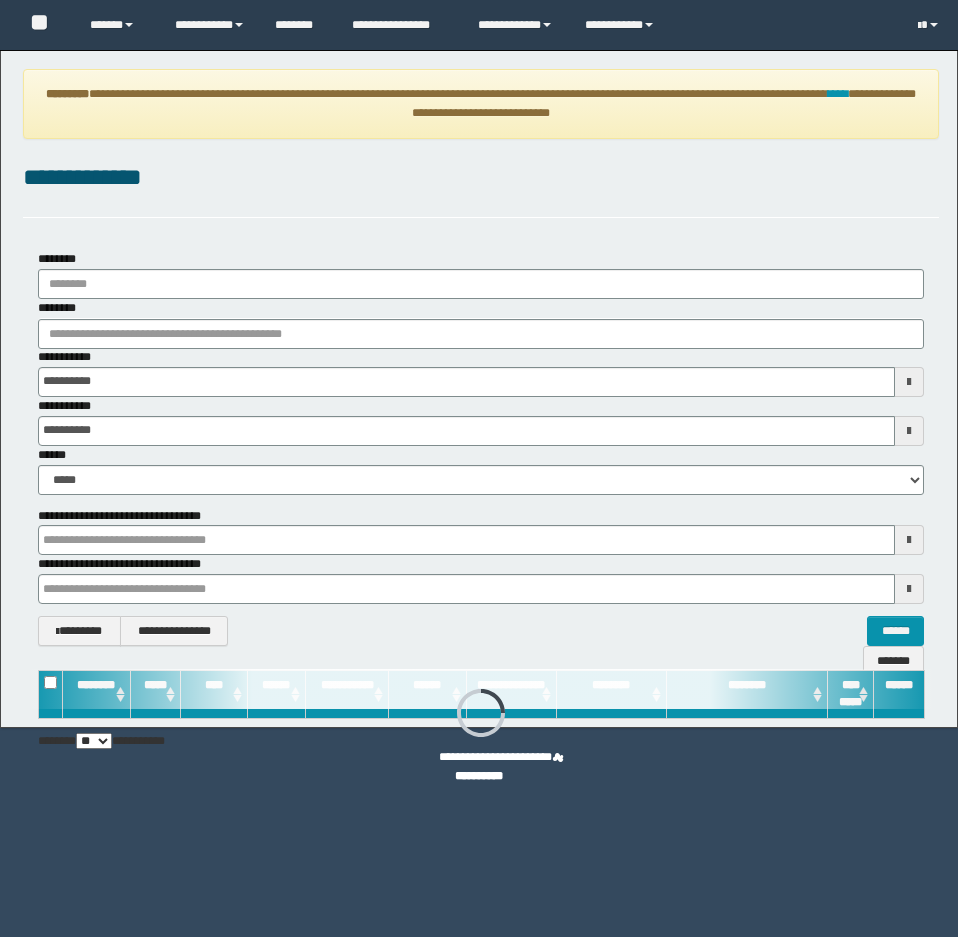 click on "********" at bounding box center (481, 323) 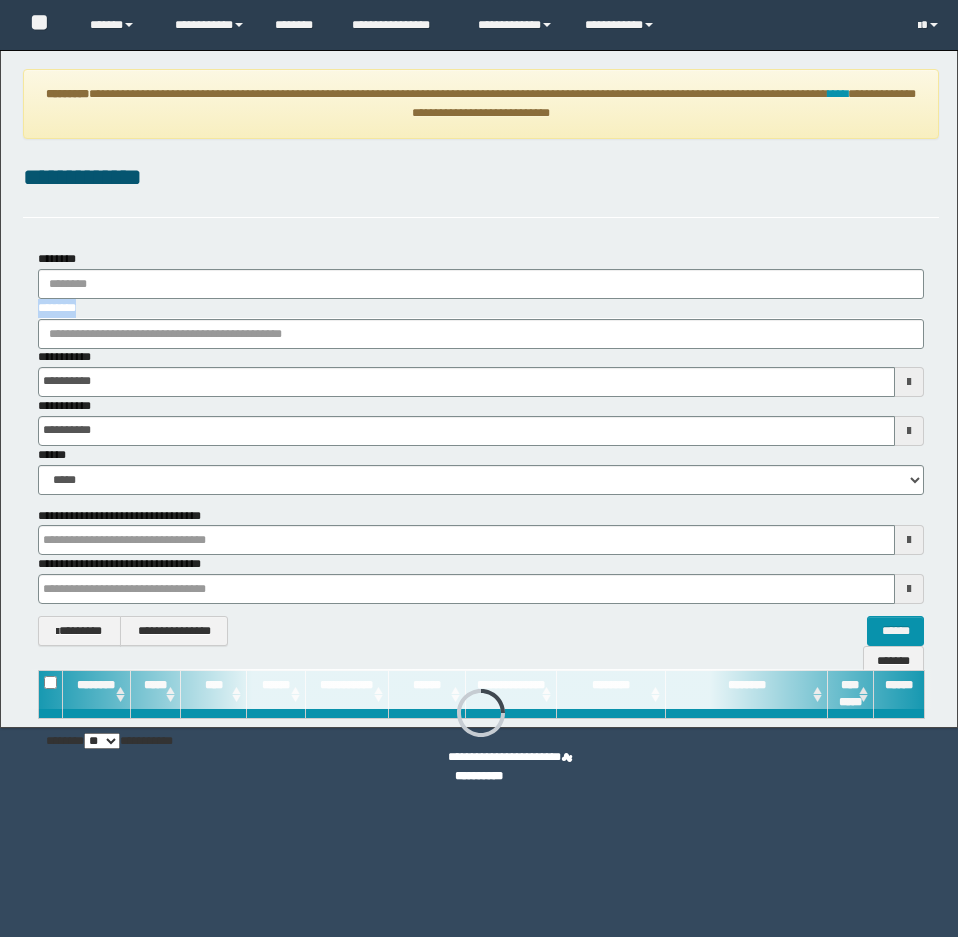 click on "********" at bounding box center [481, 323] 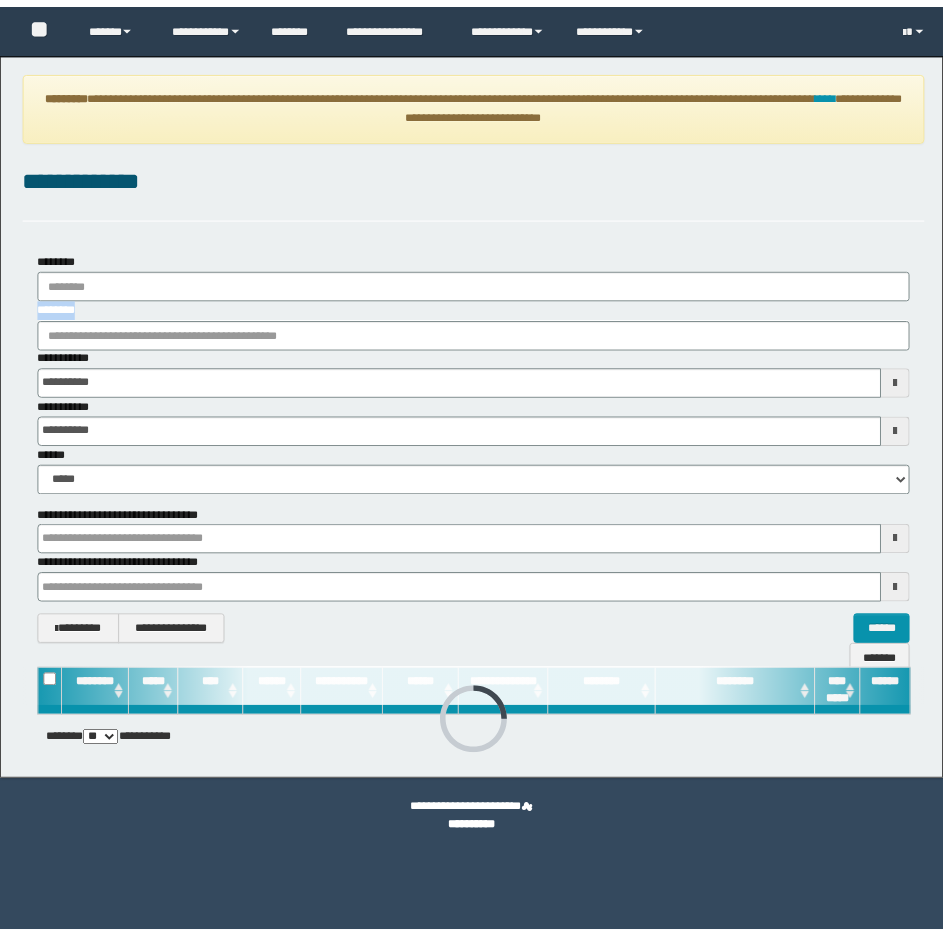 scroll, scrollTop: 0, scrollLeft: 0, axis: both 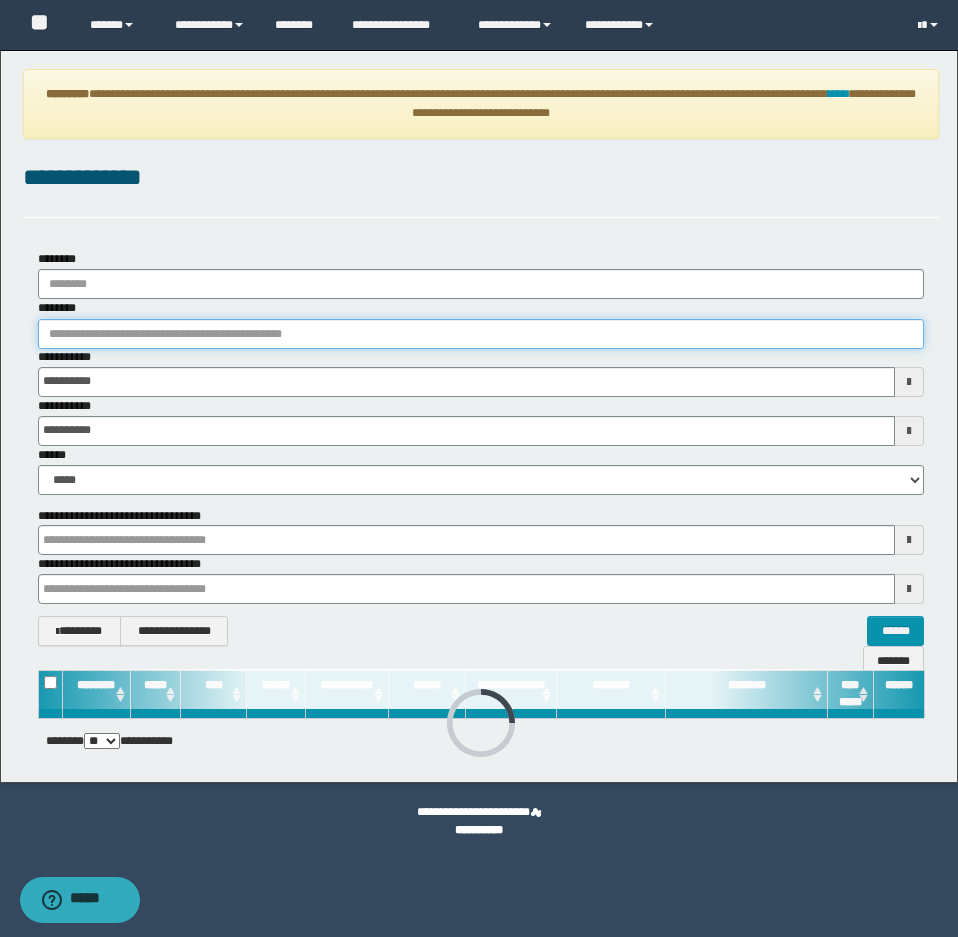 click on "********" at bounding box center [481, 334] 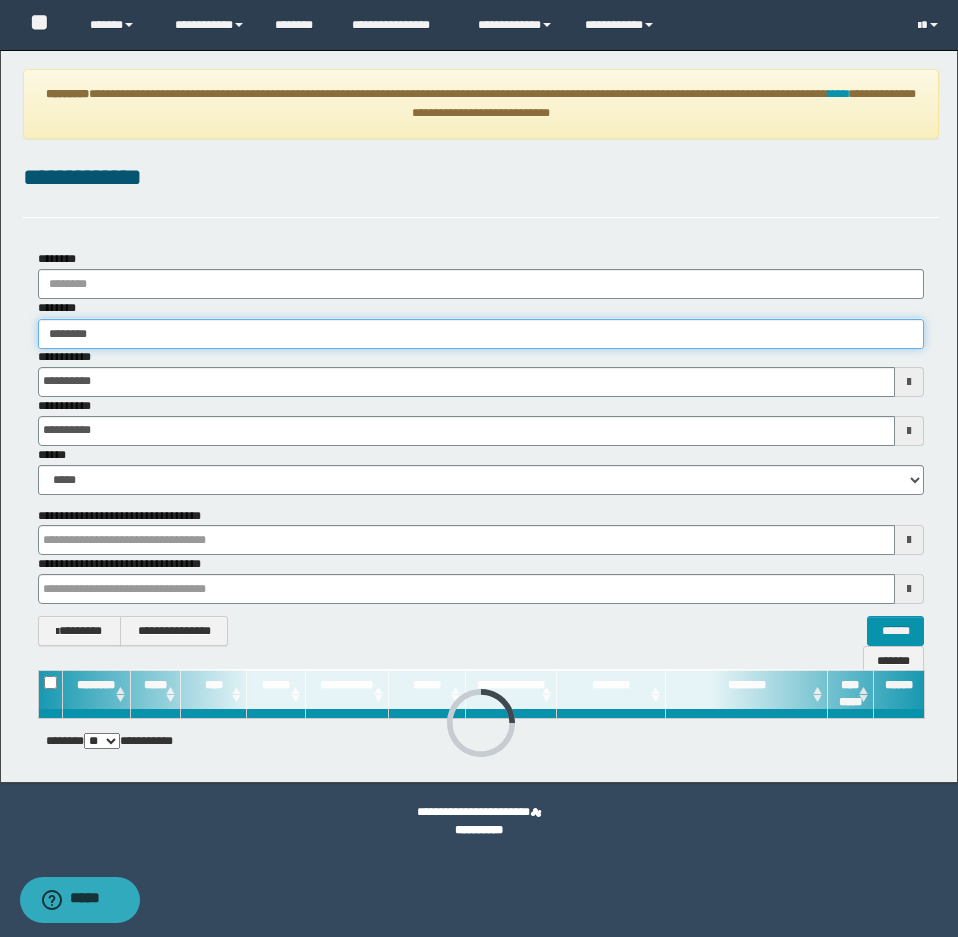 type on "********" 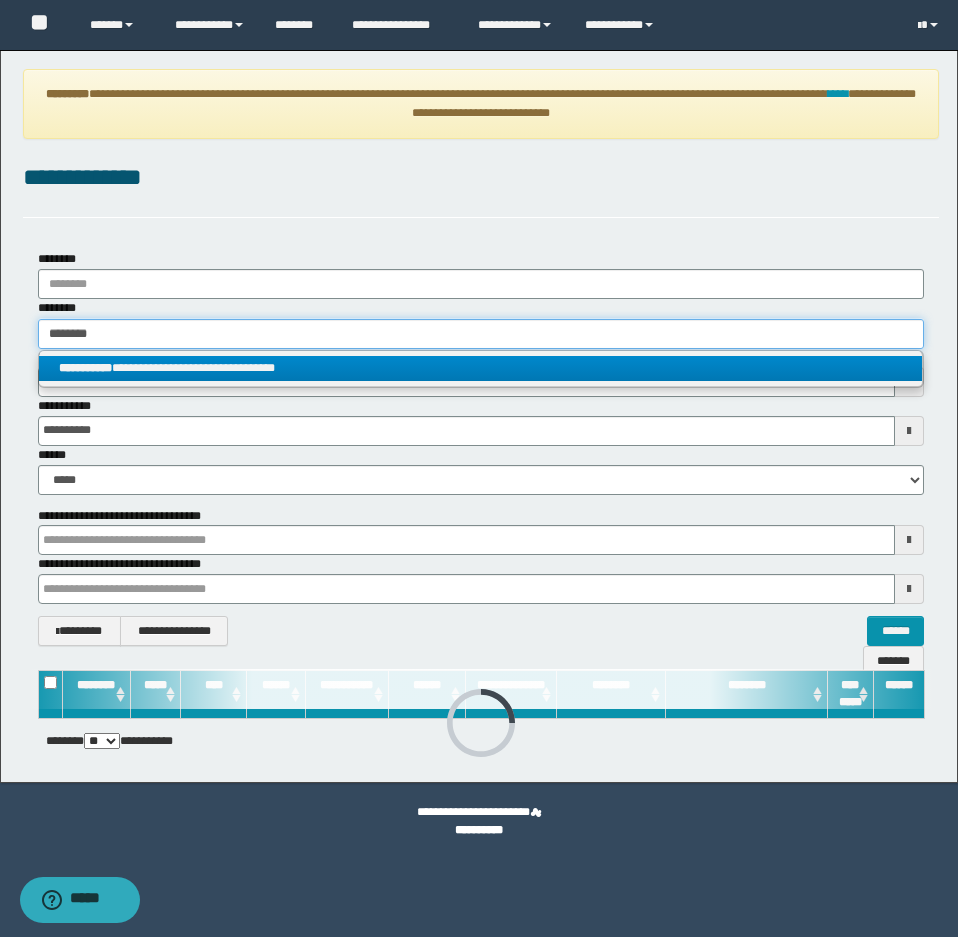 type on "********" 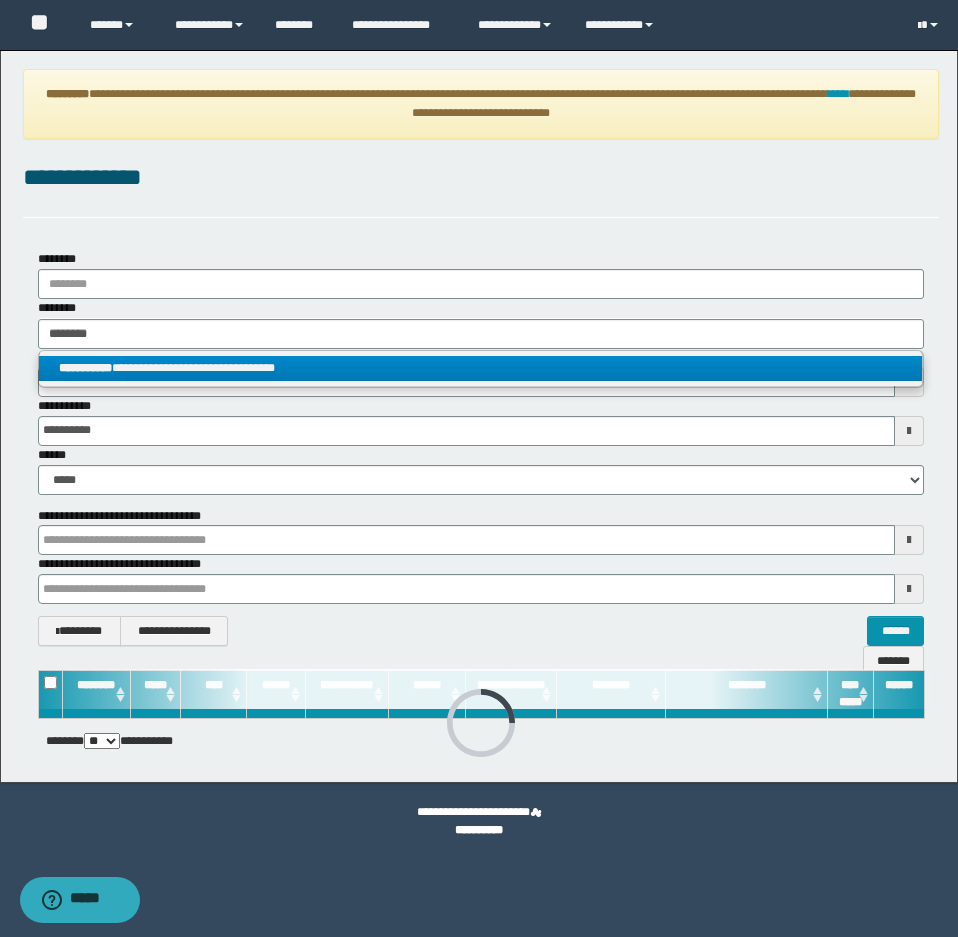 click on "**********" at bounding box center (480, 368) 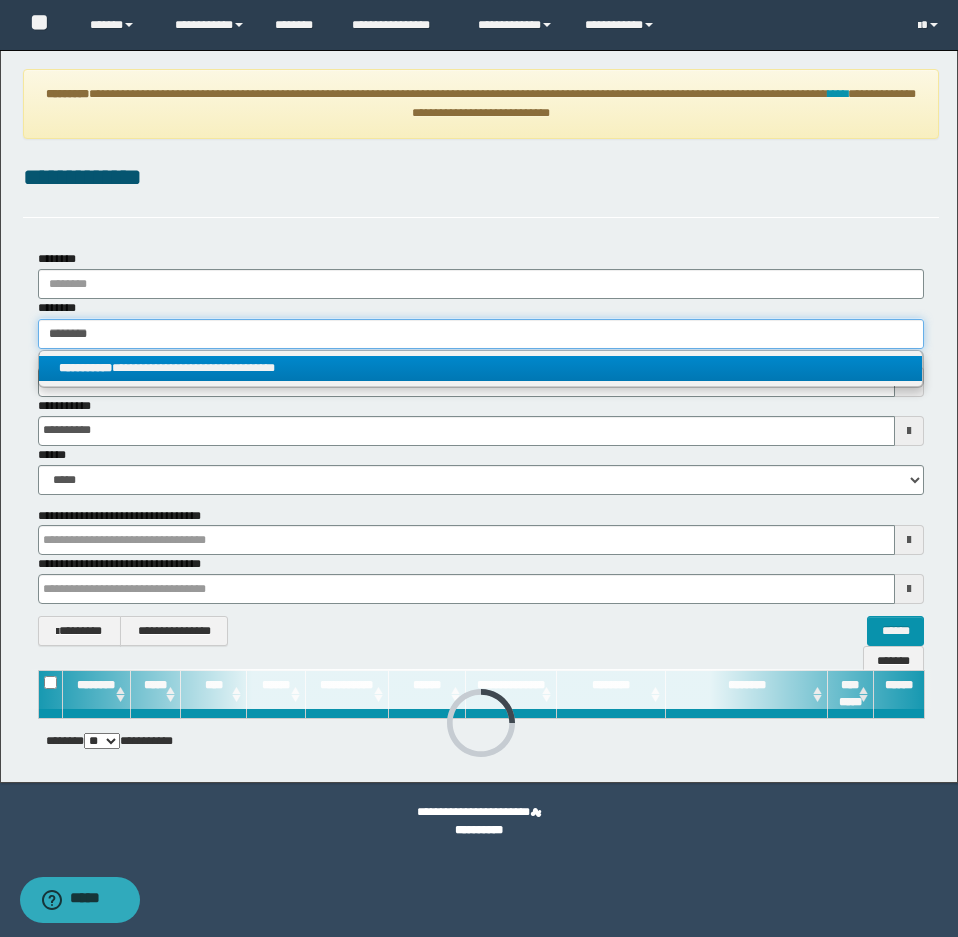 type 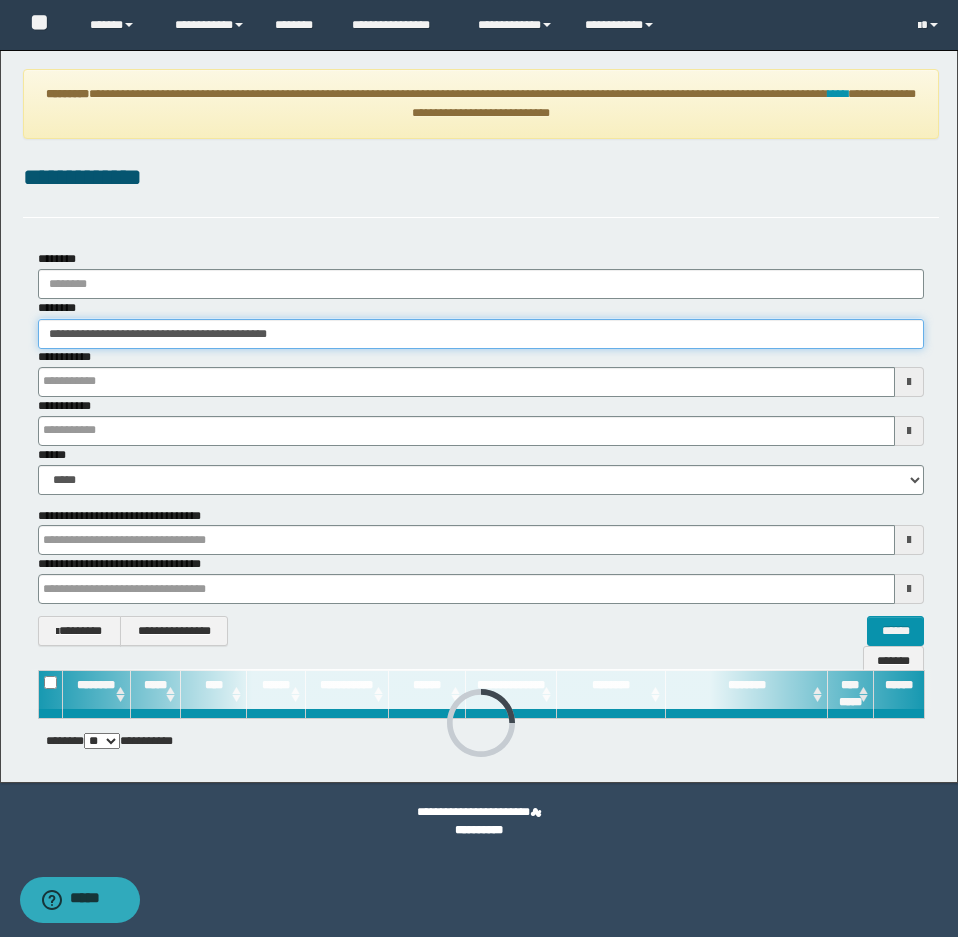 type 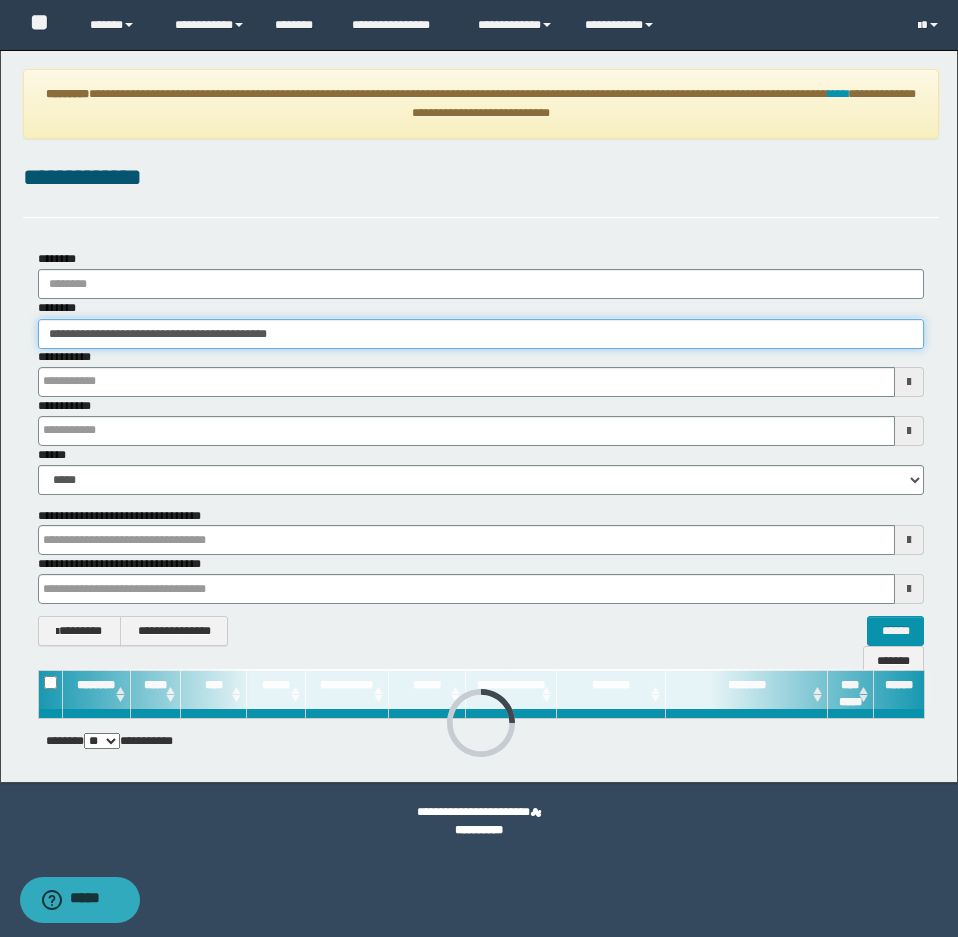 type 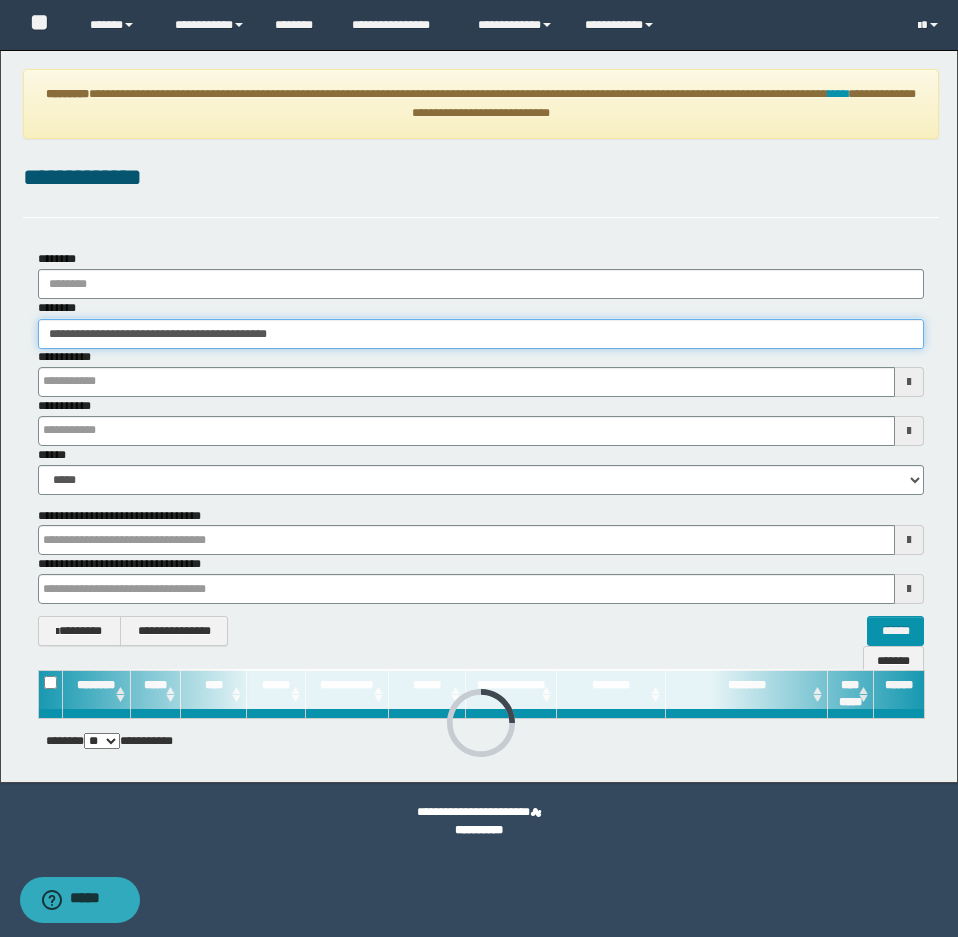 type 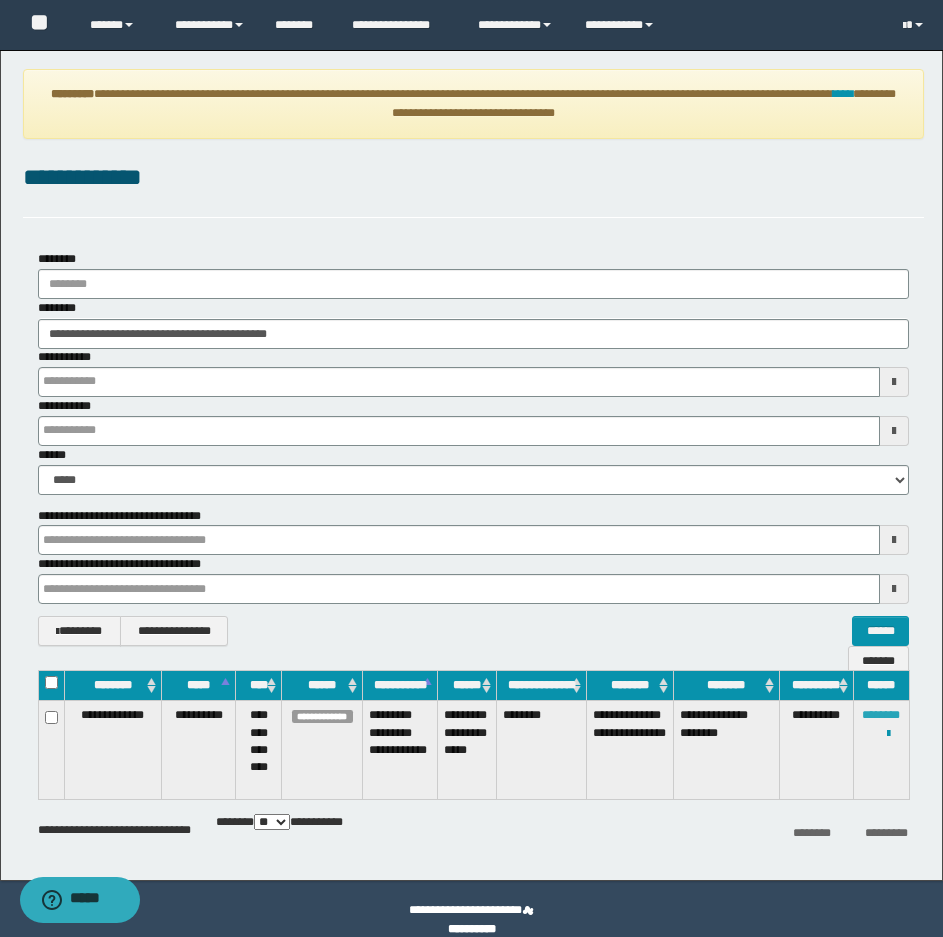 click on "********" at bounding box center [881, 715] 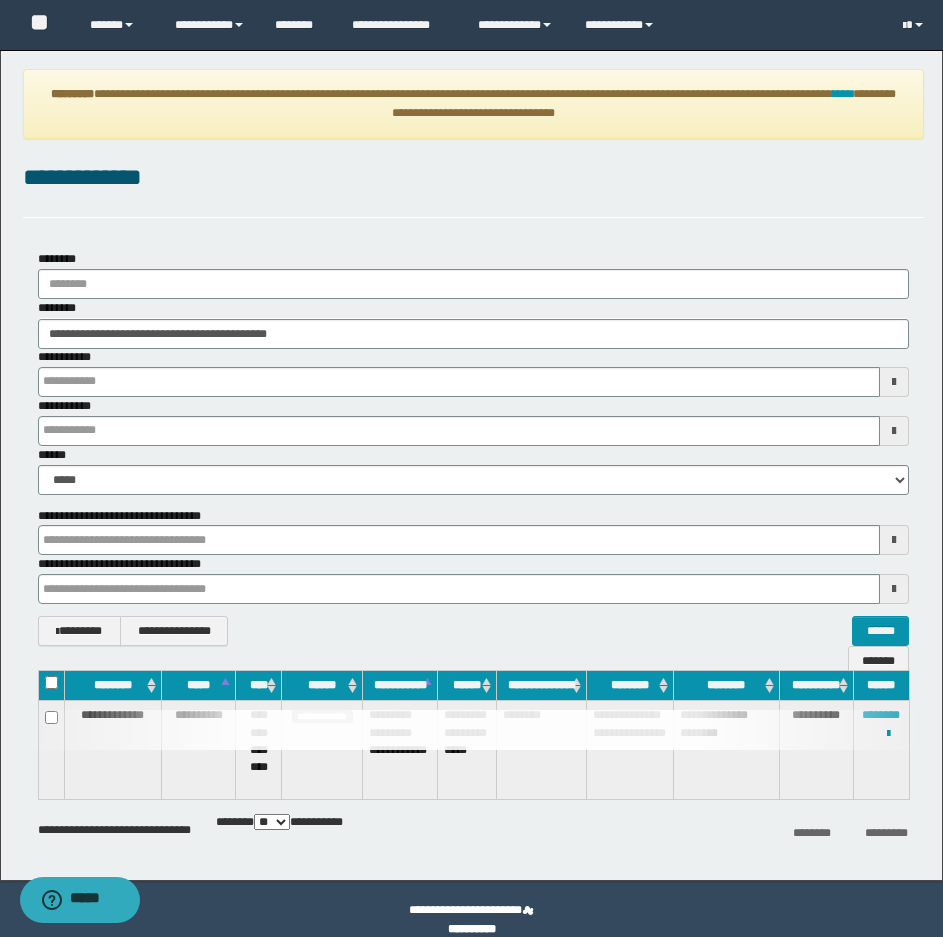 type 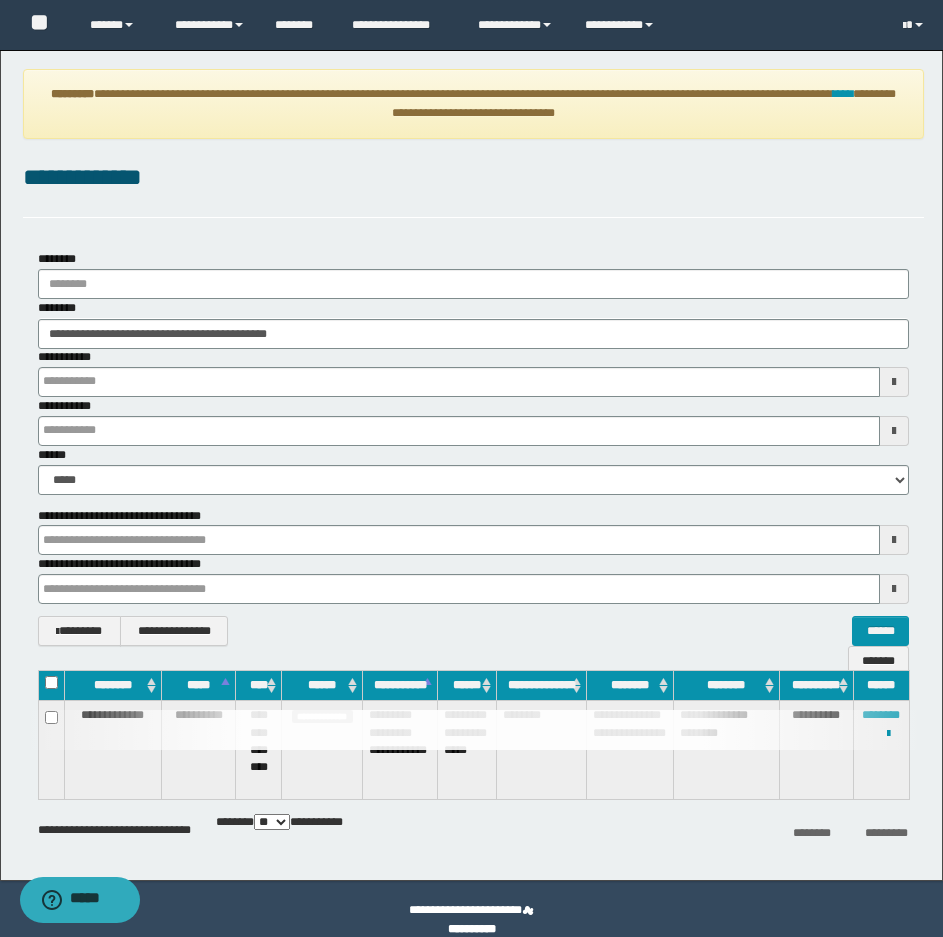 type 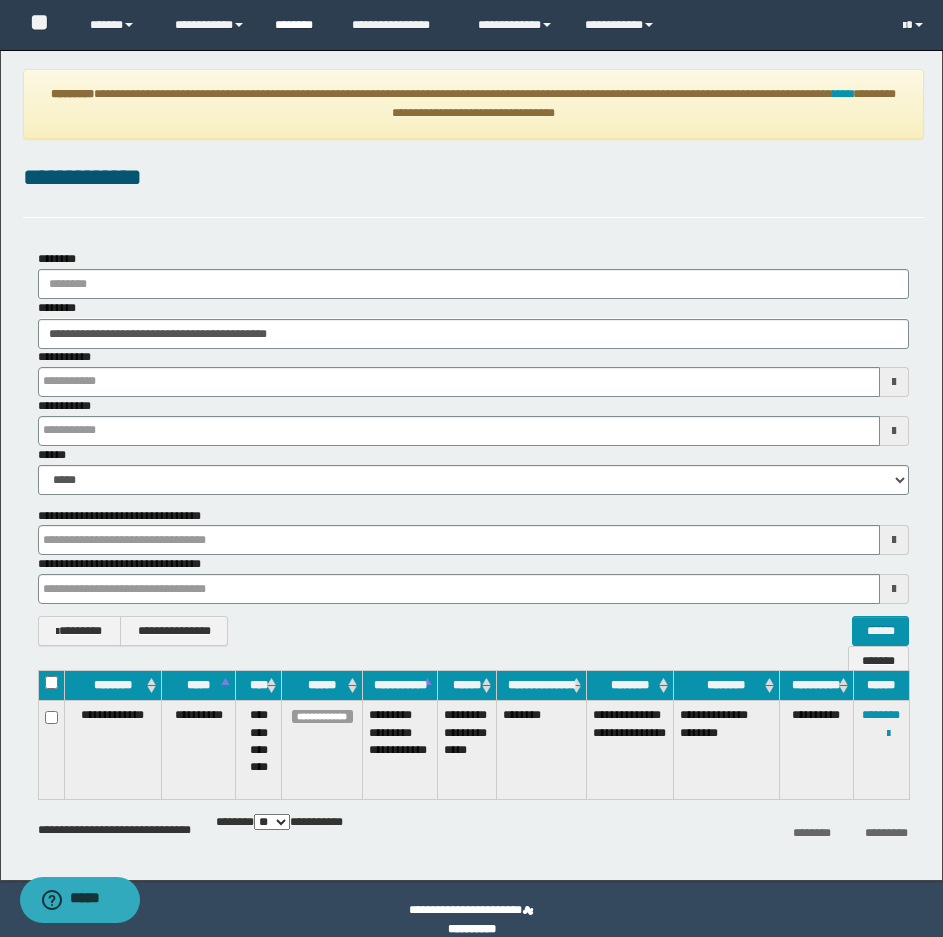 type 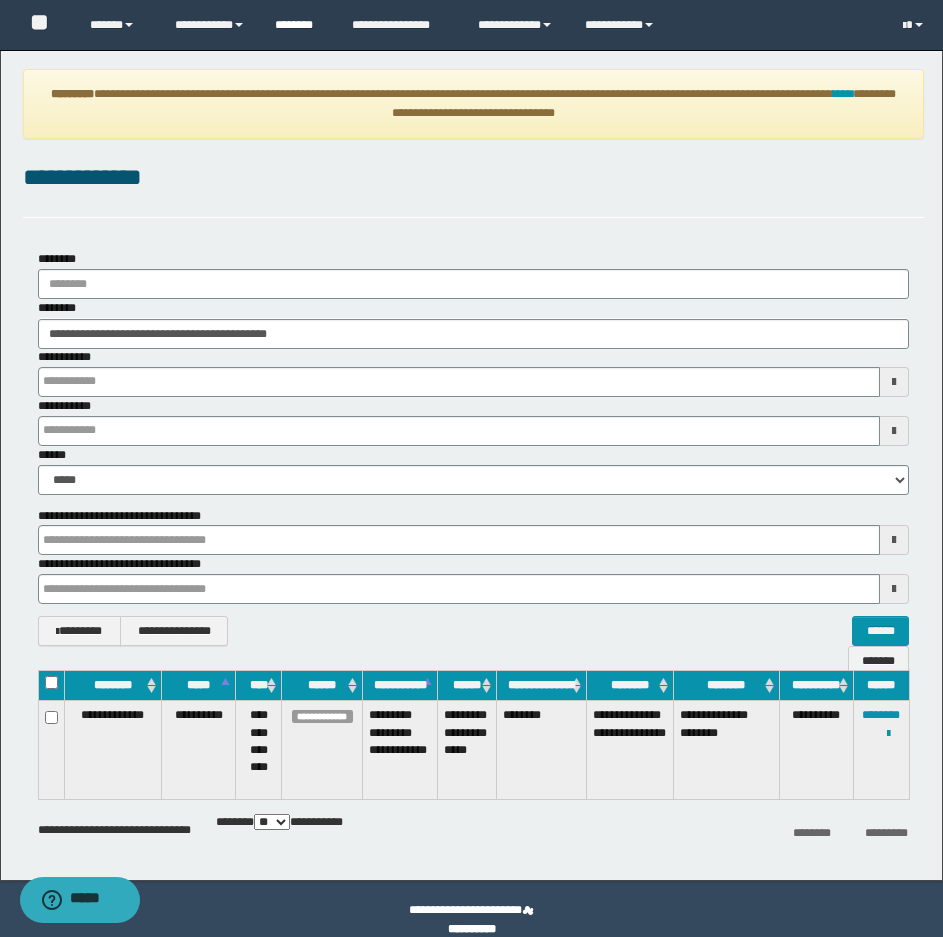 type 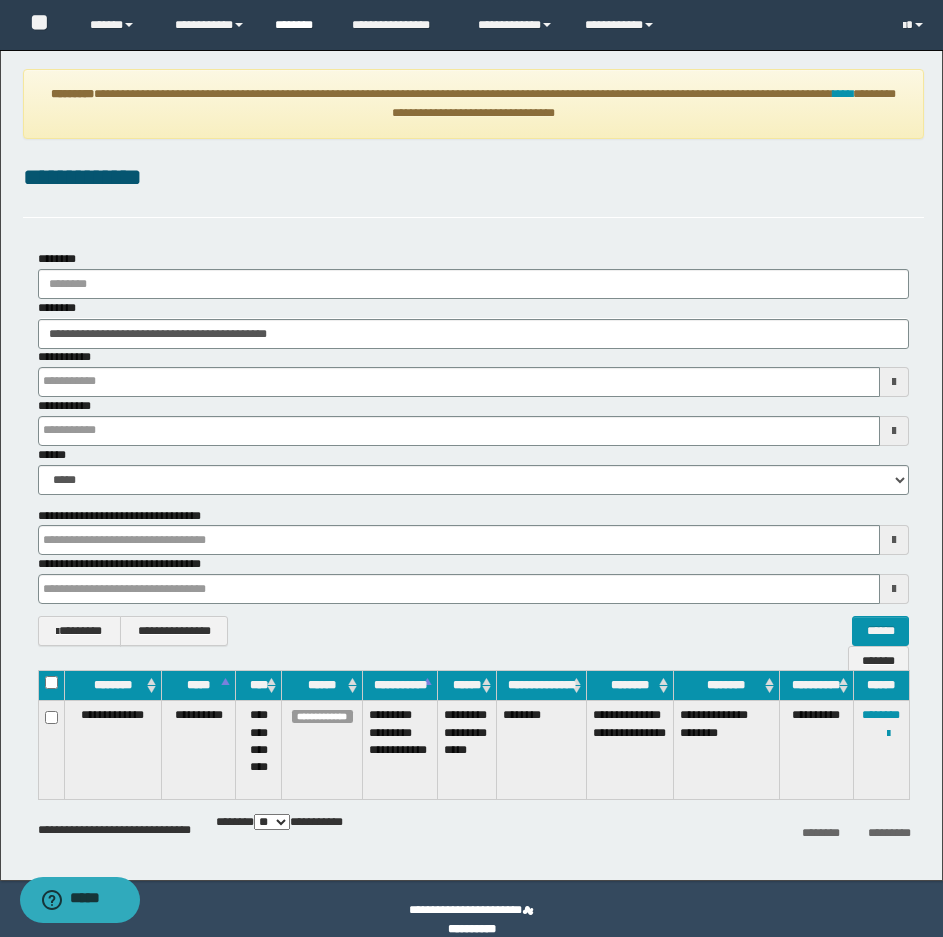 type 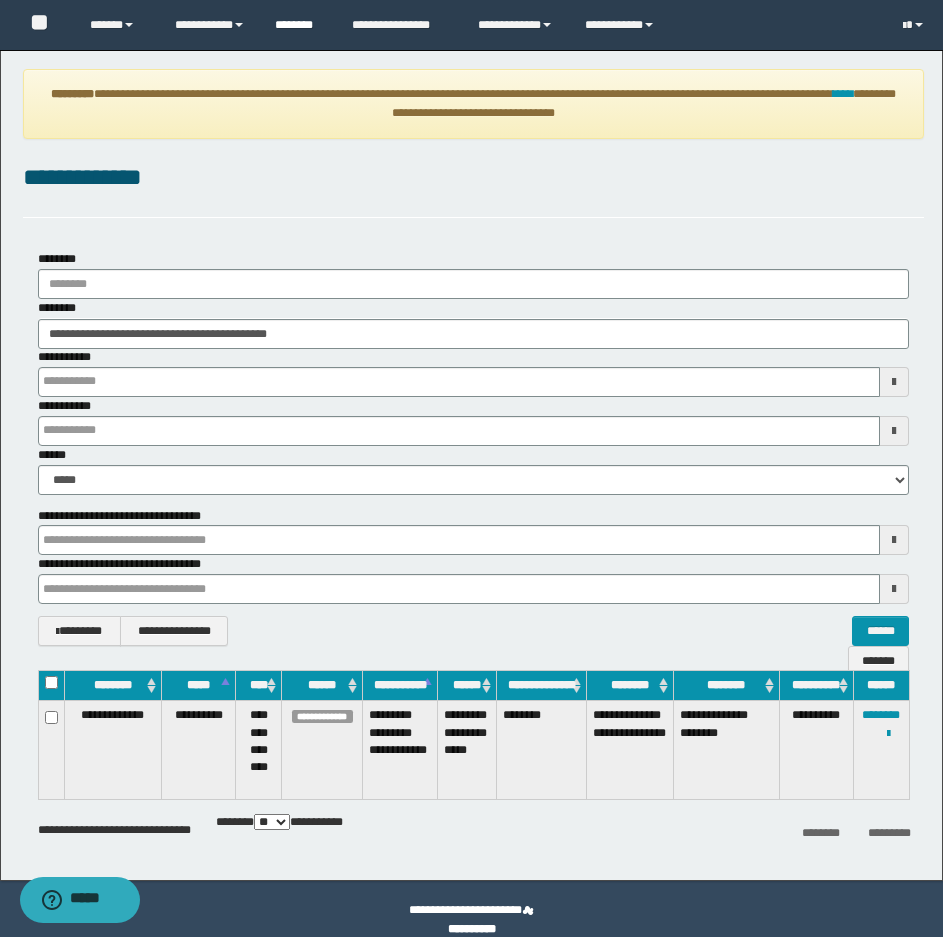 type 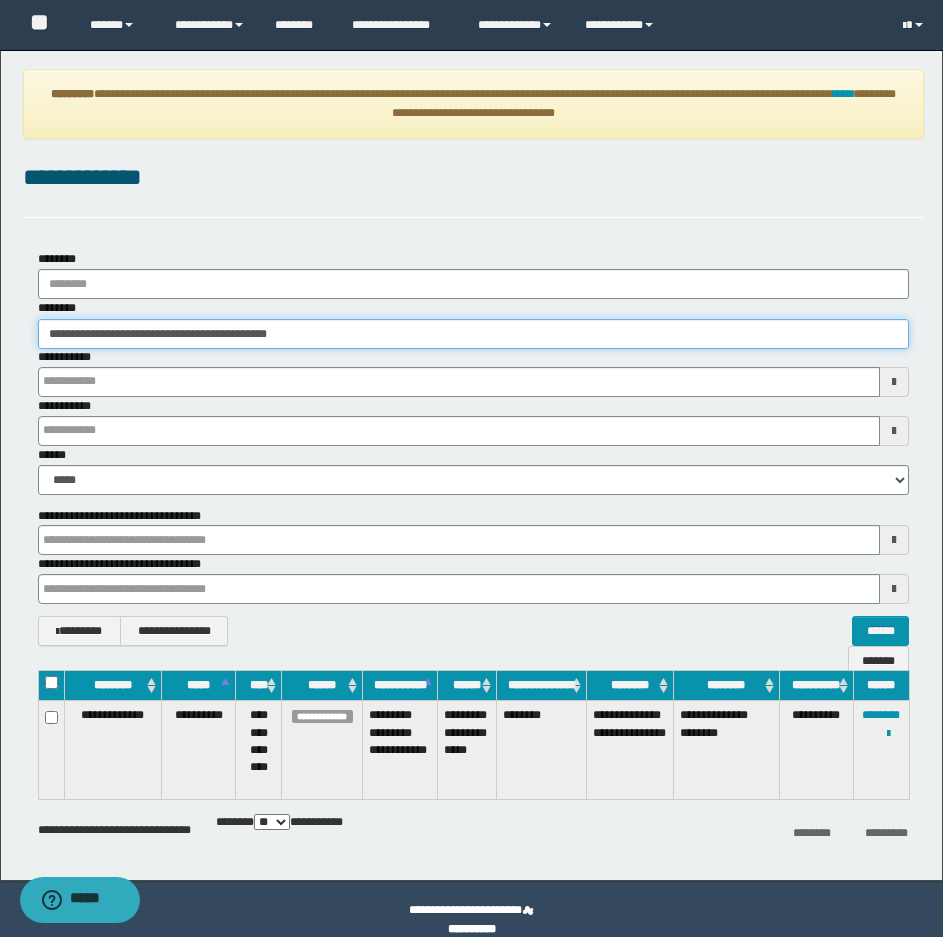click on "**********" at bounding box center (473, 334) 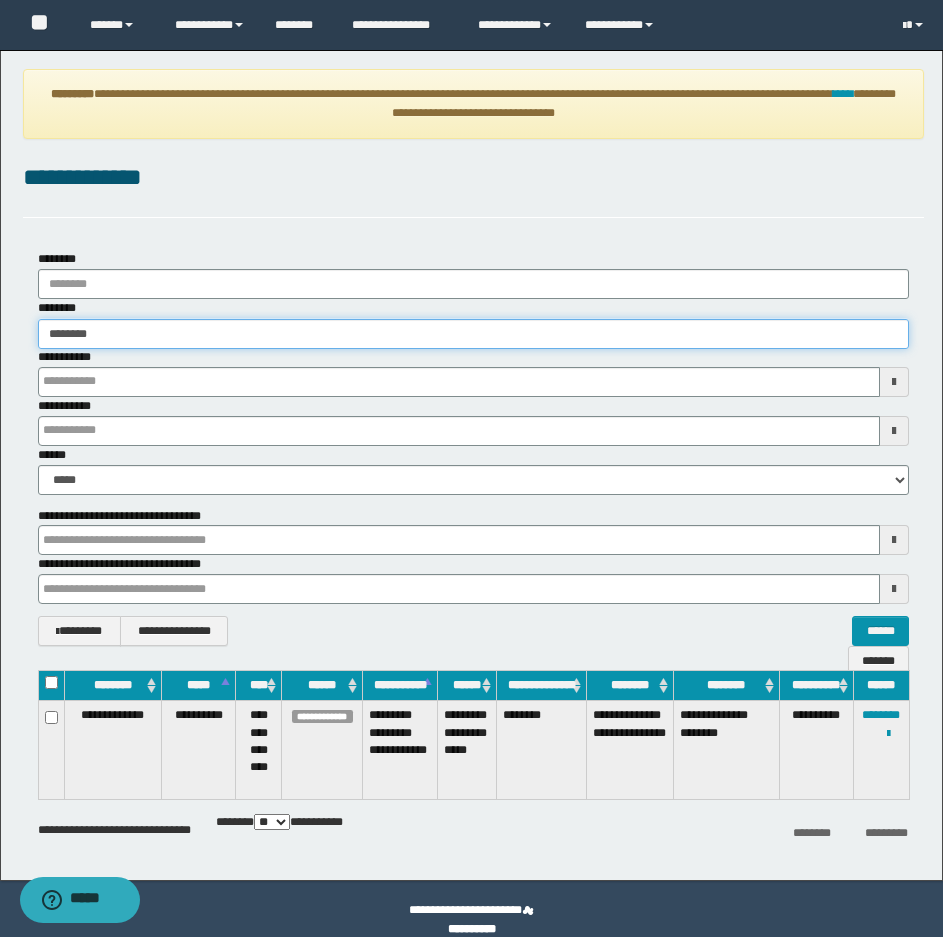 type on "********" 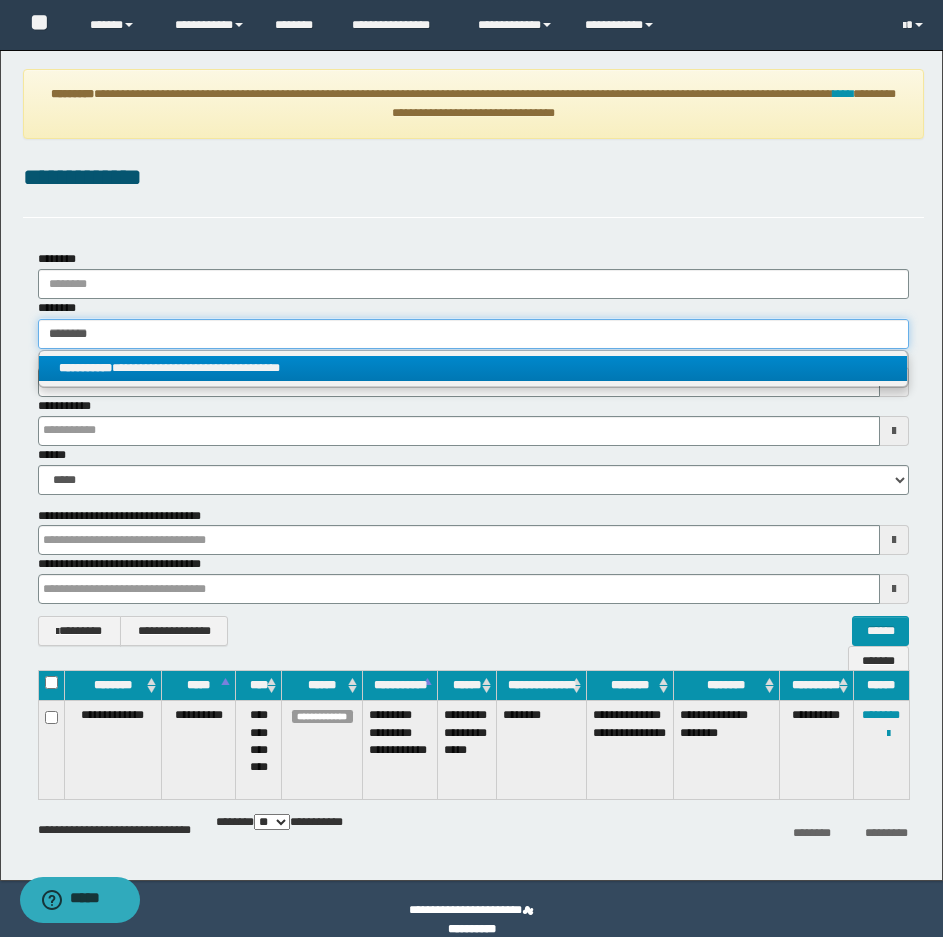 type on "********" 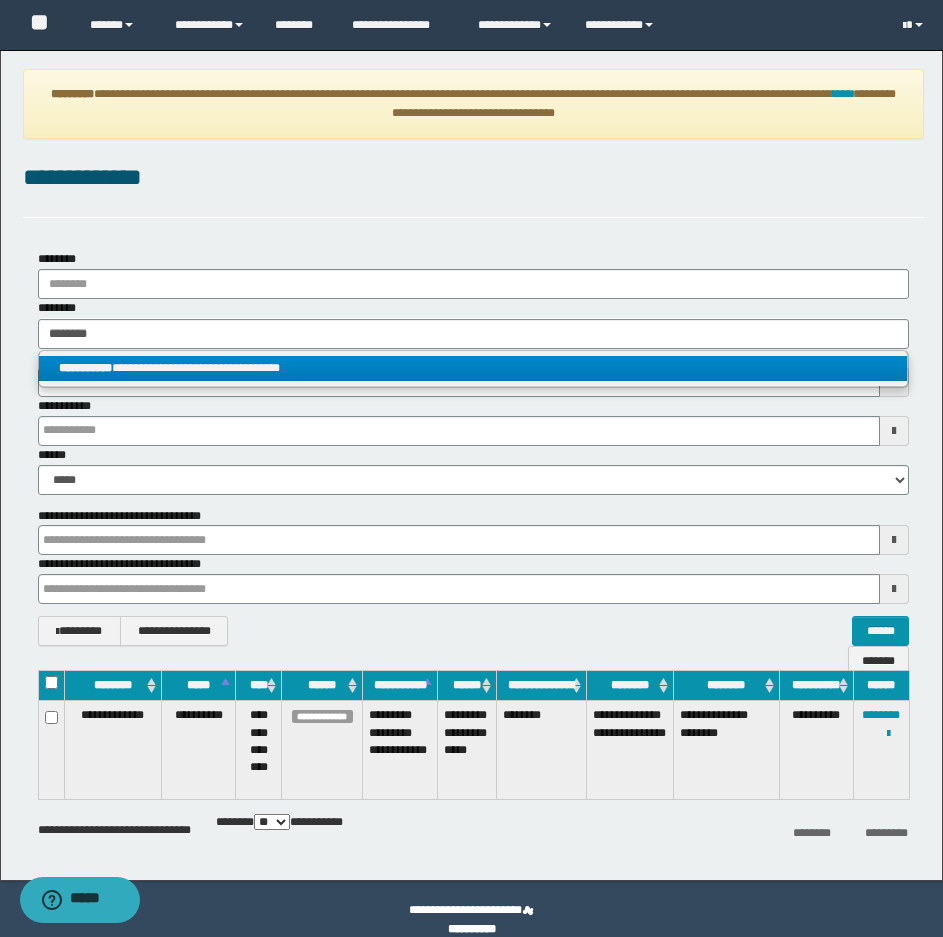 click on "**********" at bounding box center [473, 368] 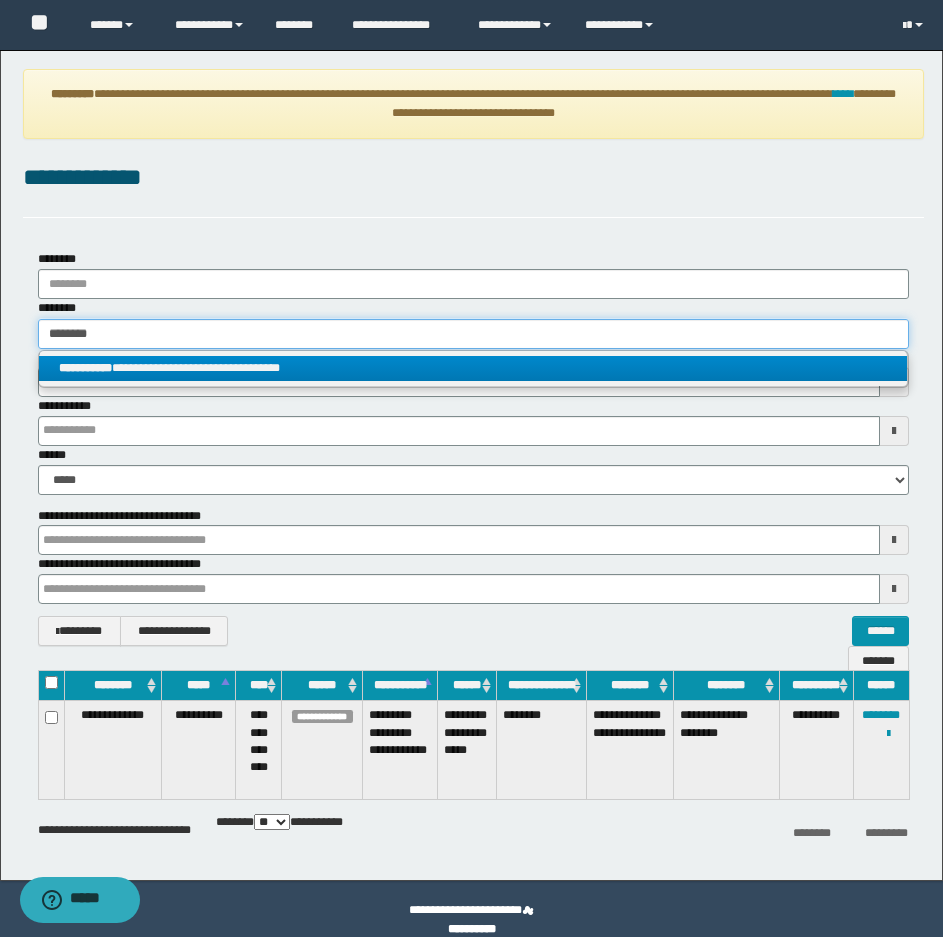 type 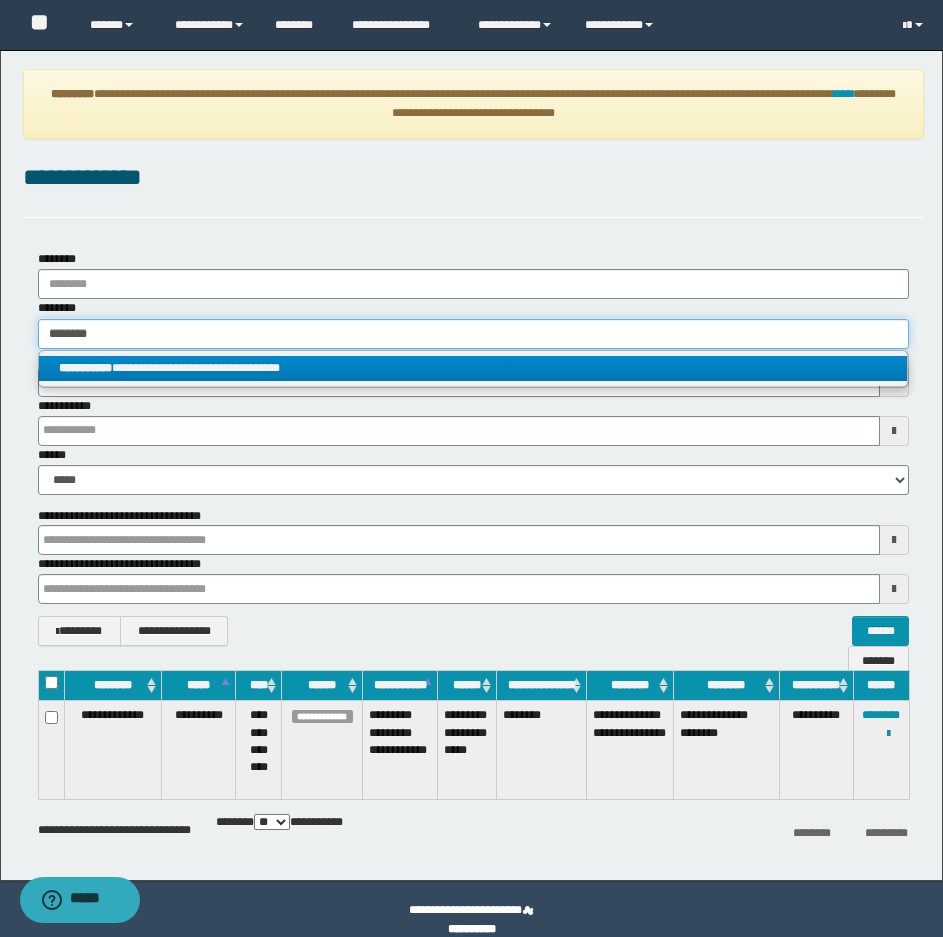 type 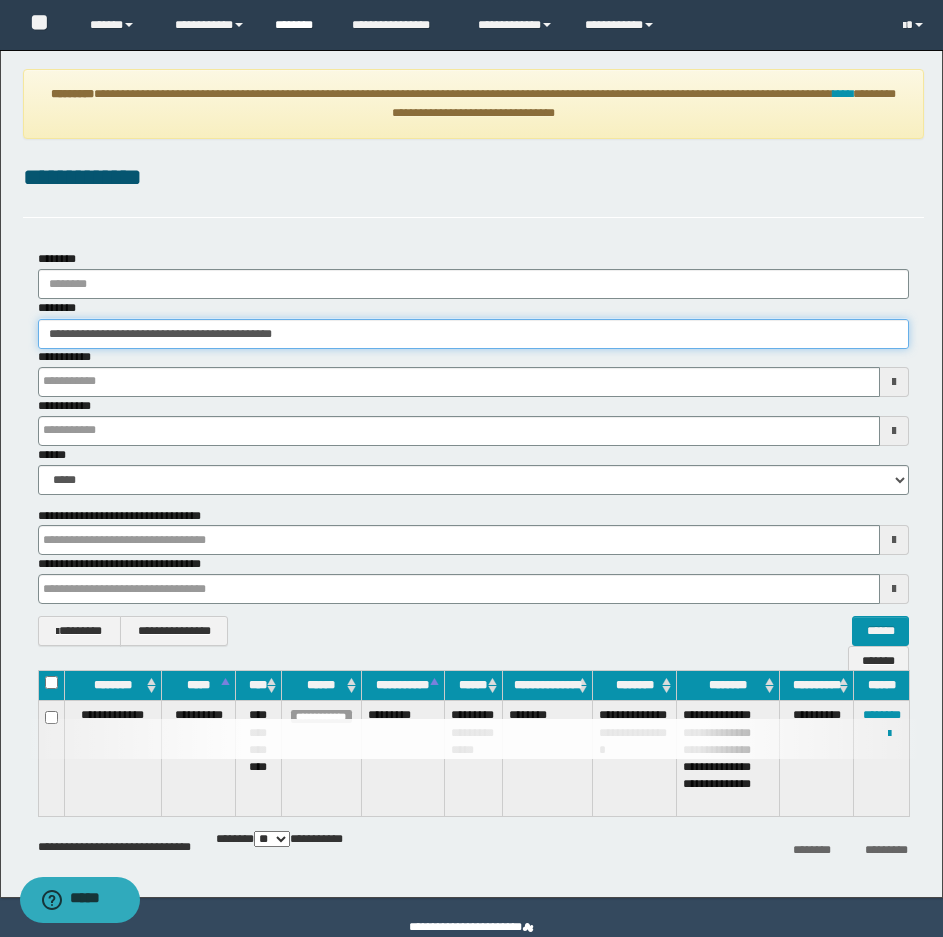 type 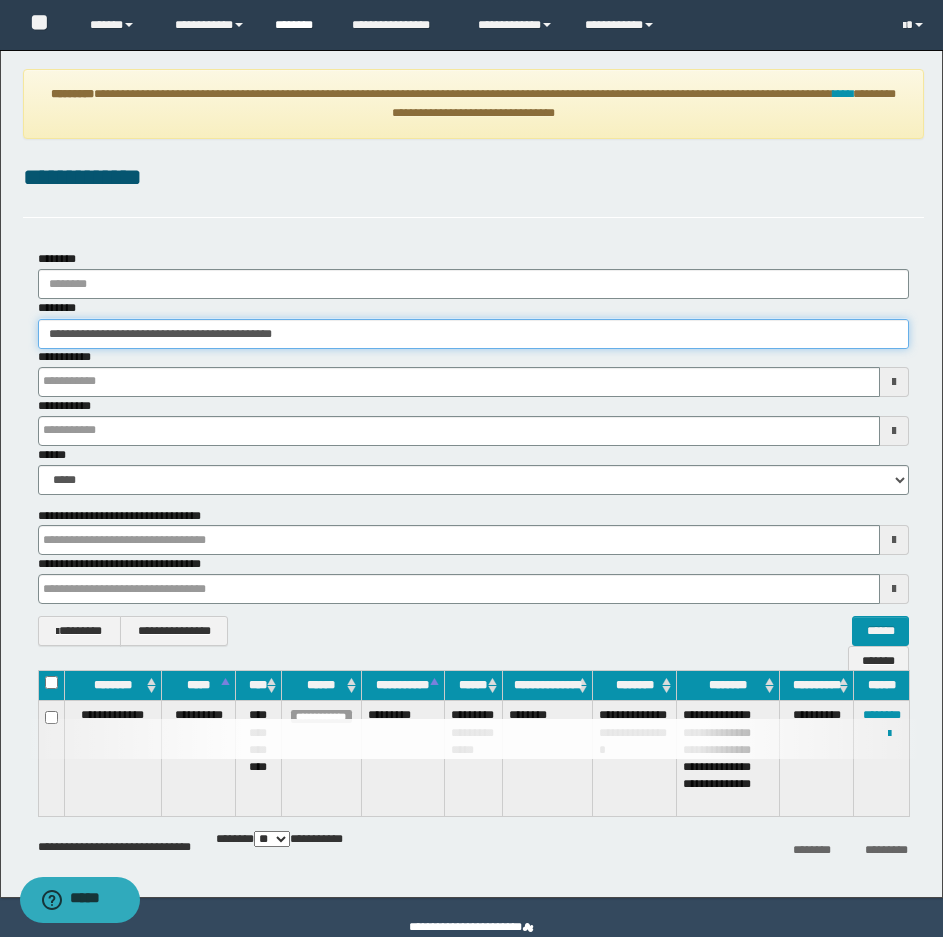 type 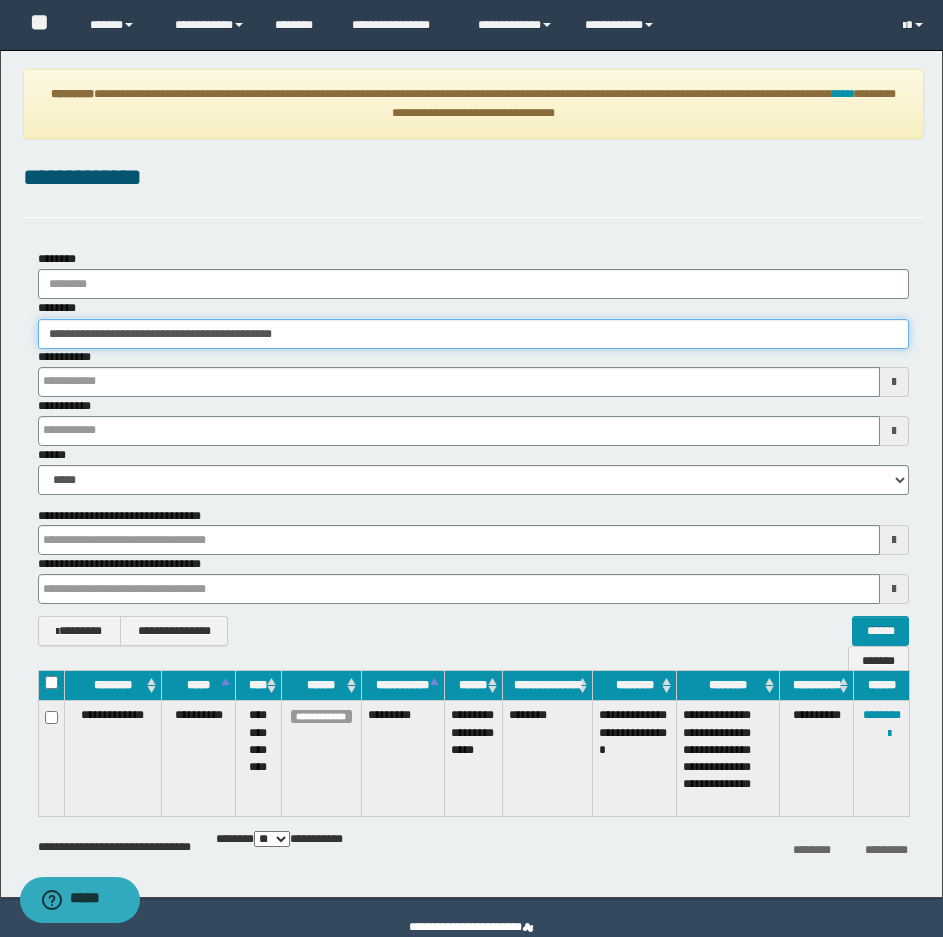 click on "**********" at bounding box center [473, 334] 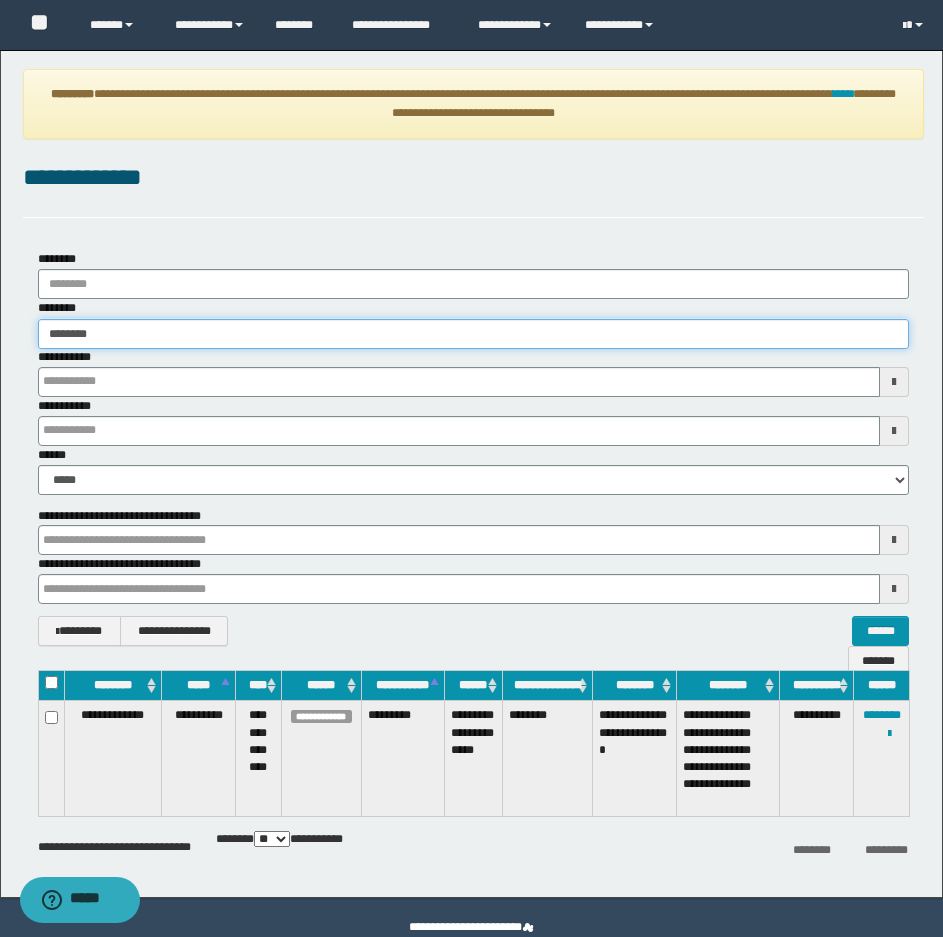 type on "********" 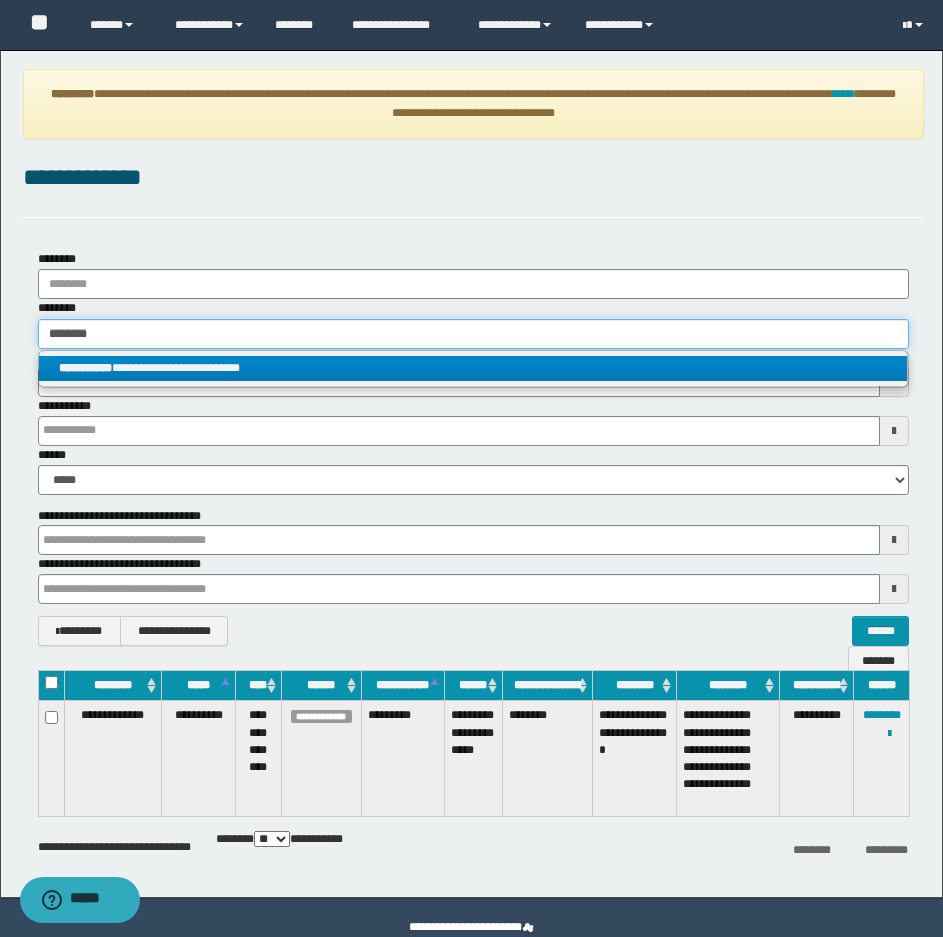 type on "********" 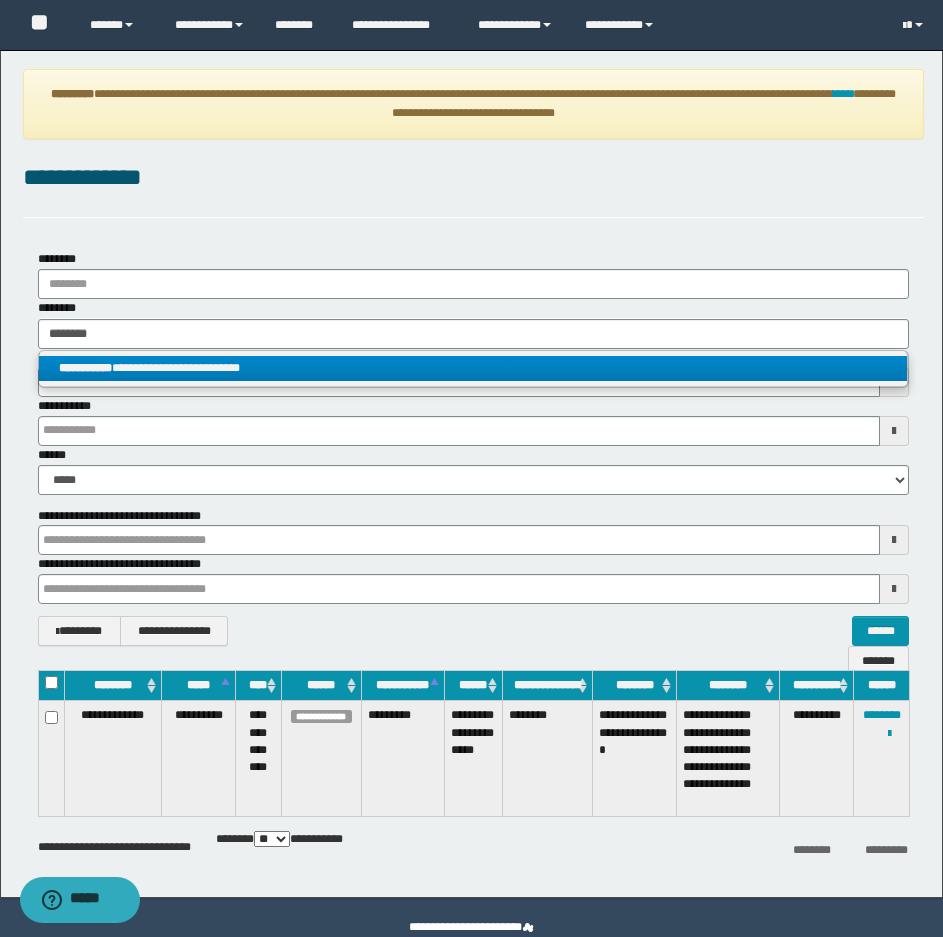 click on "**********" at bounding box center (473, 368) 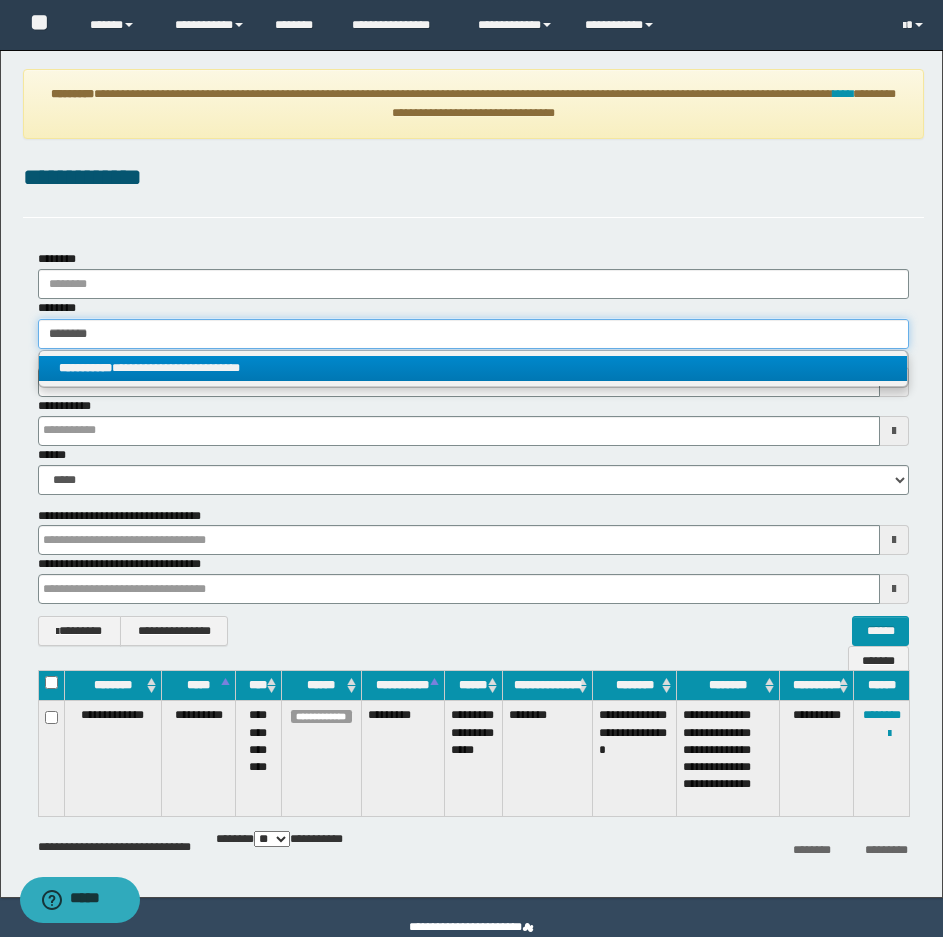 type 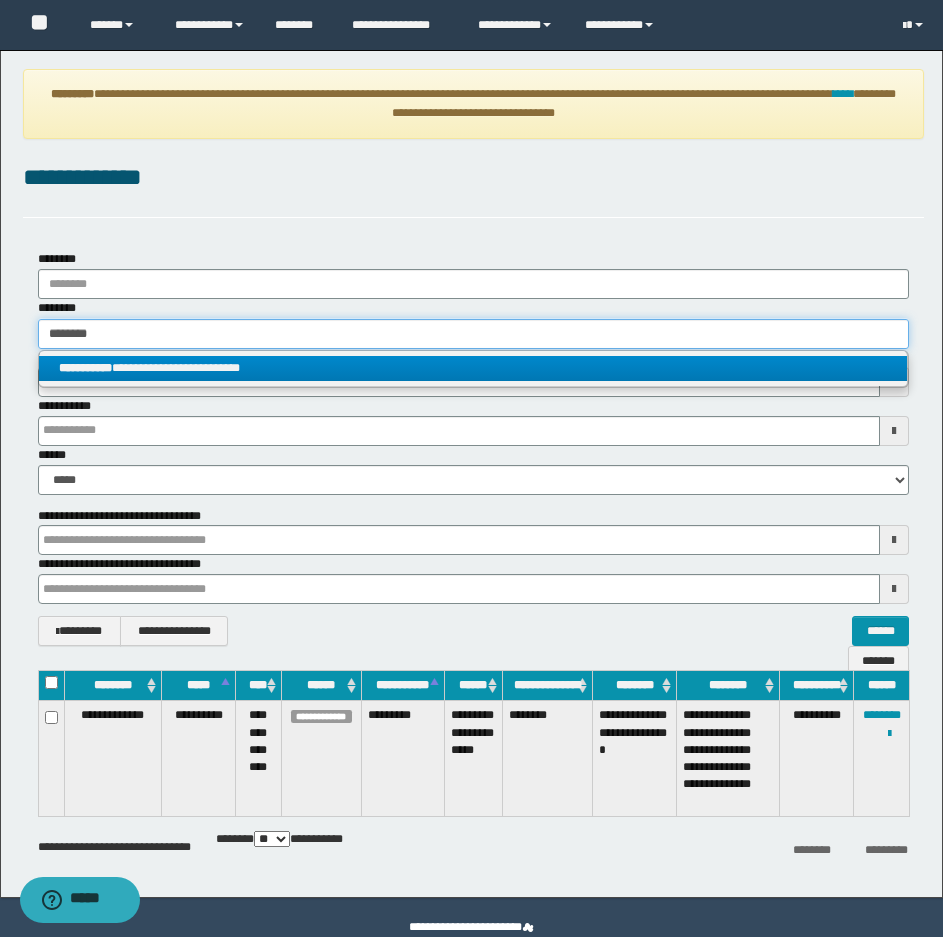 type 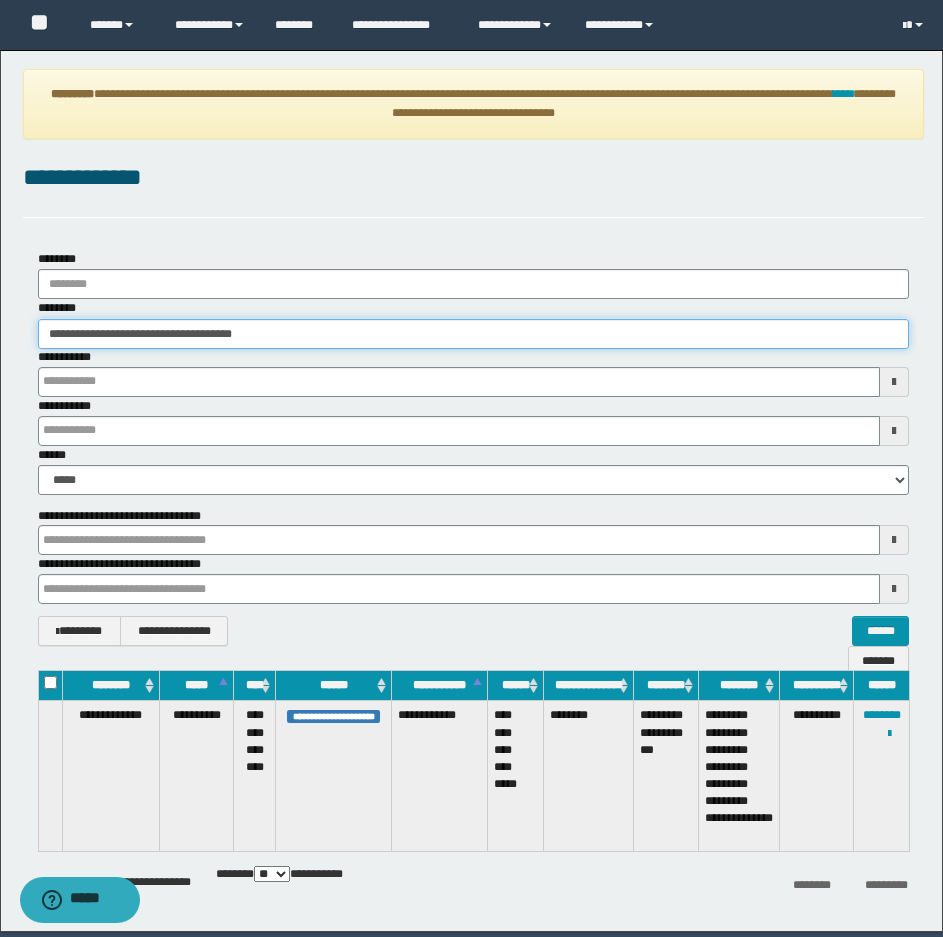type 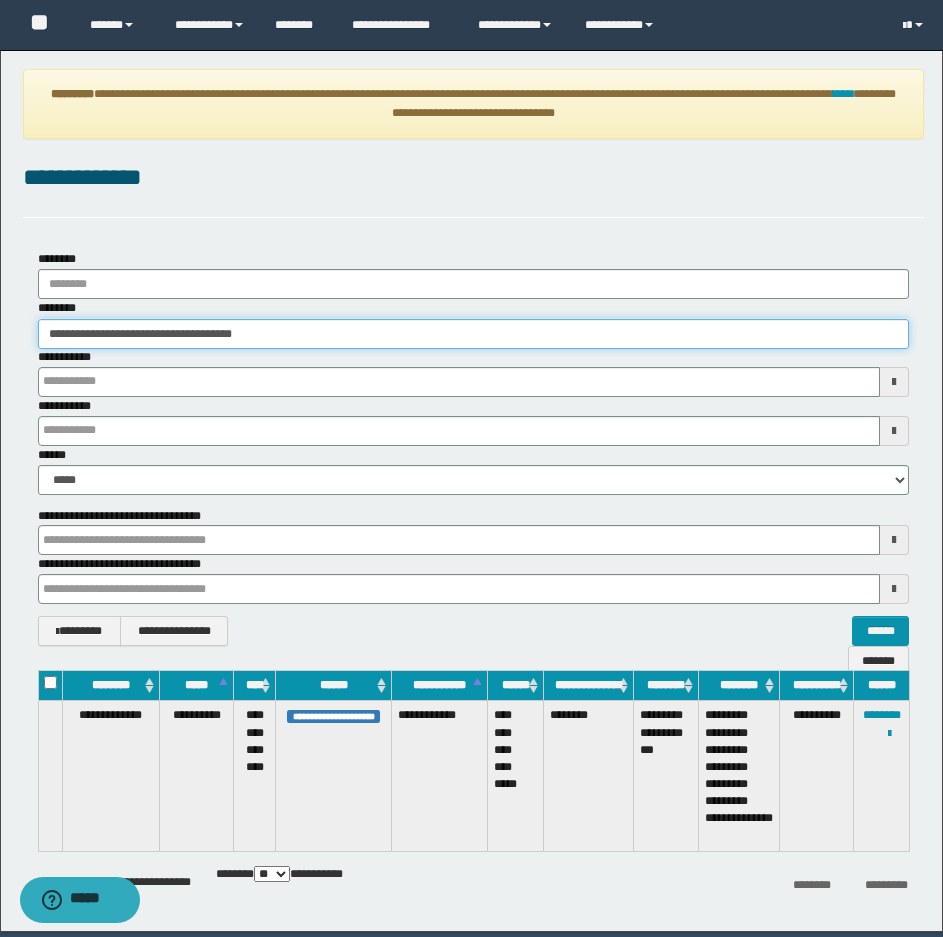 type 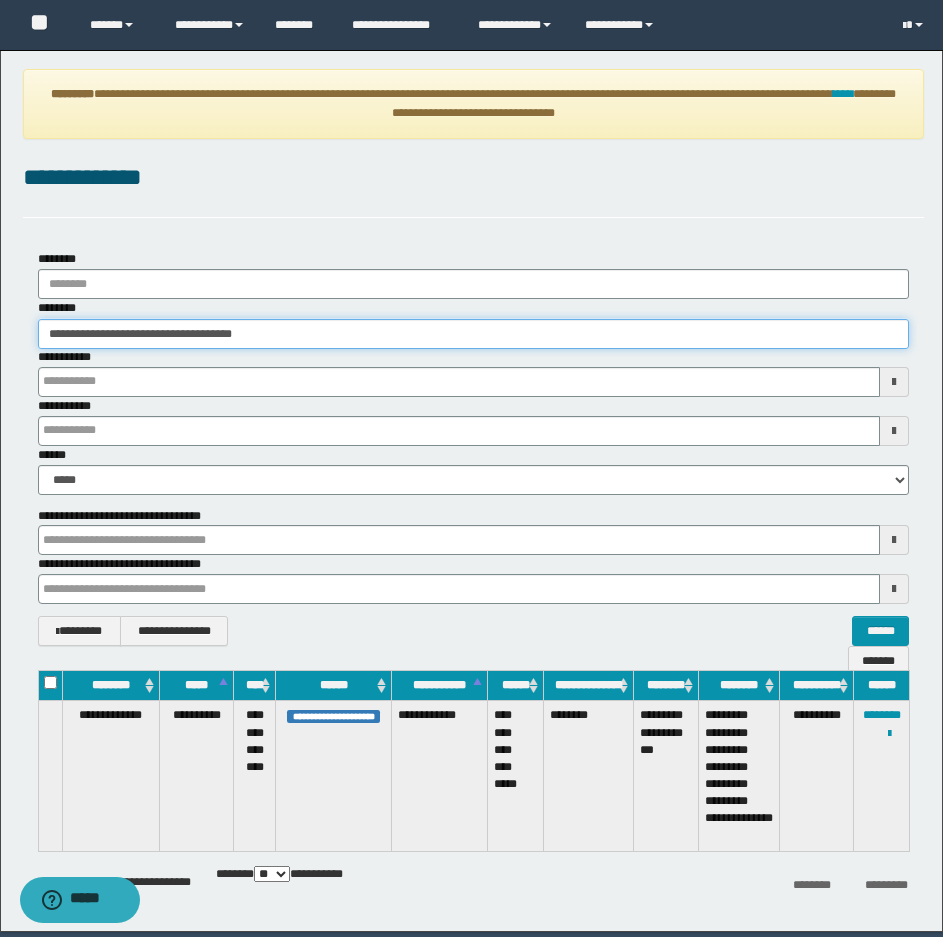 type 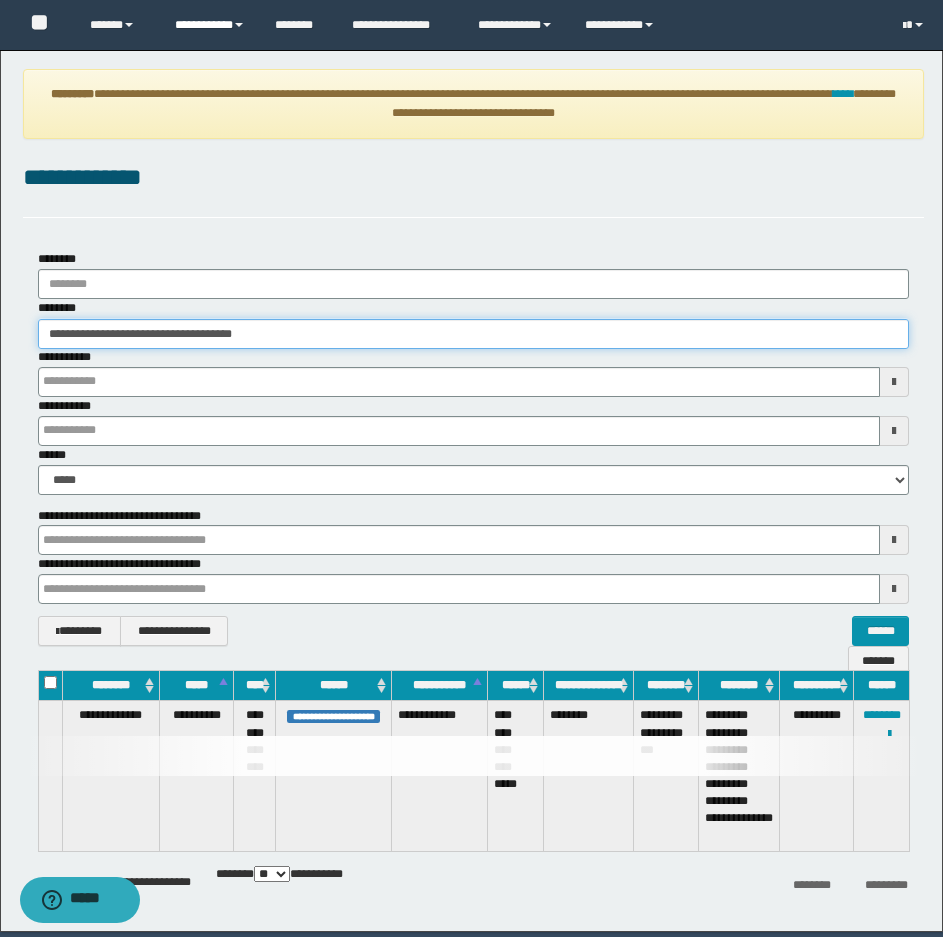 type 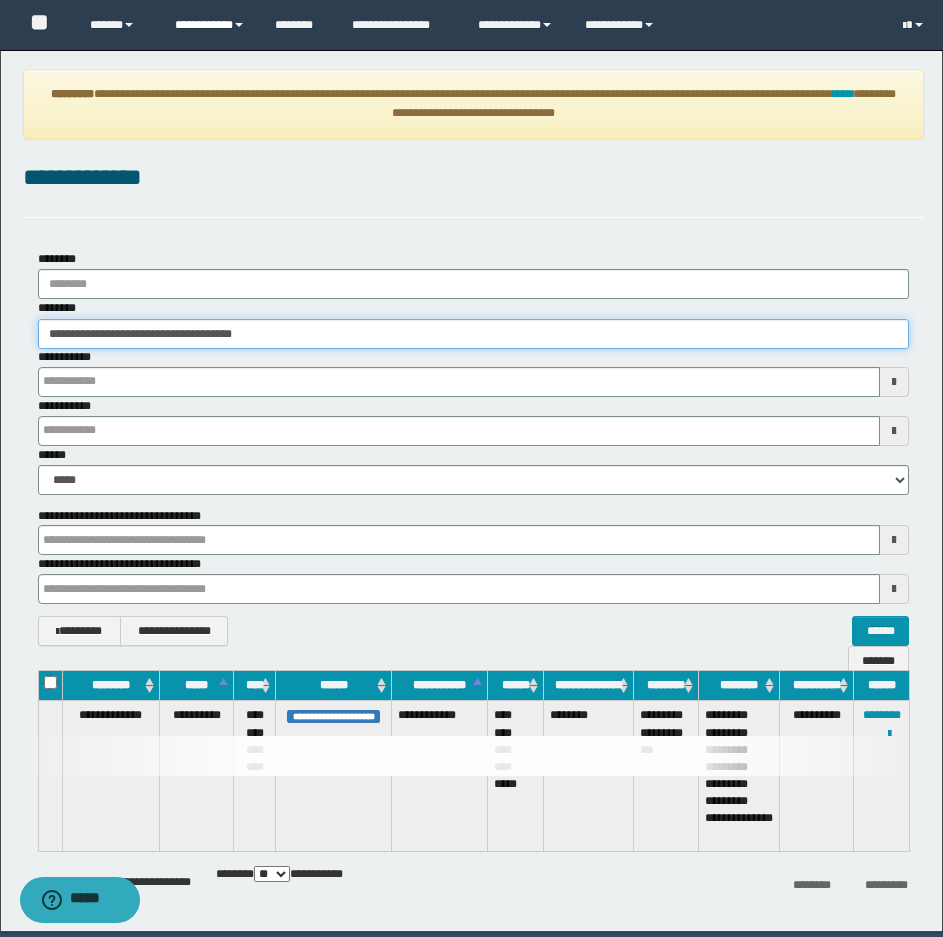 type 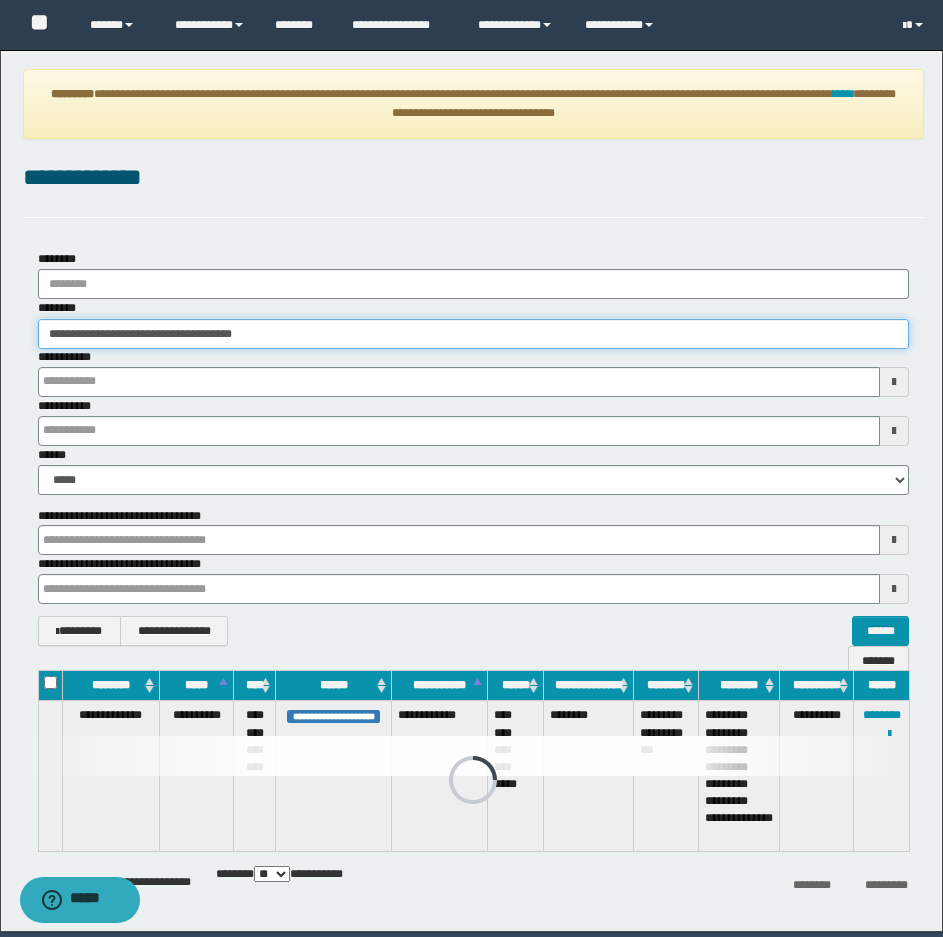 click on "**********" at bounding box center (473, 334) 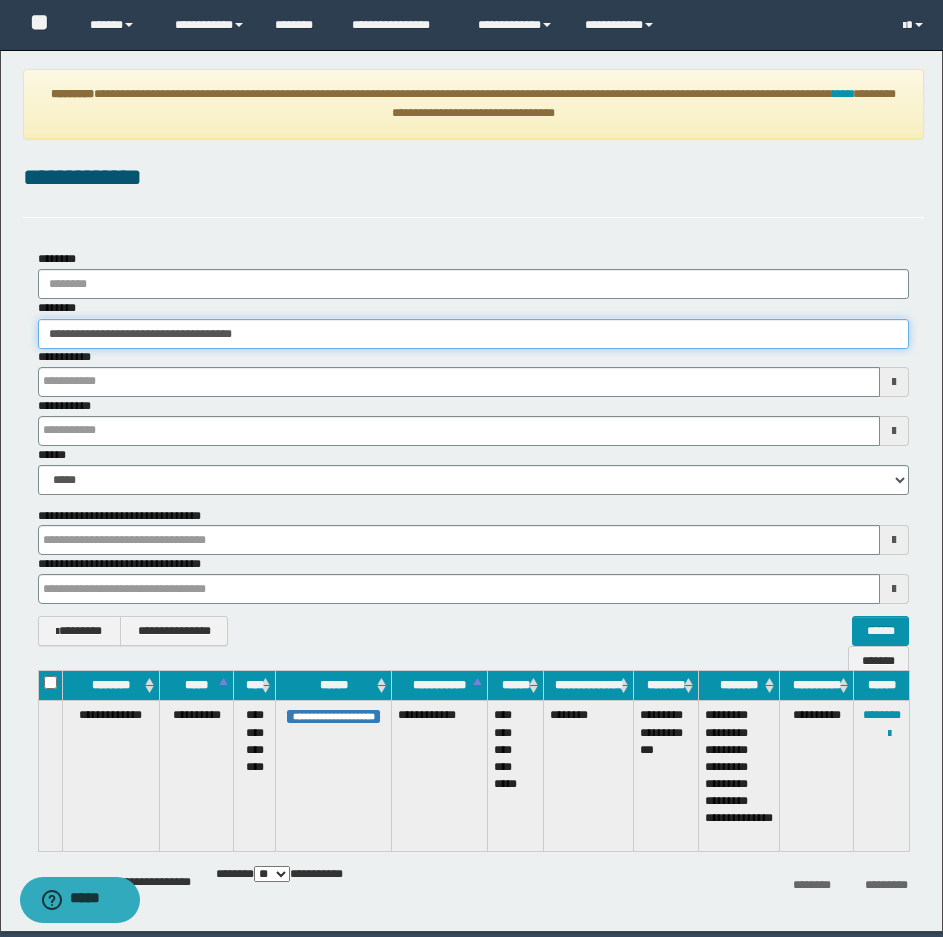 click on "**********" at bounding box center (473, 334) 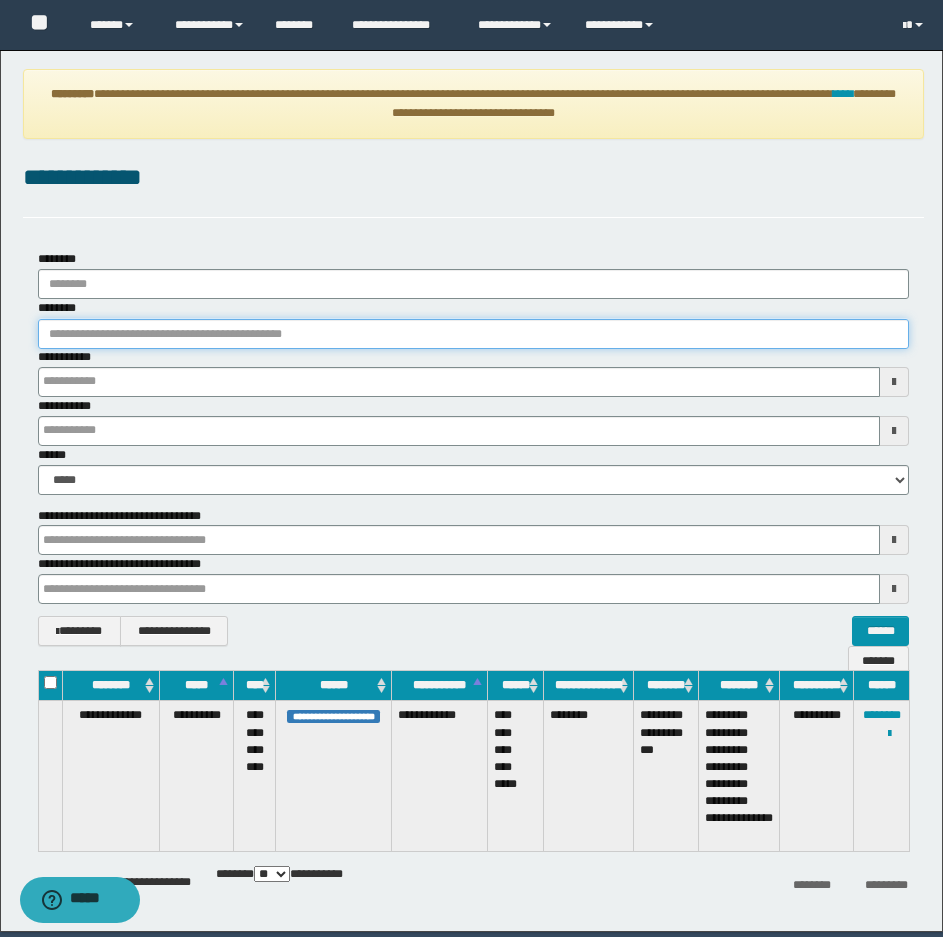 paste on "********" 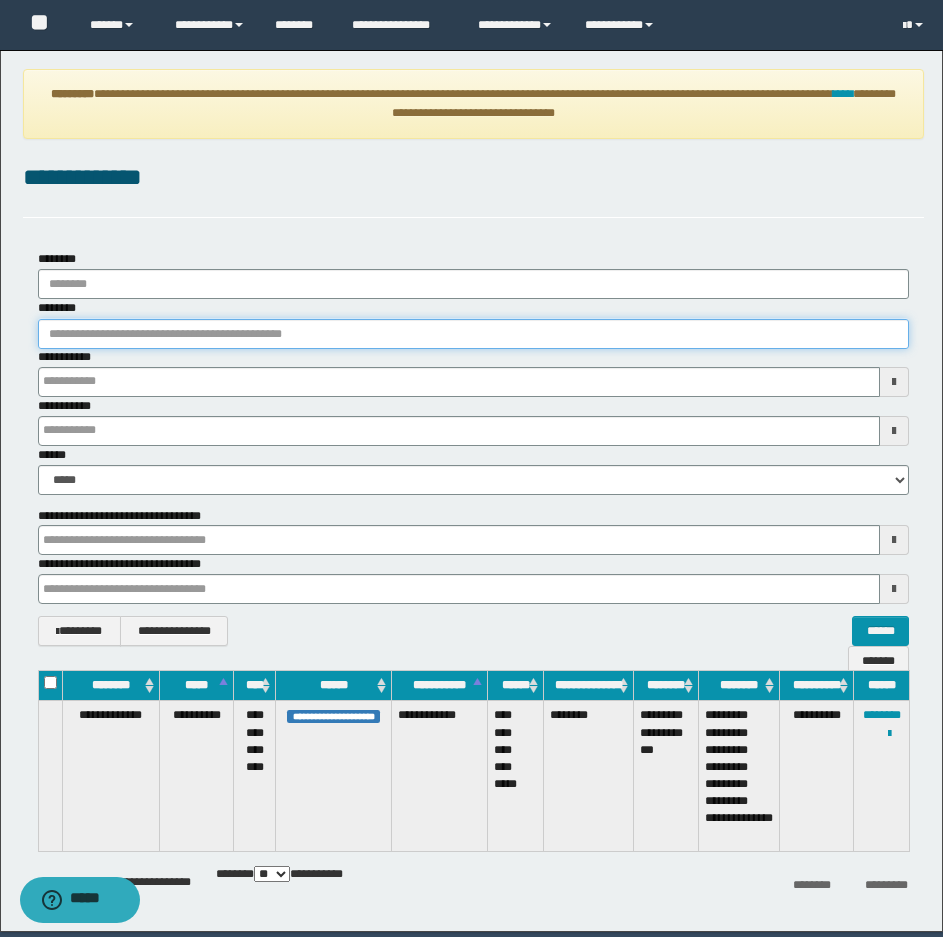 type on "********" 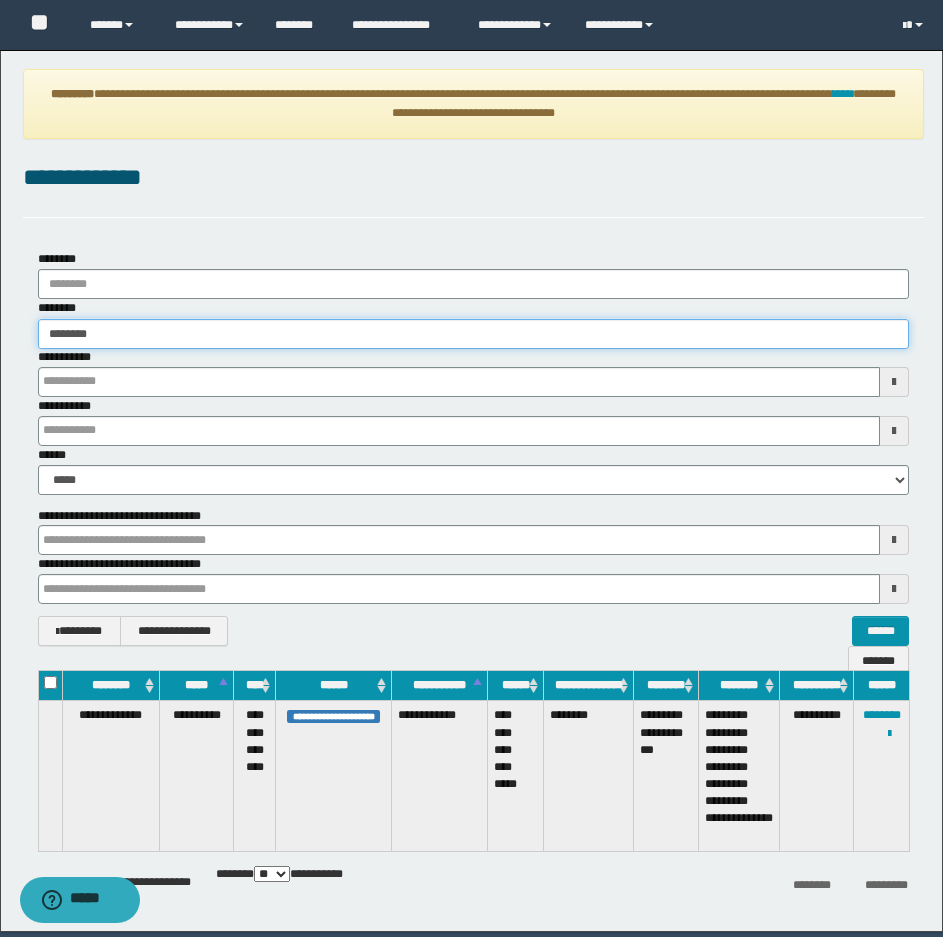 type on "********" 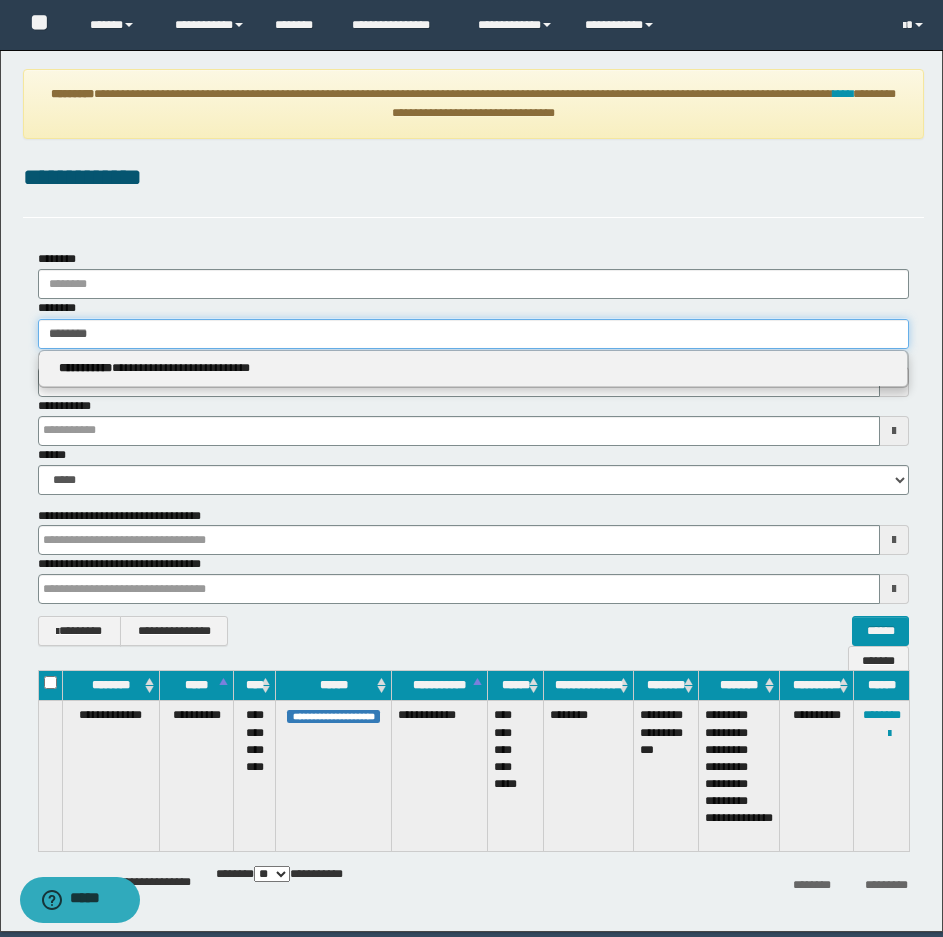 type on "********" 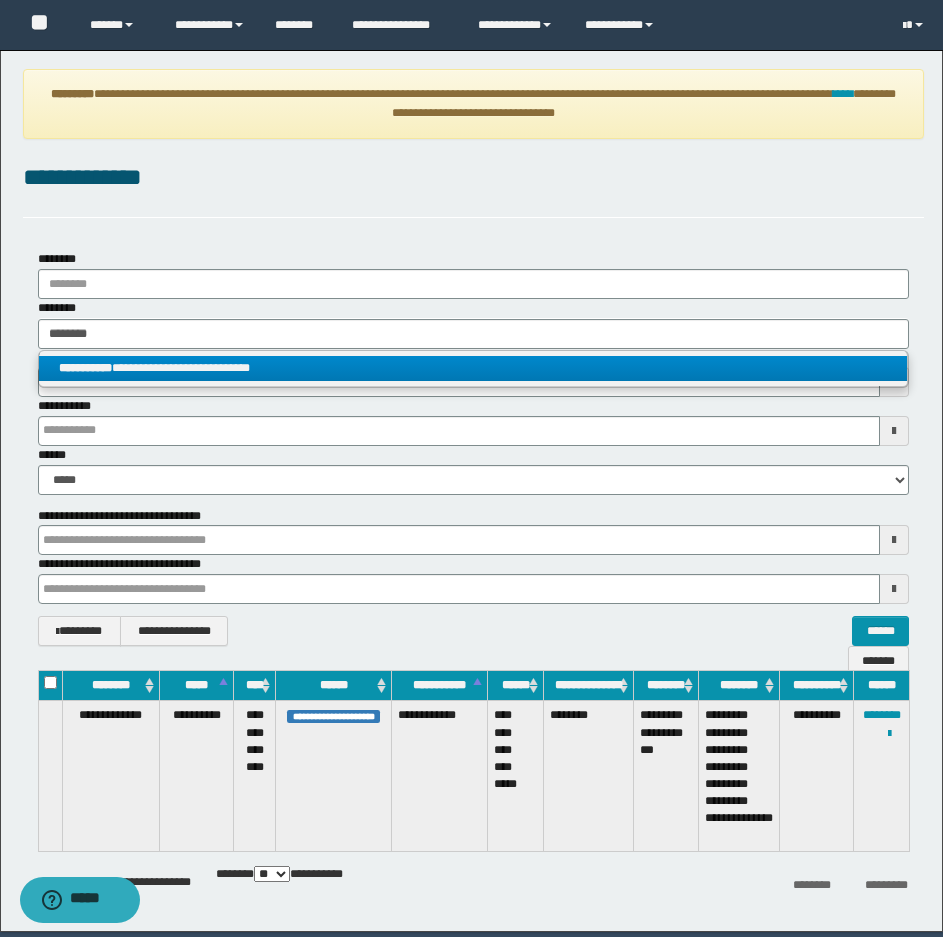 click on "**********" at bounding box center (473, 368) 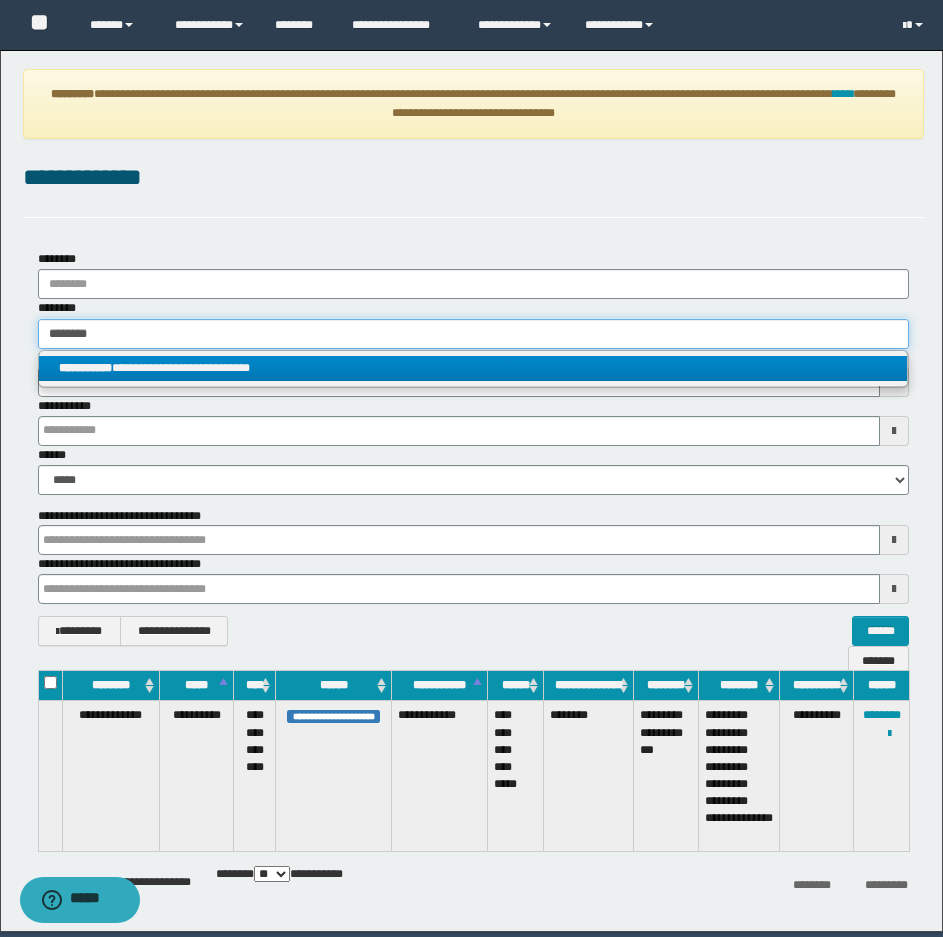 type 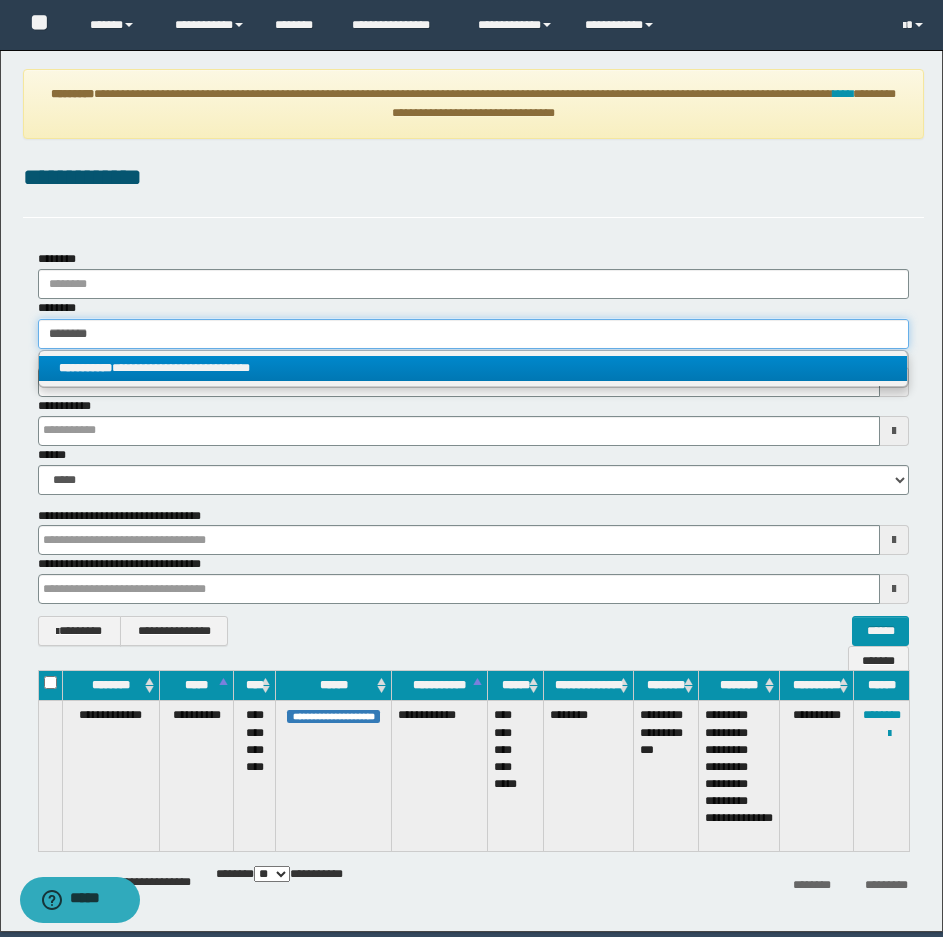 type 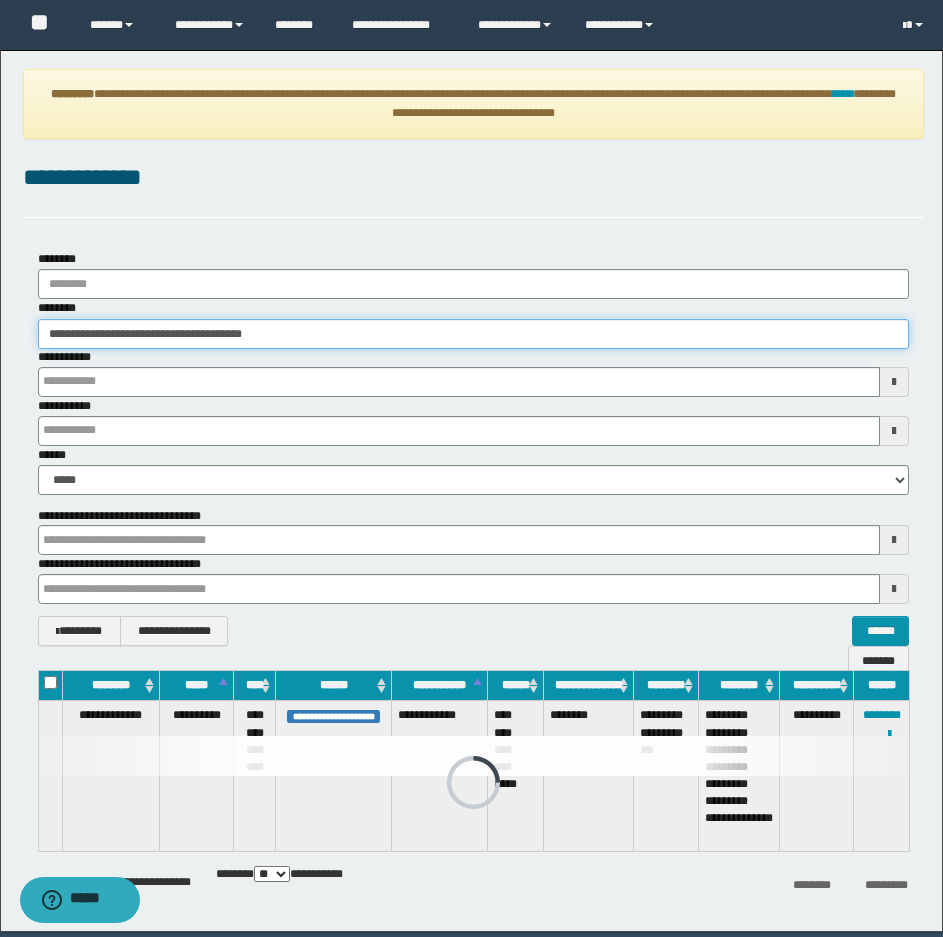 type 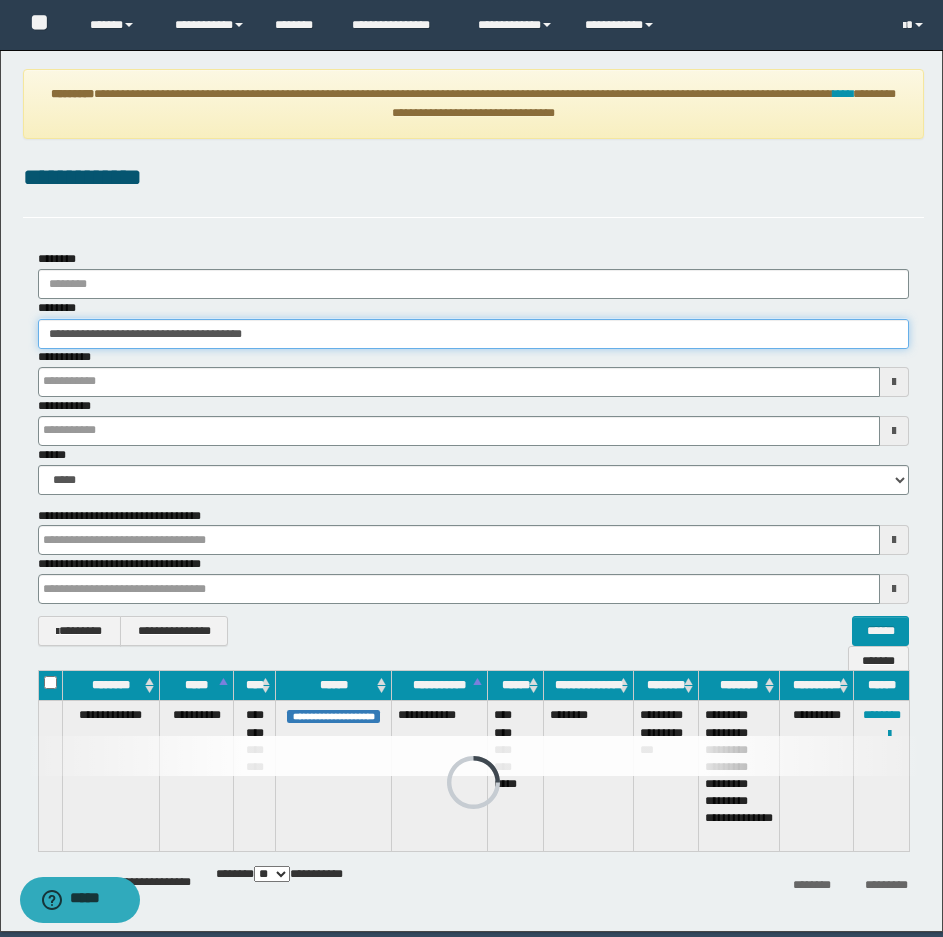 type 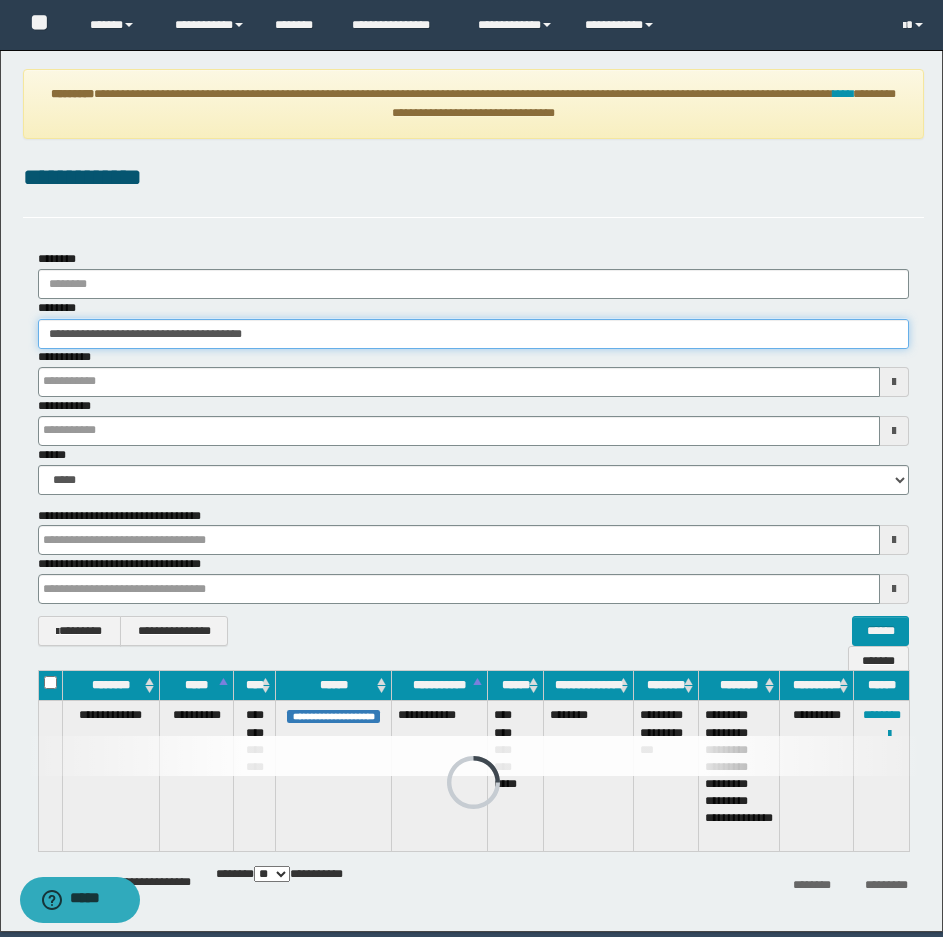 type 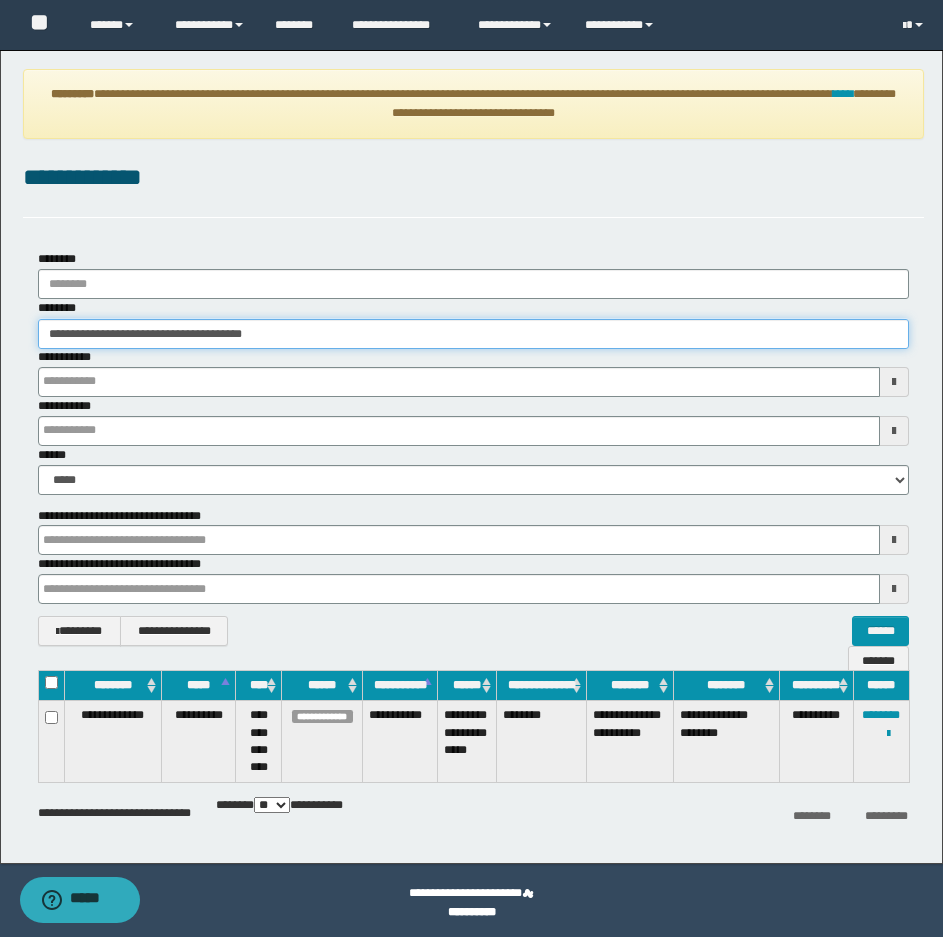 type 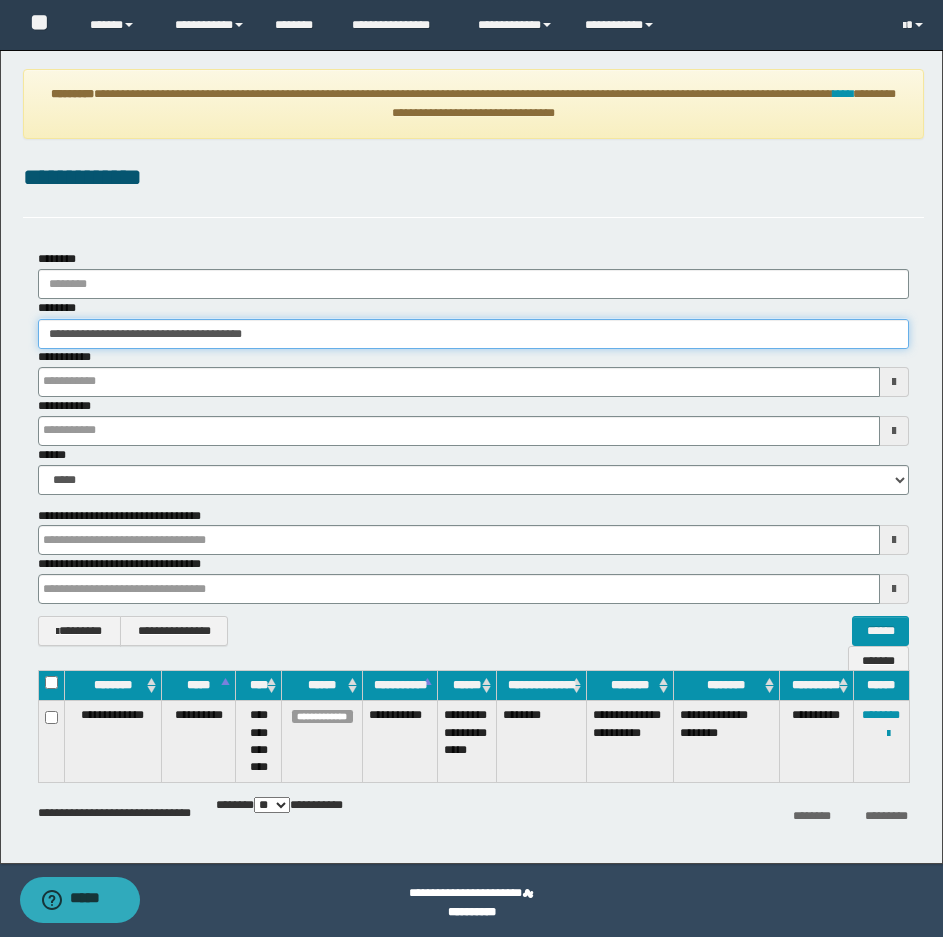 type 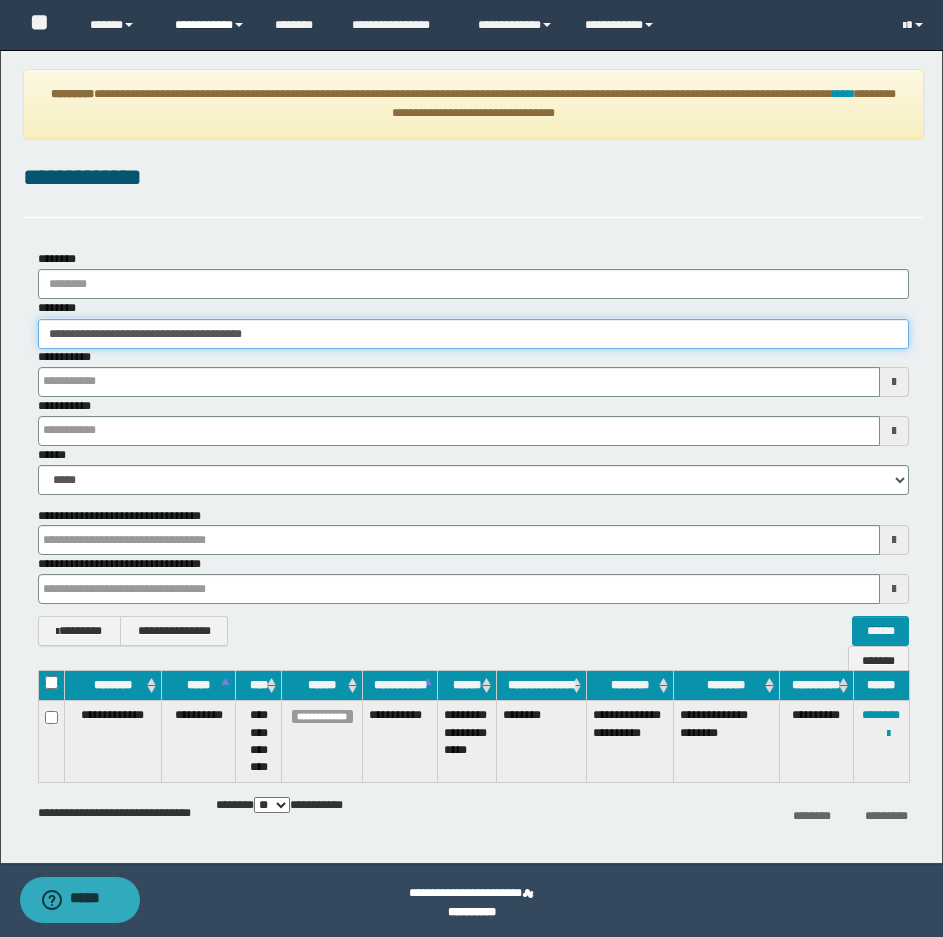 type 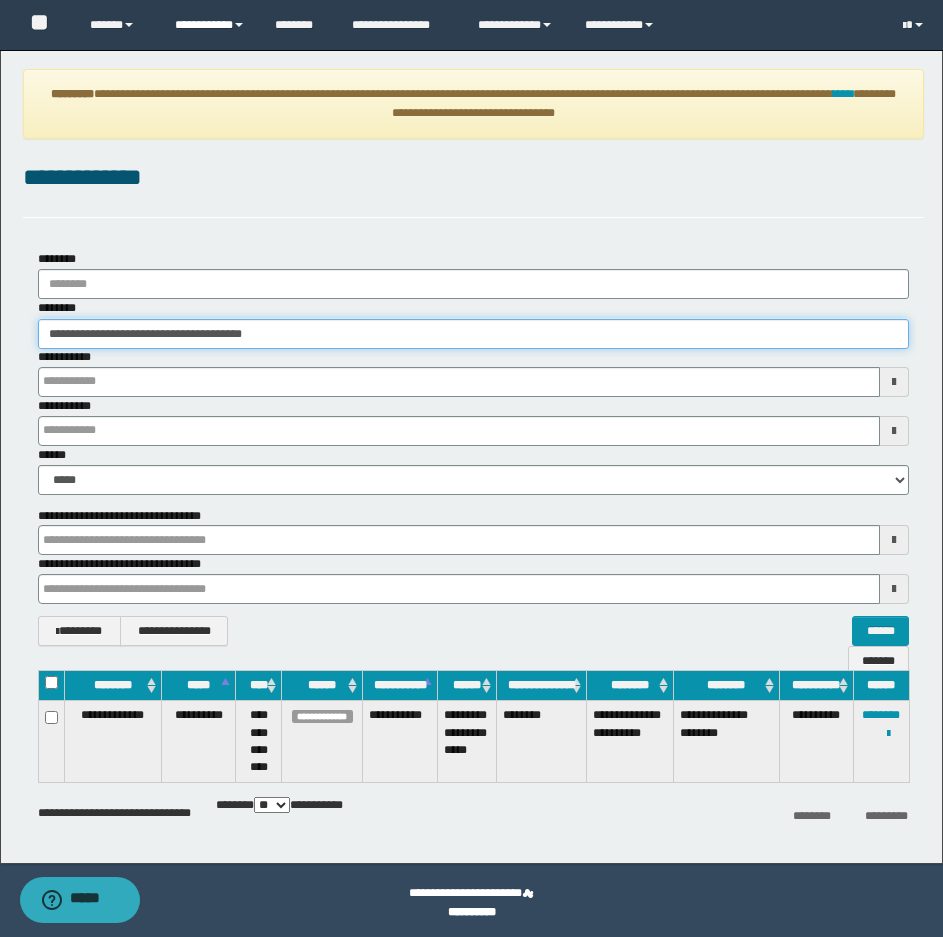 type 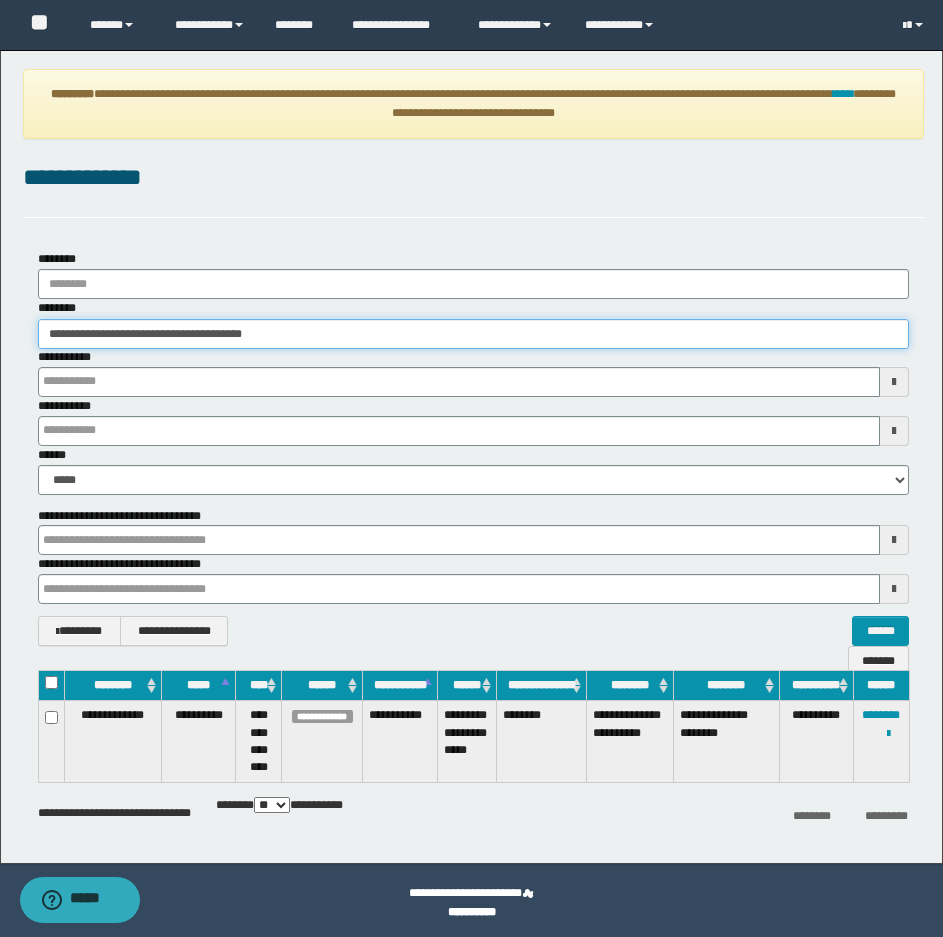 click on "**********" at bounding box center (473, 334) 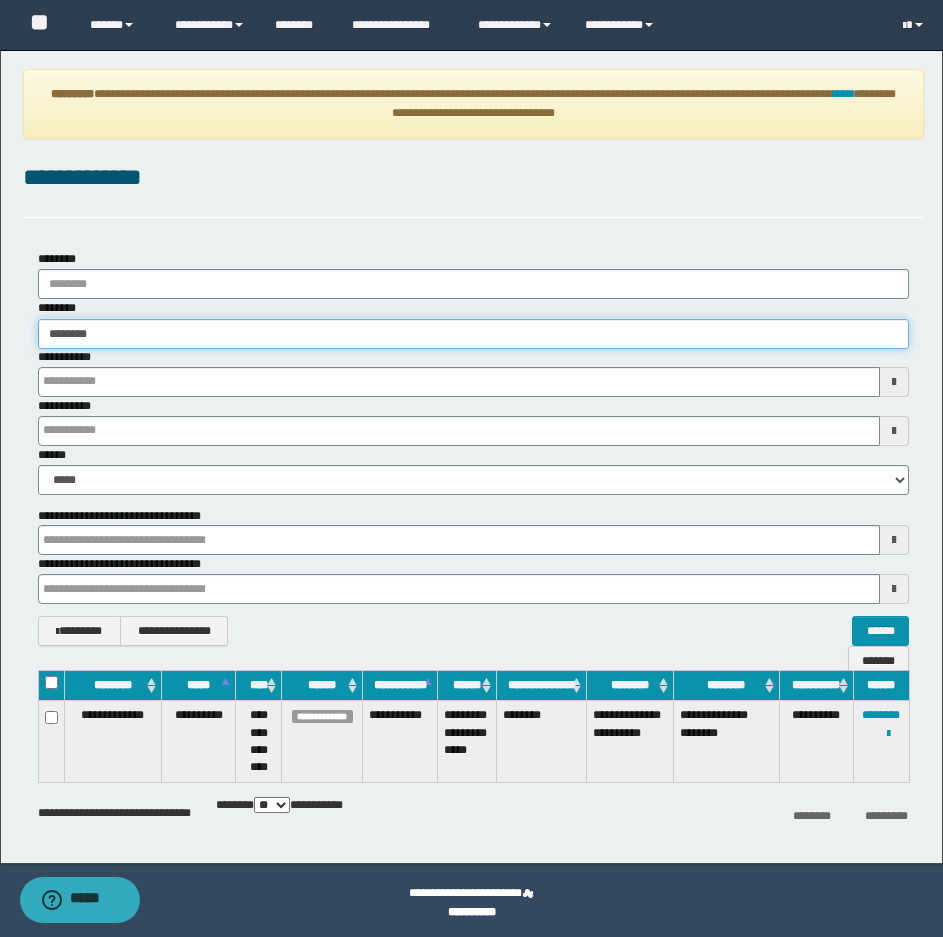 type on "********" 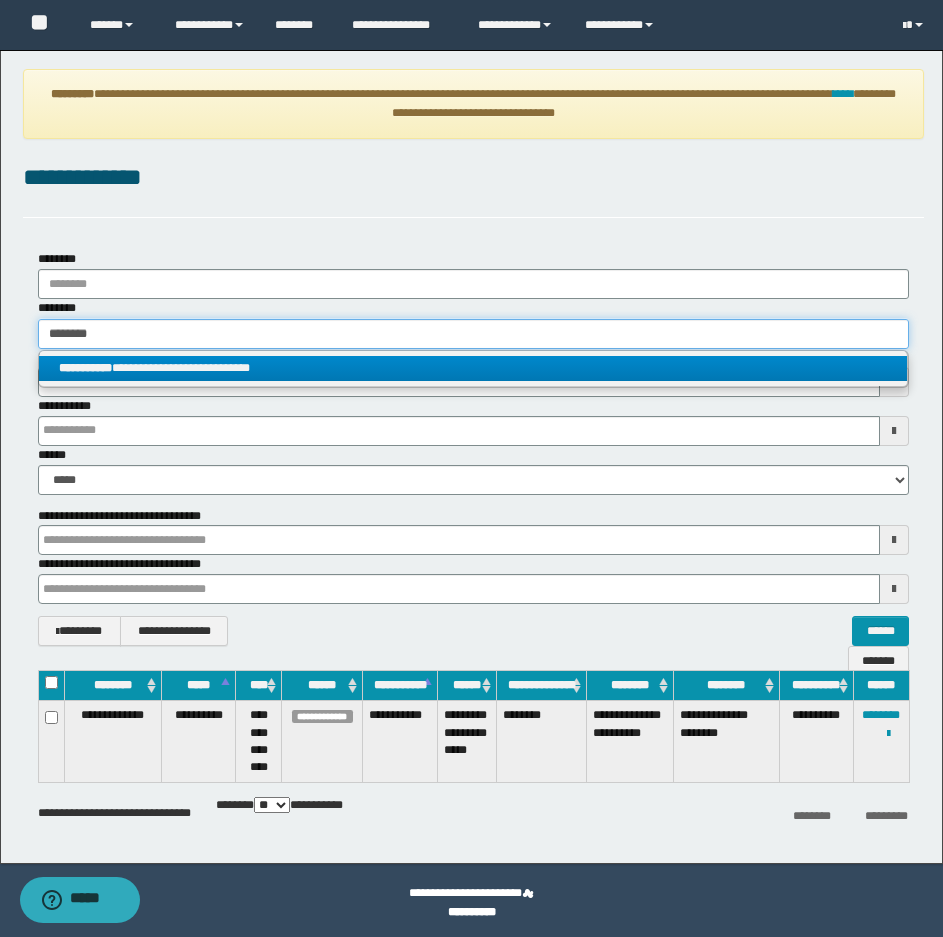 type on "********" 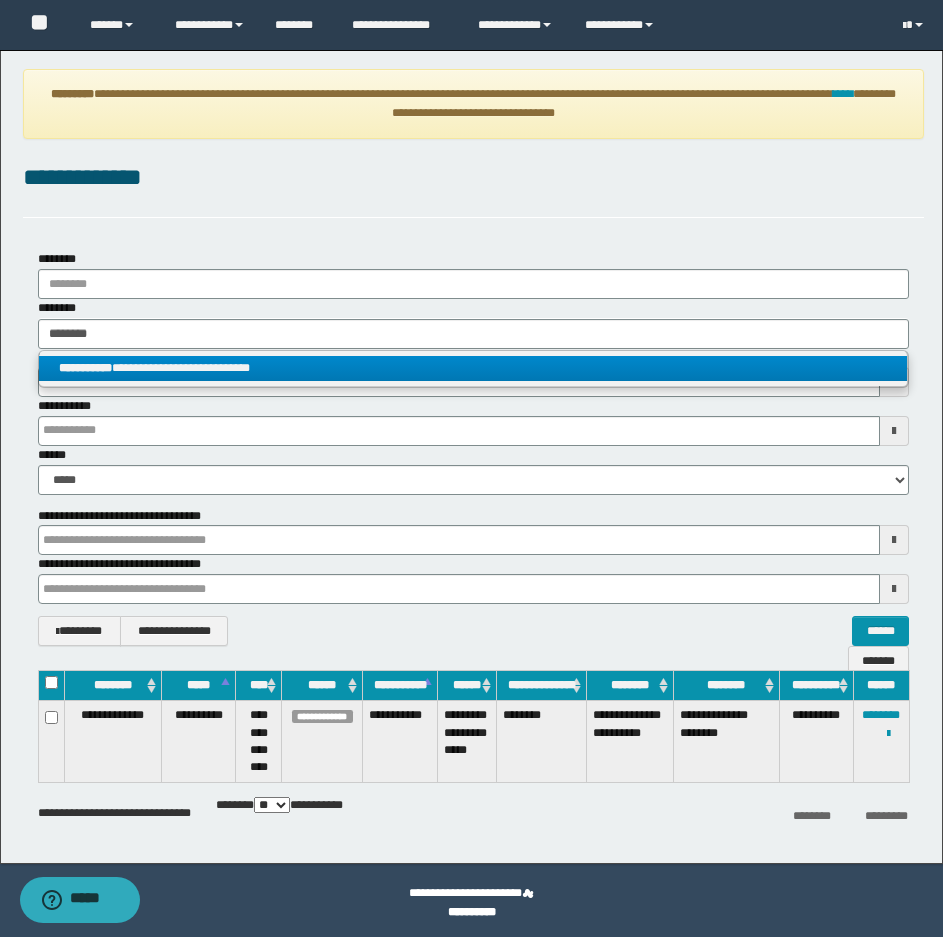 click on "**********" at bounding box center [473, 368] 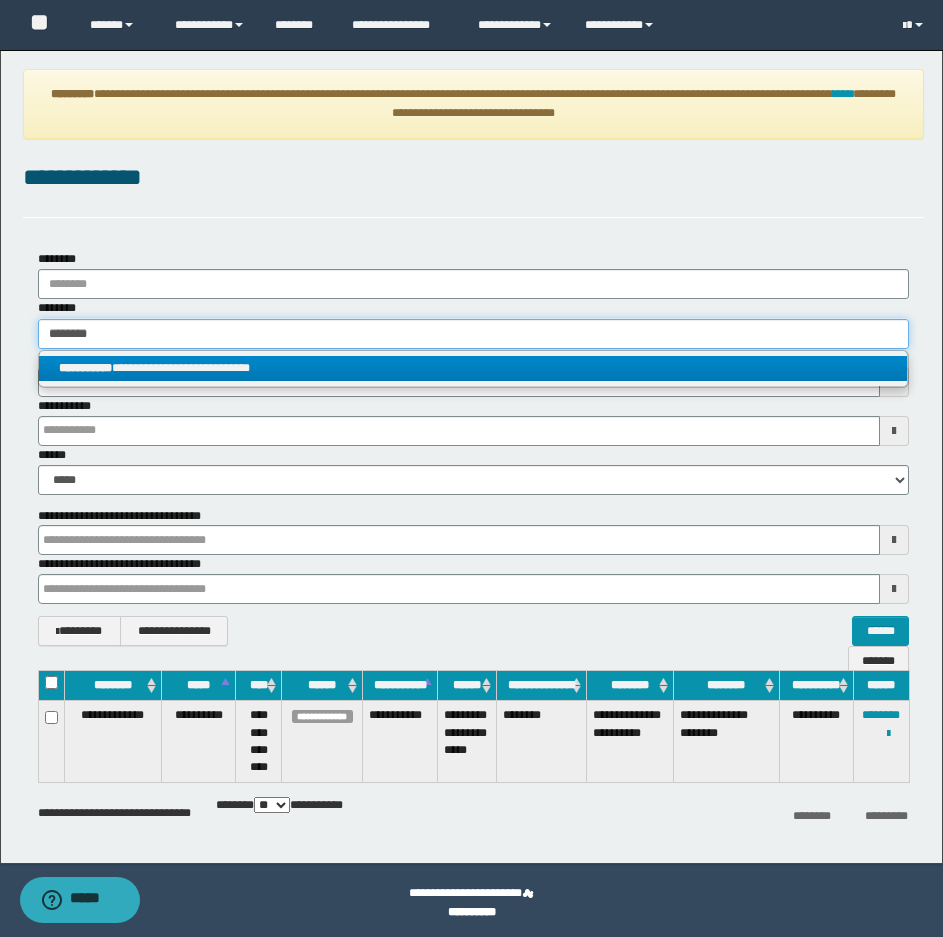 type 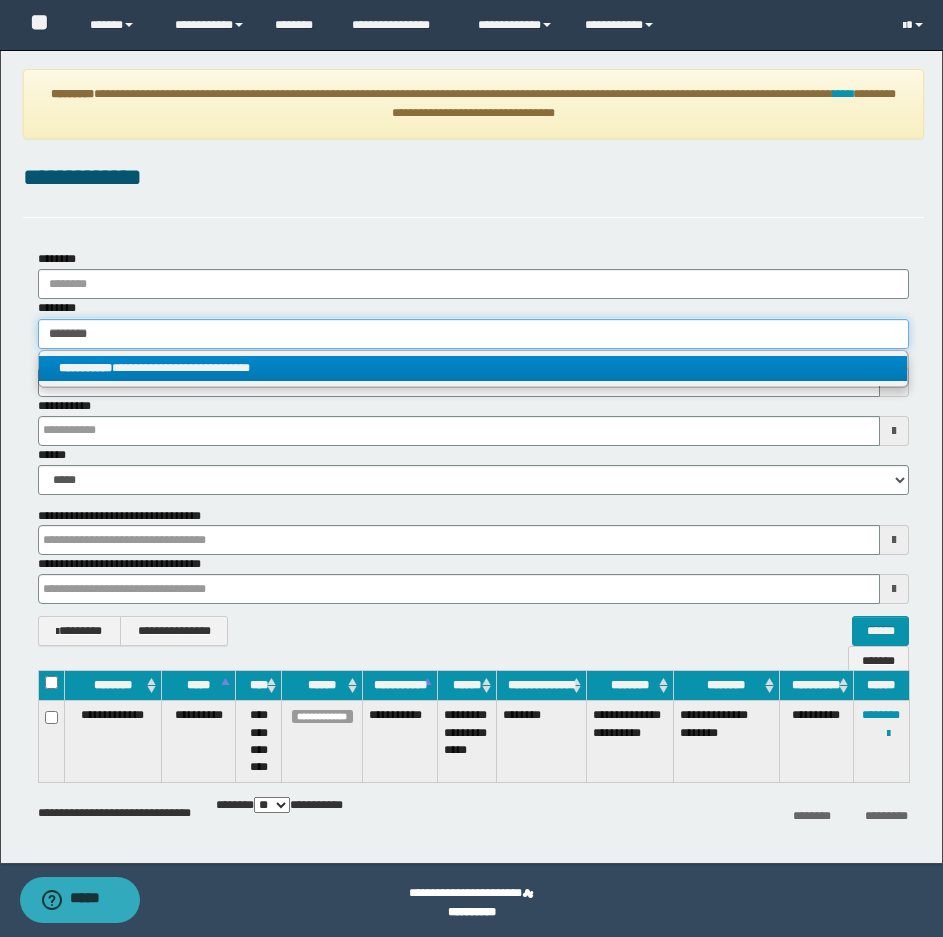 type 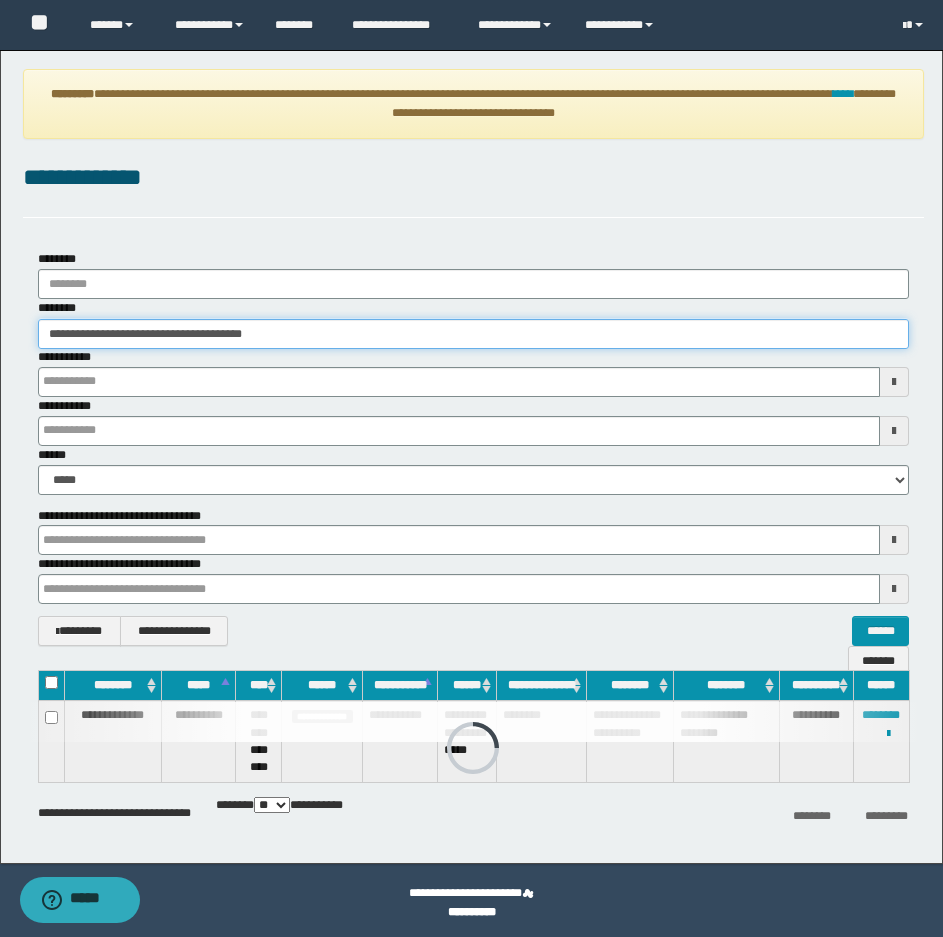 type 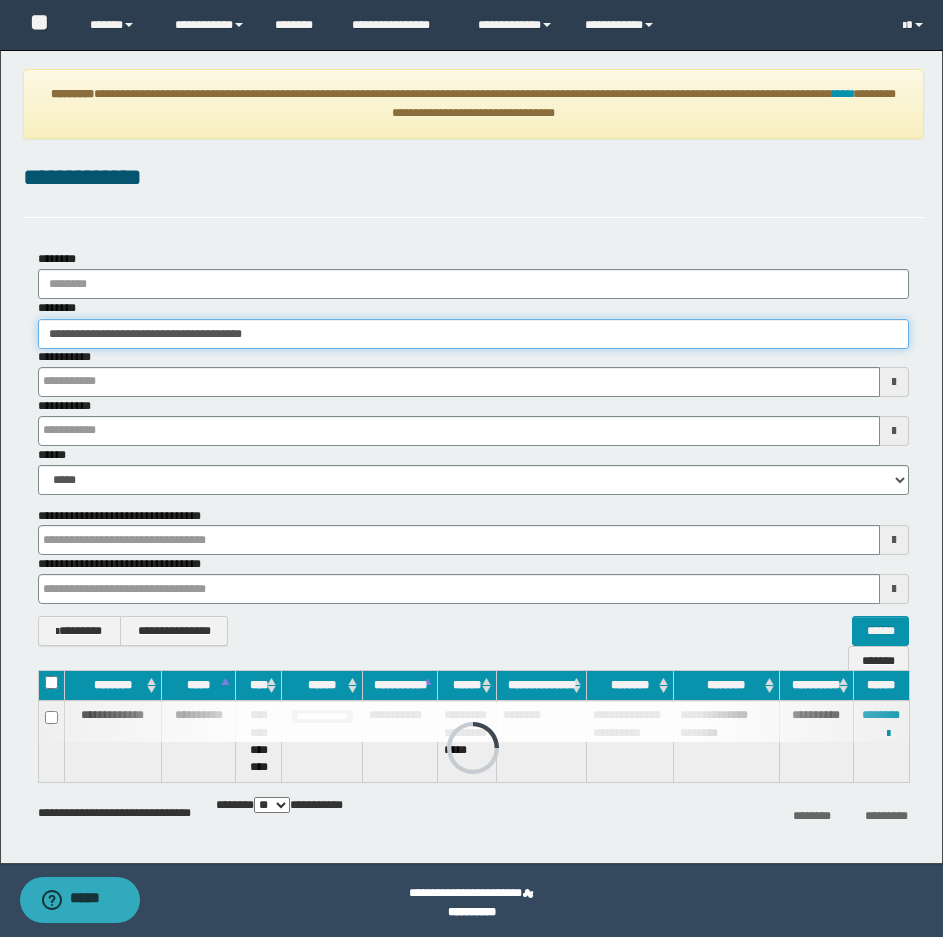 type 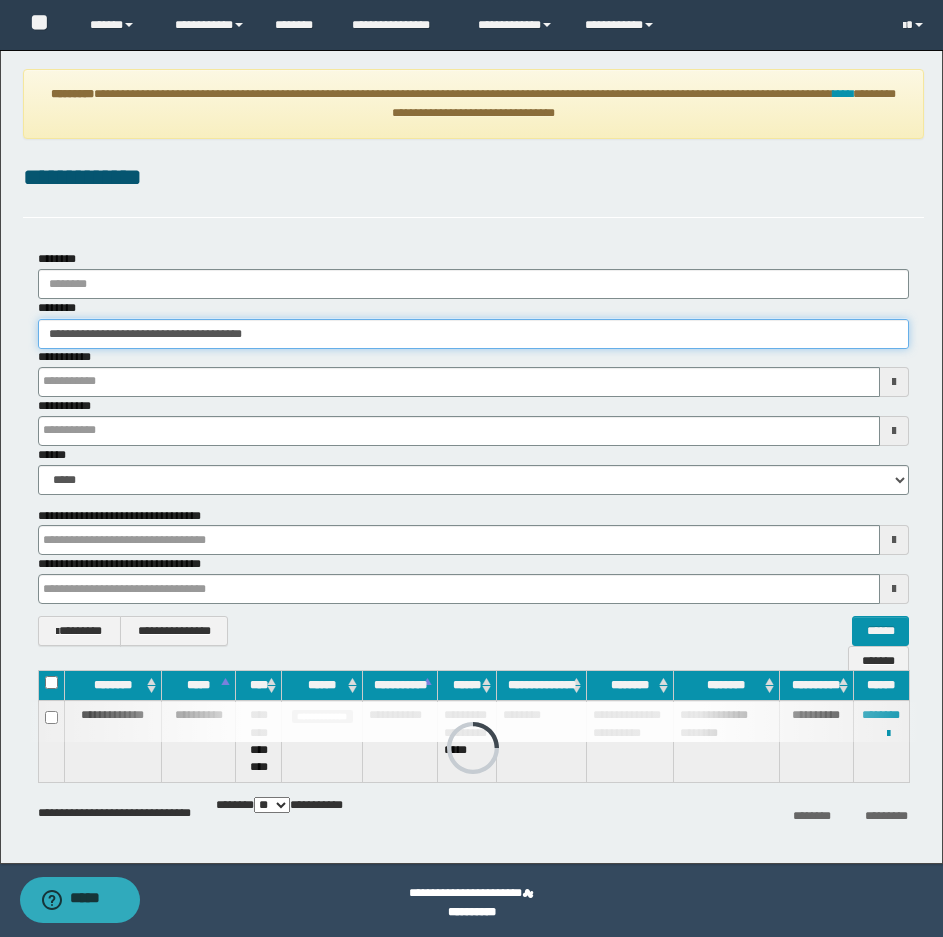 type 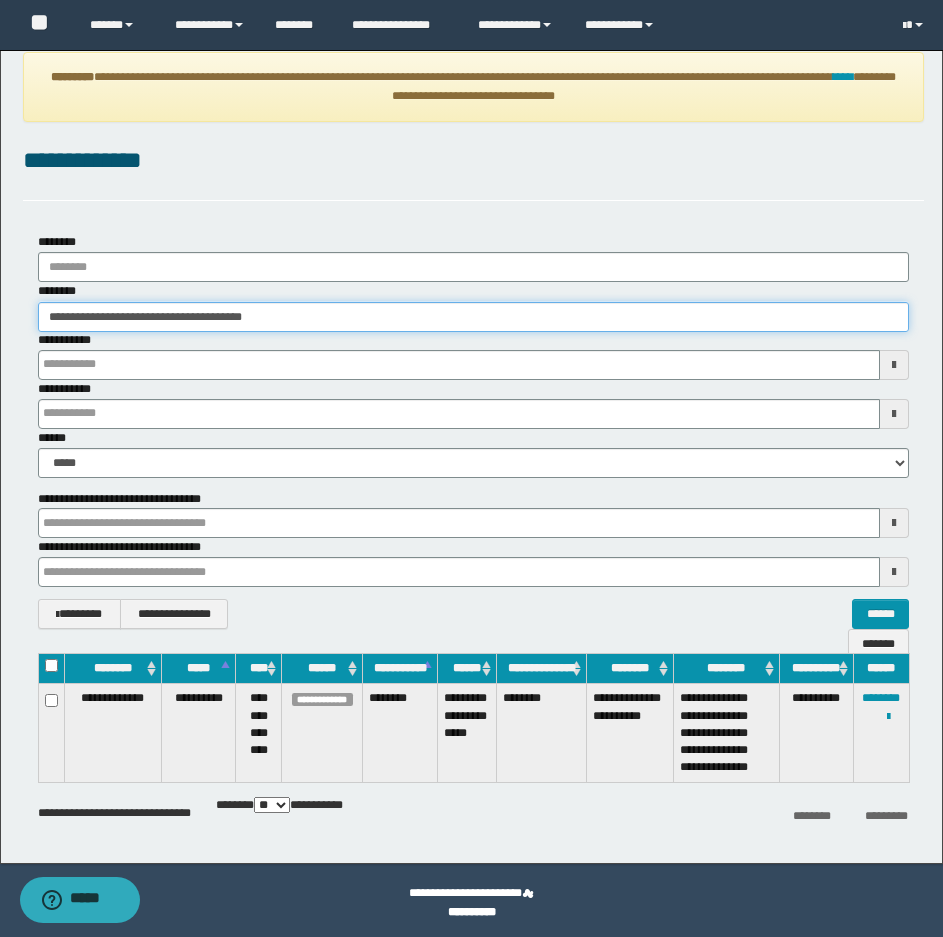 scroll, scrollTop: 22, scrollLeft: 0, axis: vertical 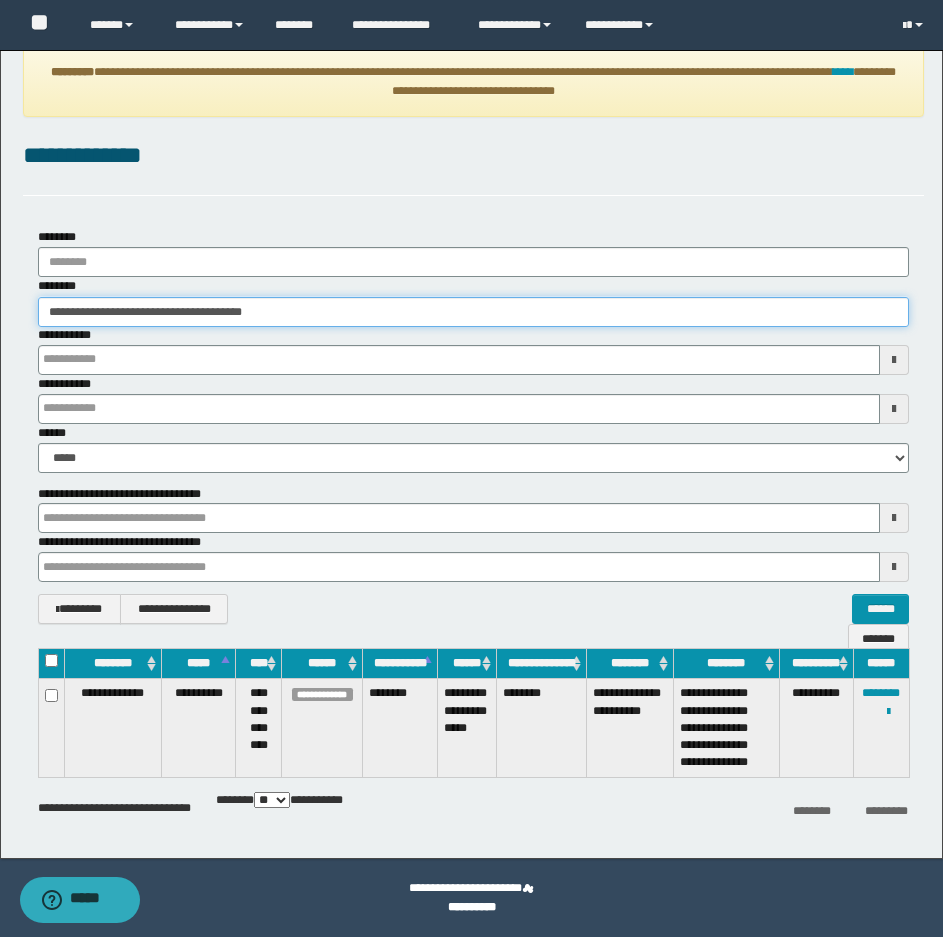 type 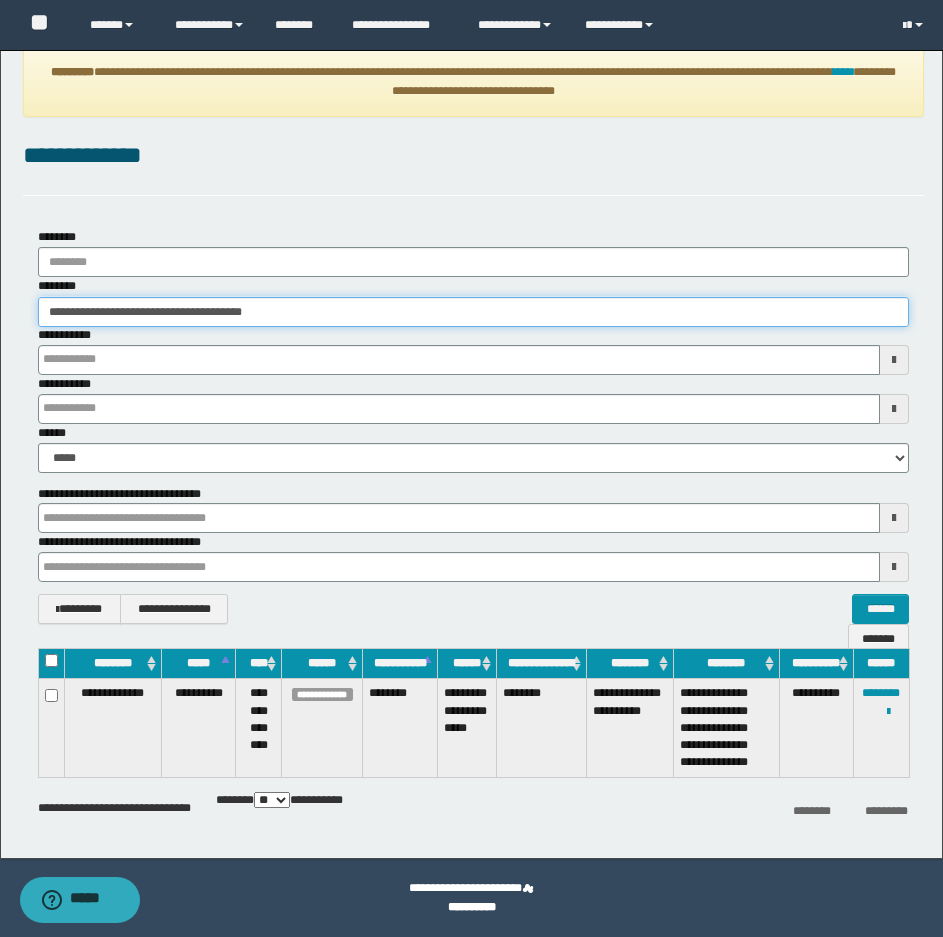 type 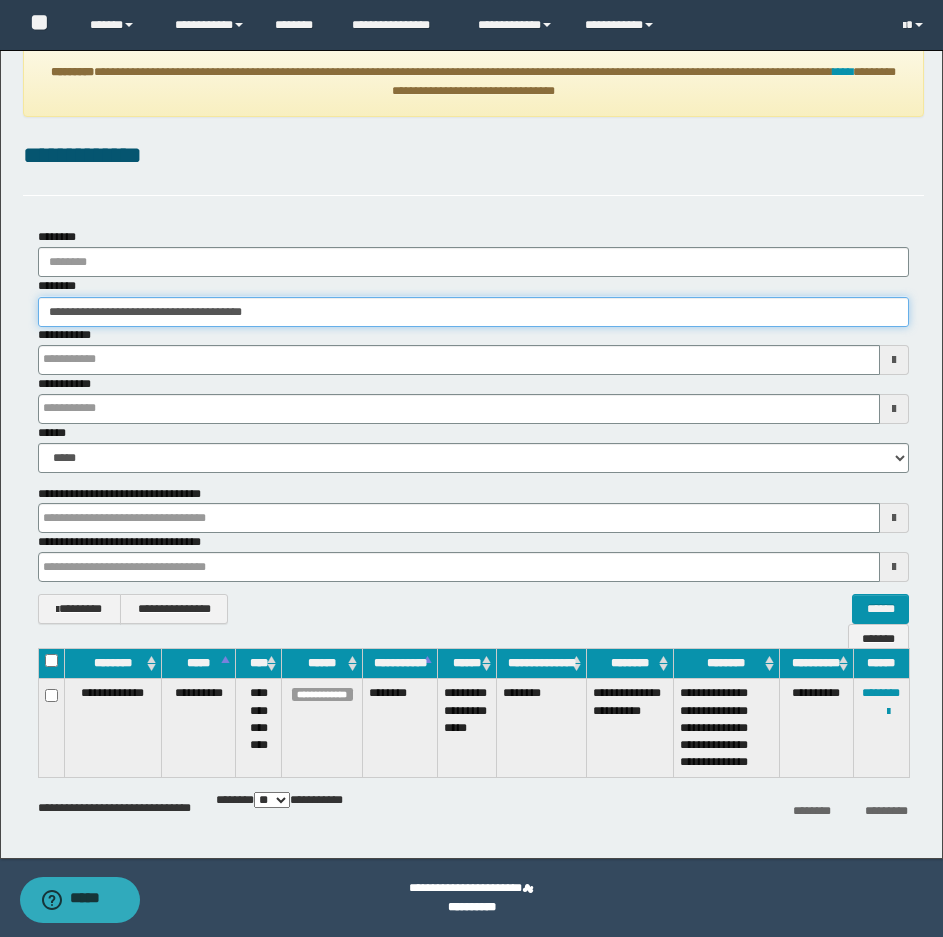type 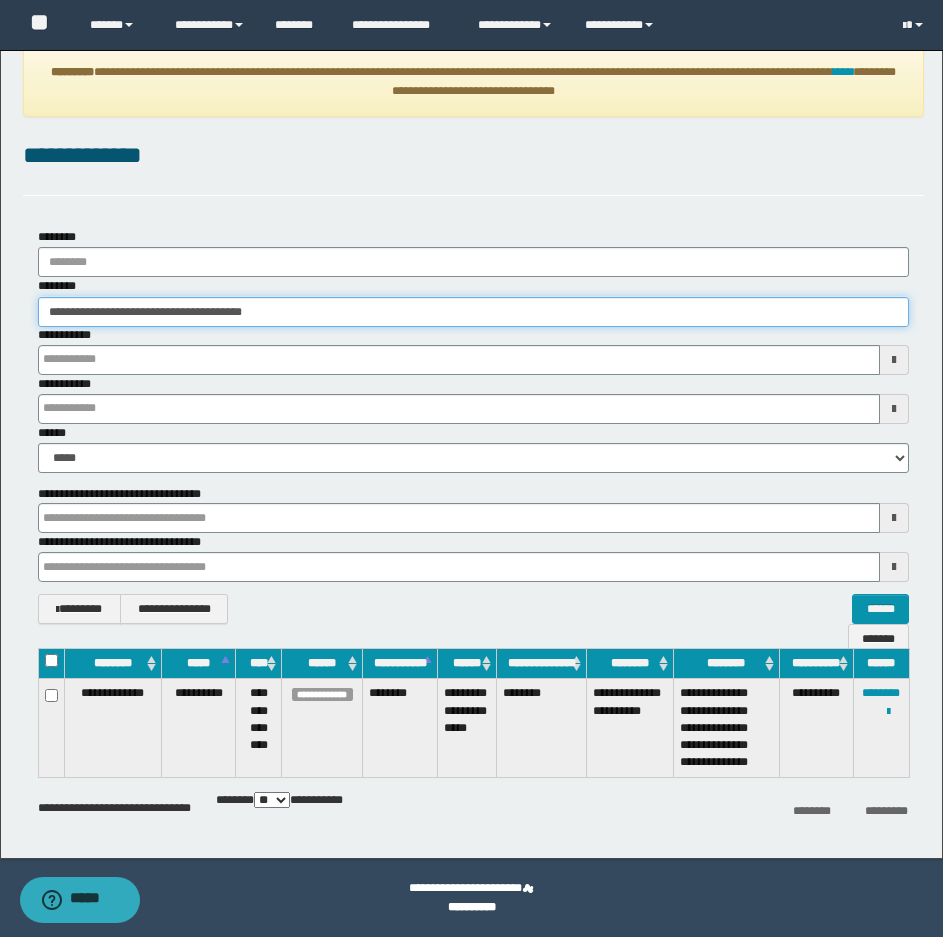 type 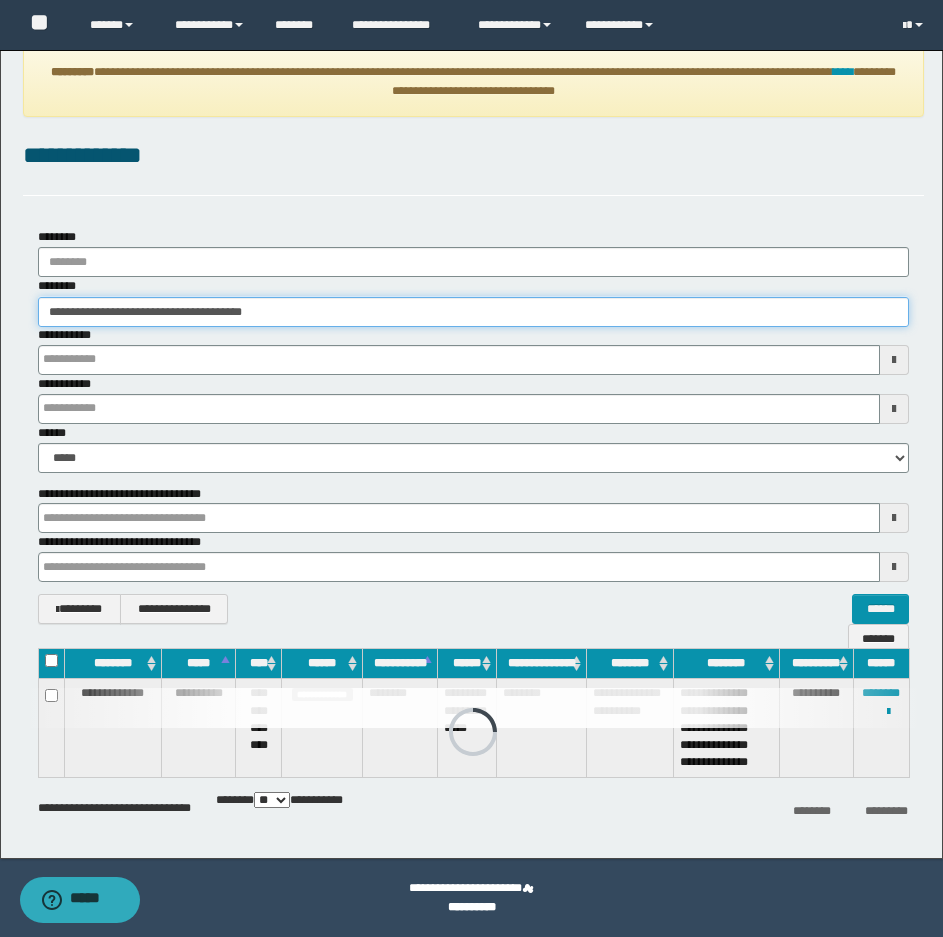 type 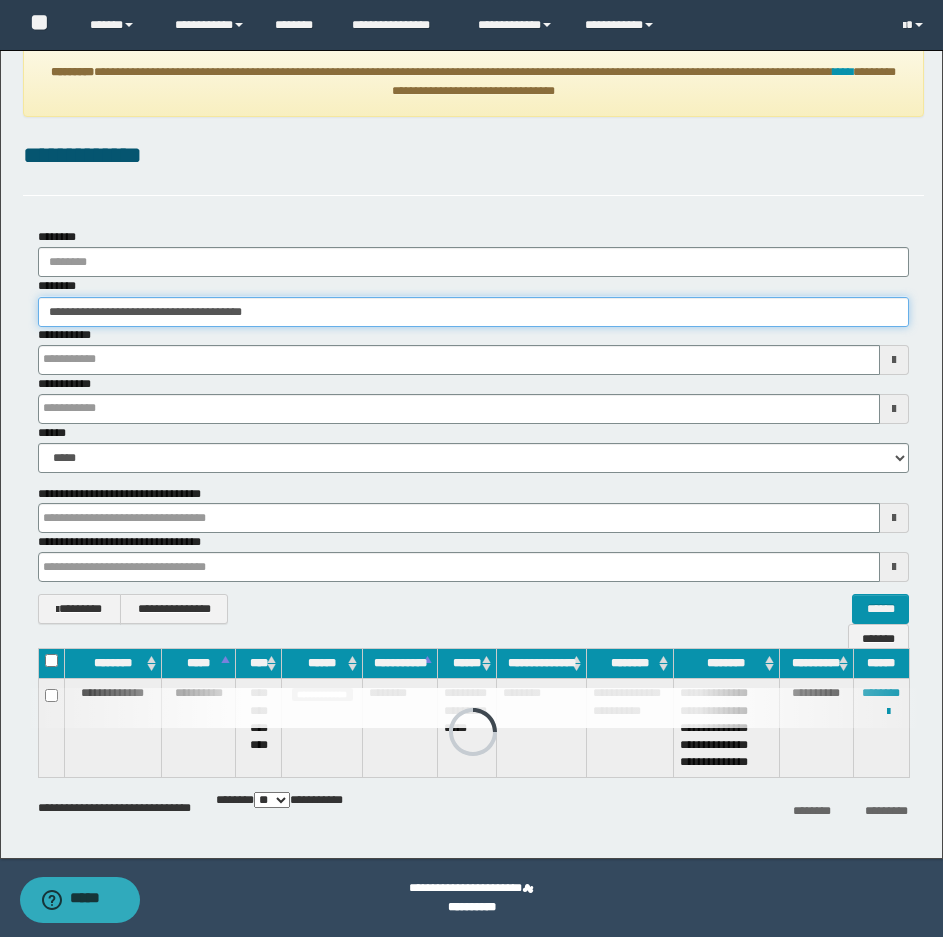 type 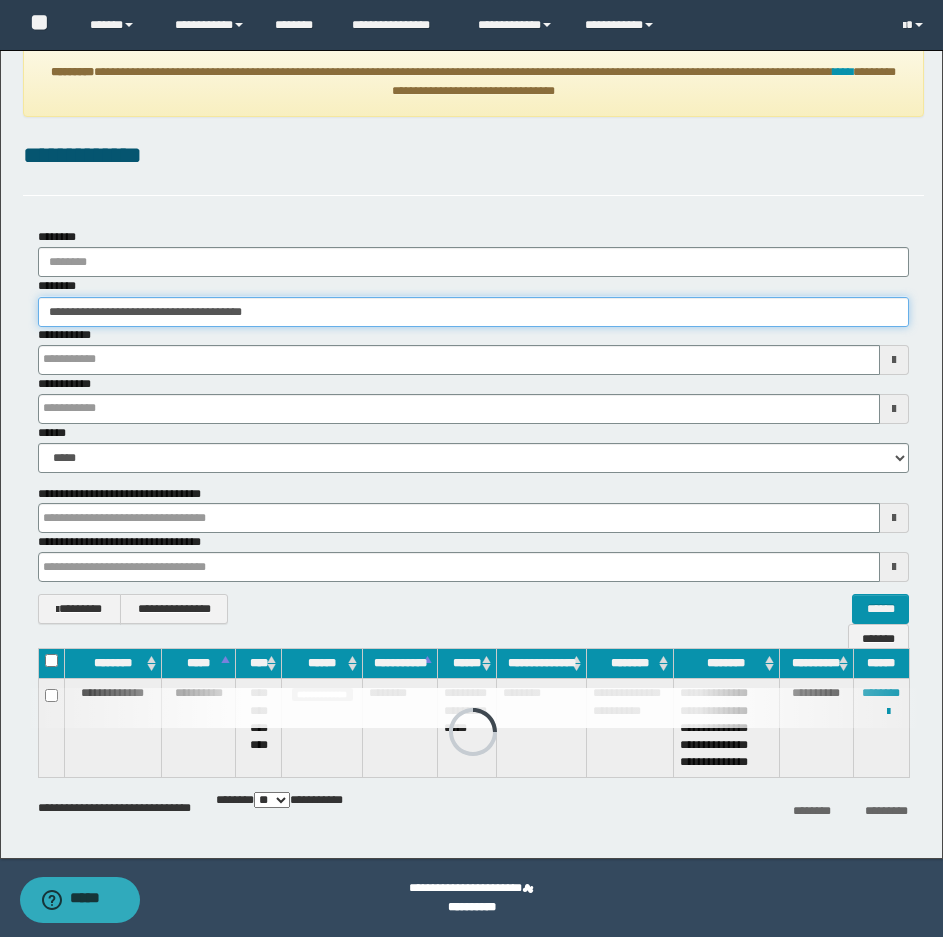 type 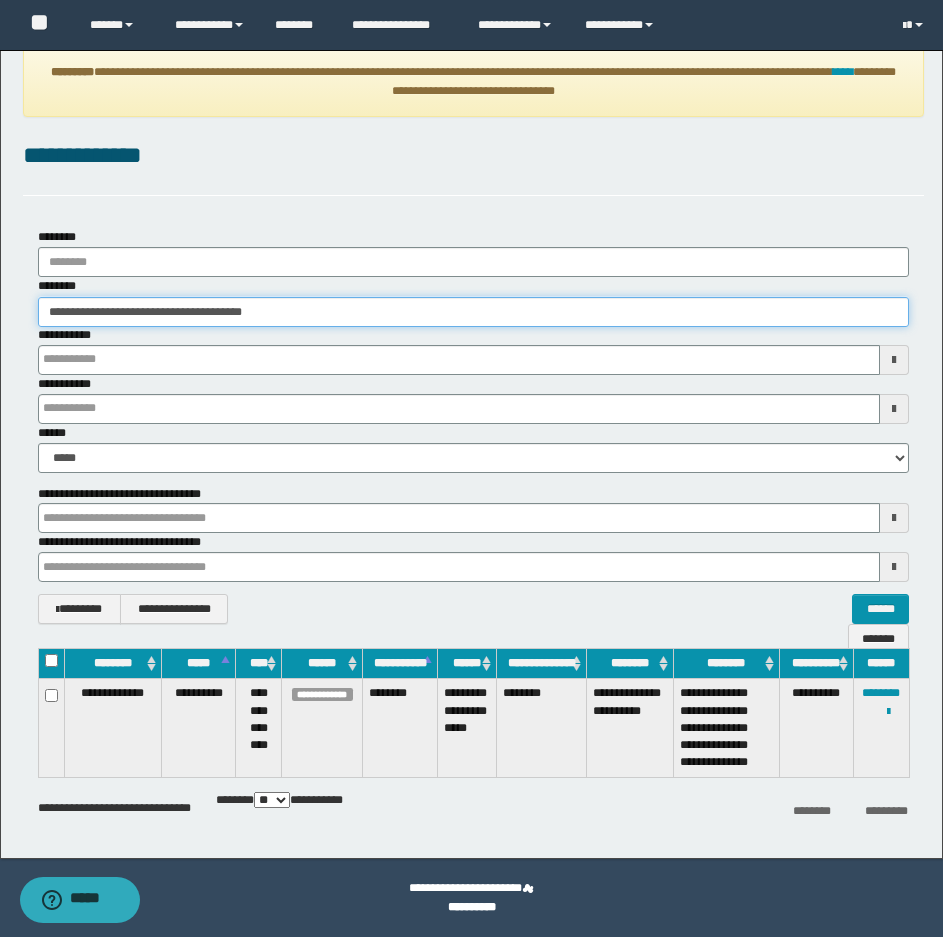 click on "**********" at bounding box center (473, 312) 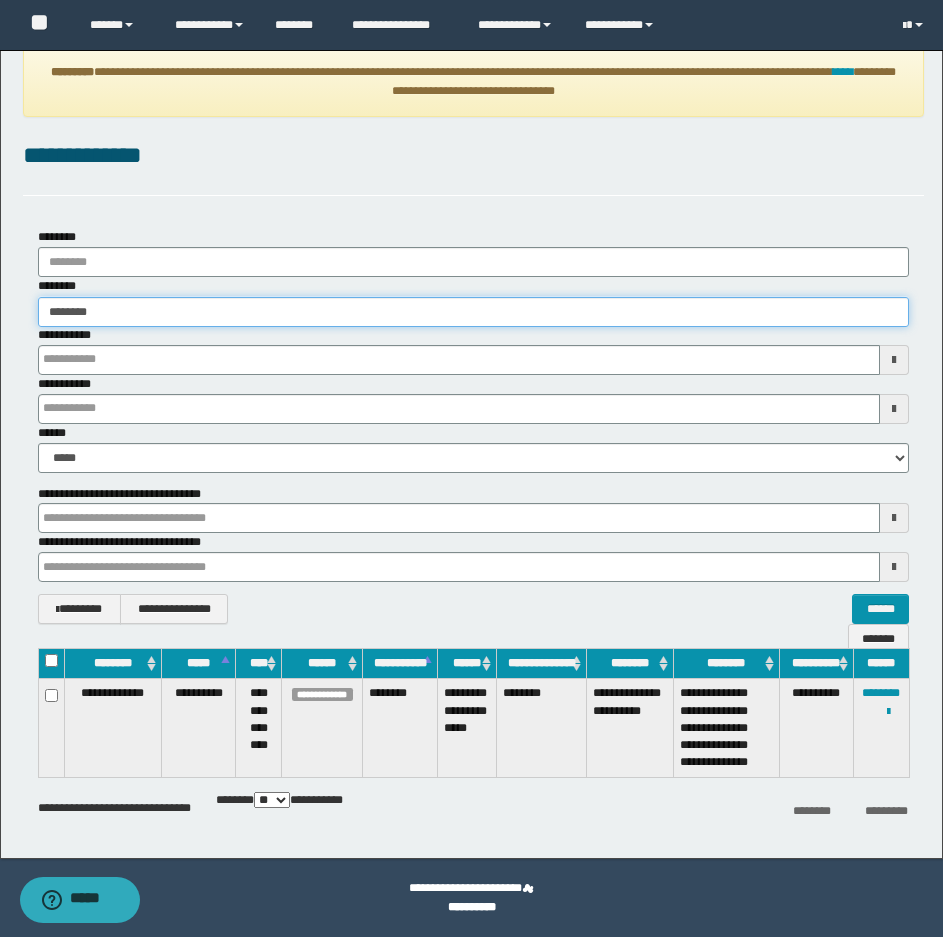 type on "********" 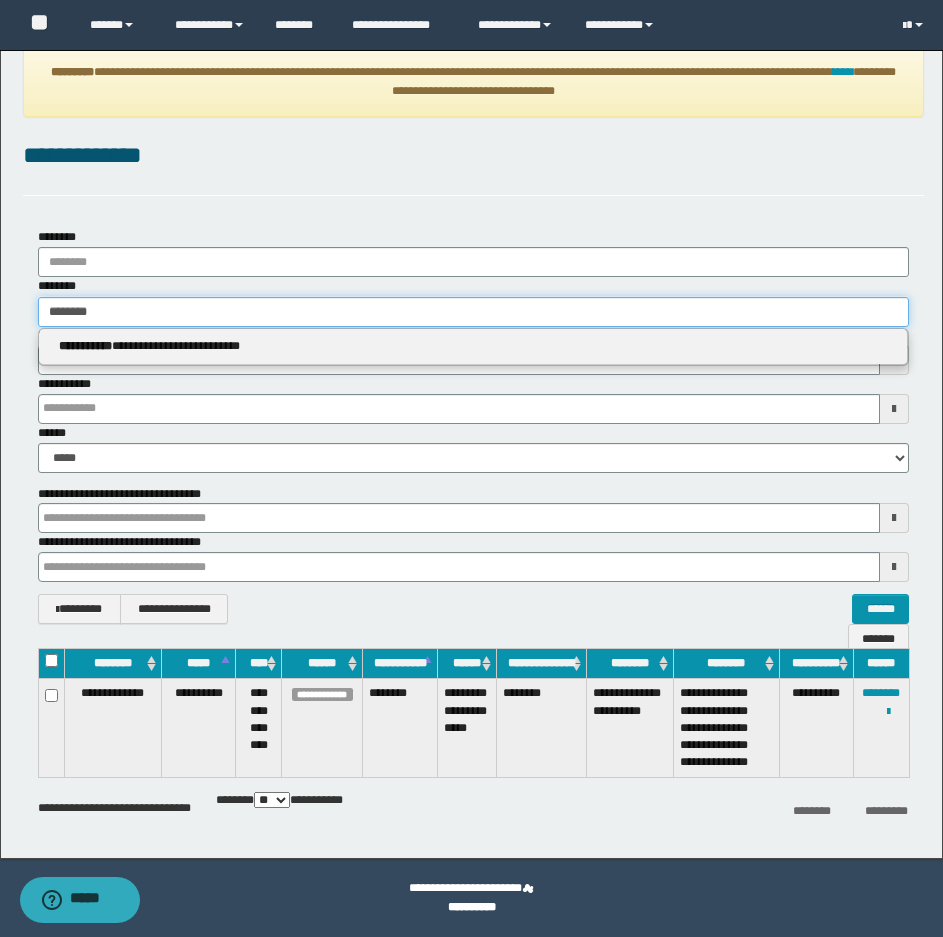 type on "********" 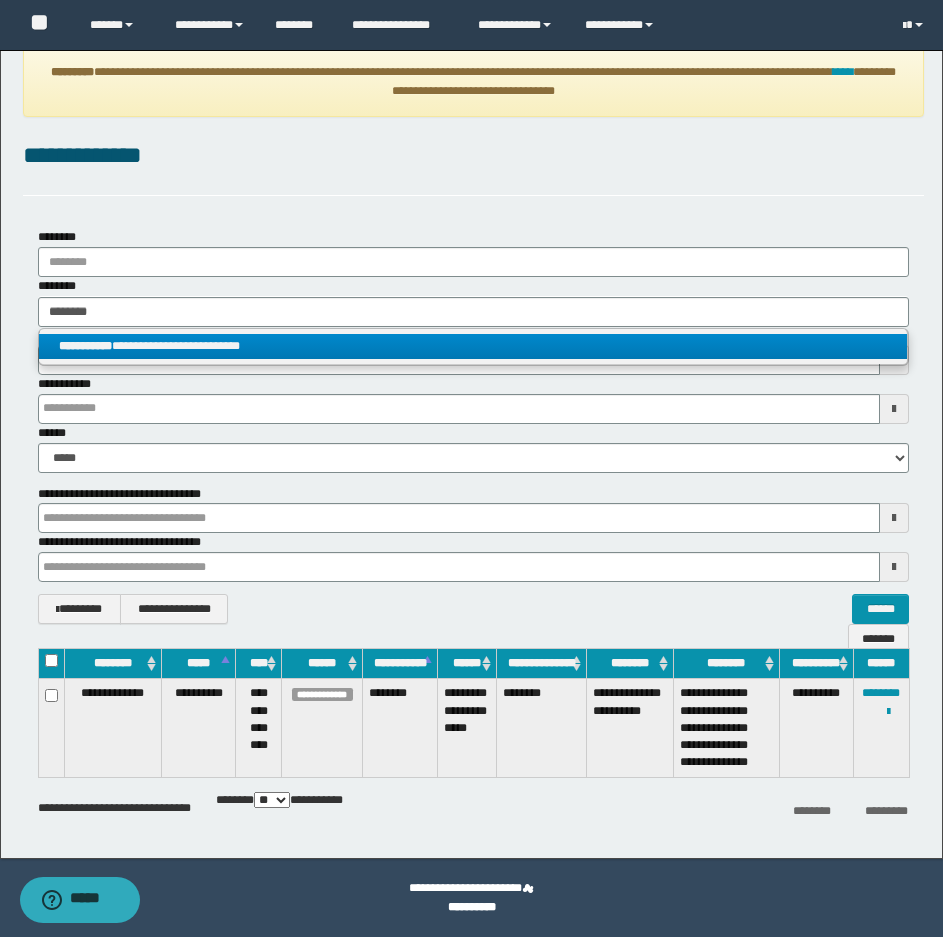 click on "**********" at bounding box center [473, 346] 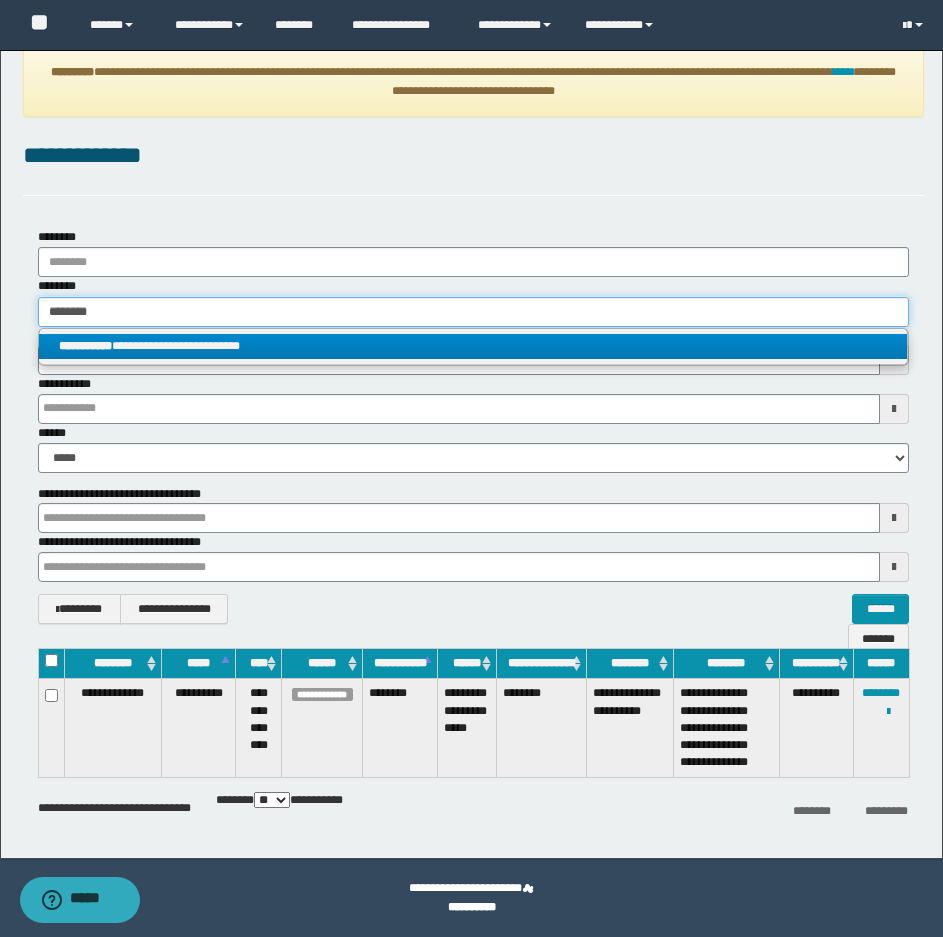 type 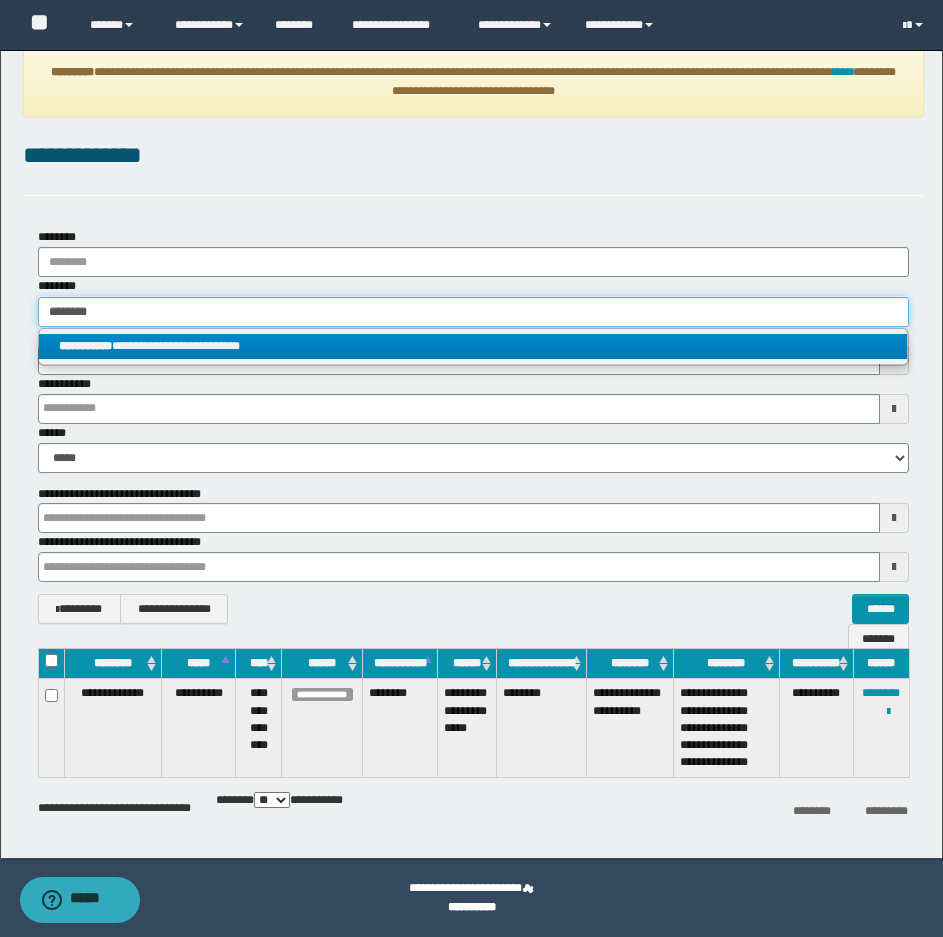 type 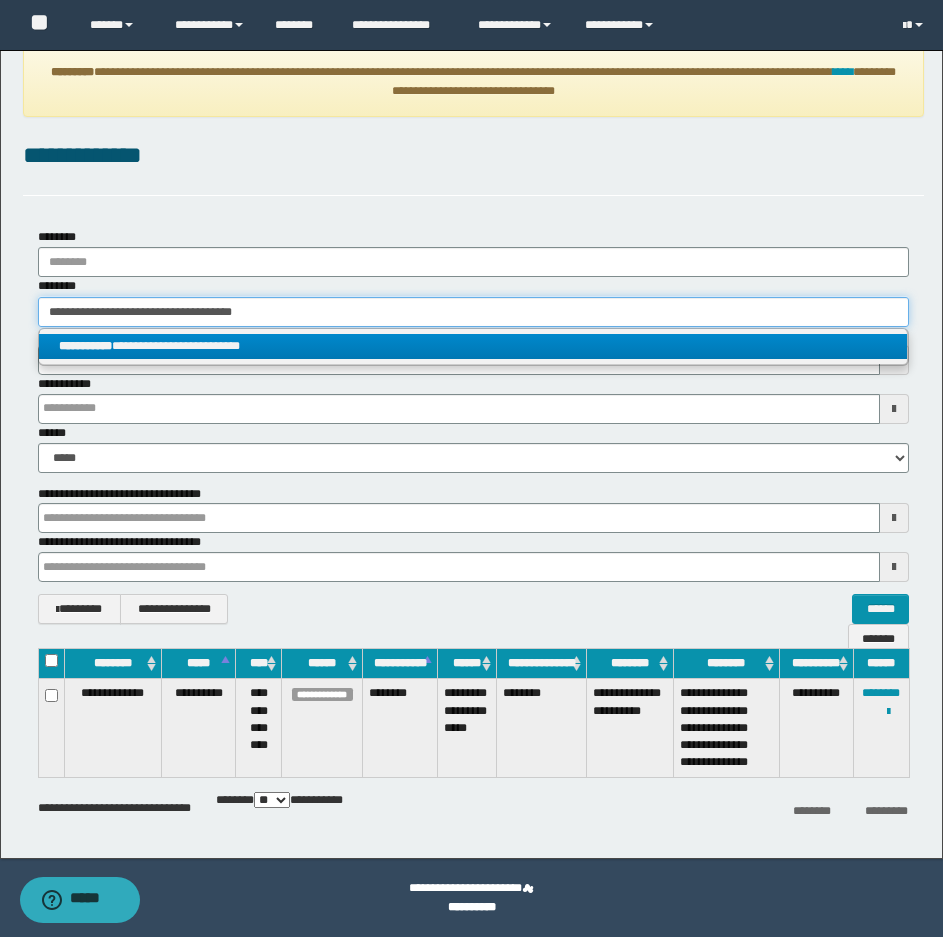 type 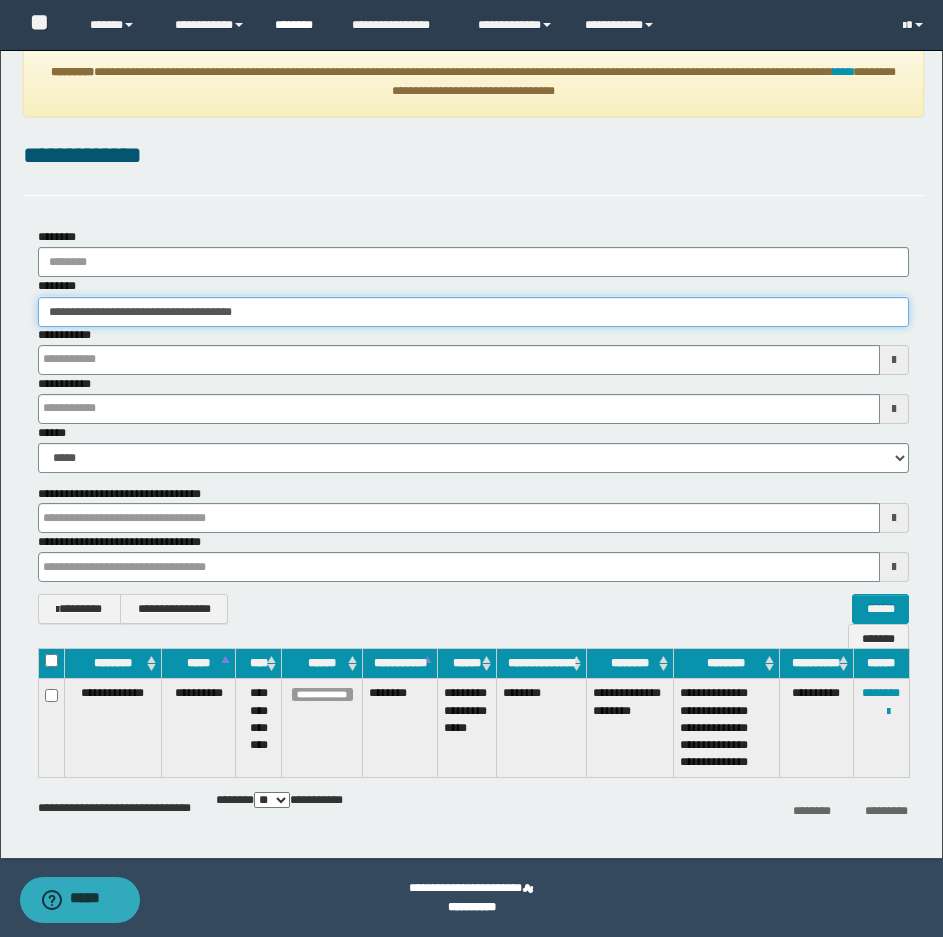 type 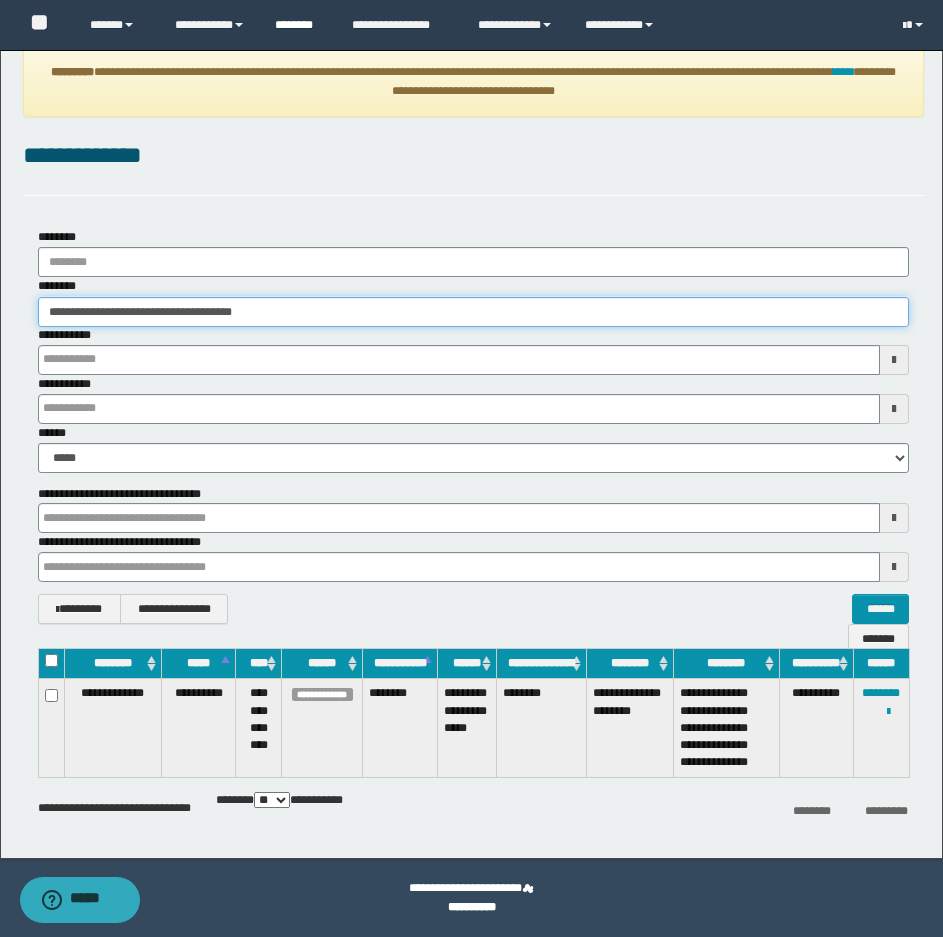 type 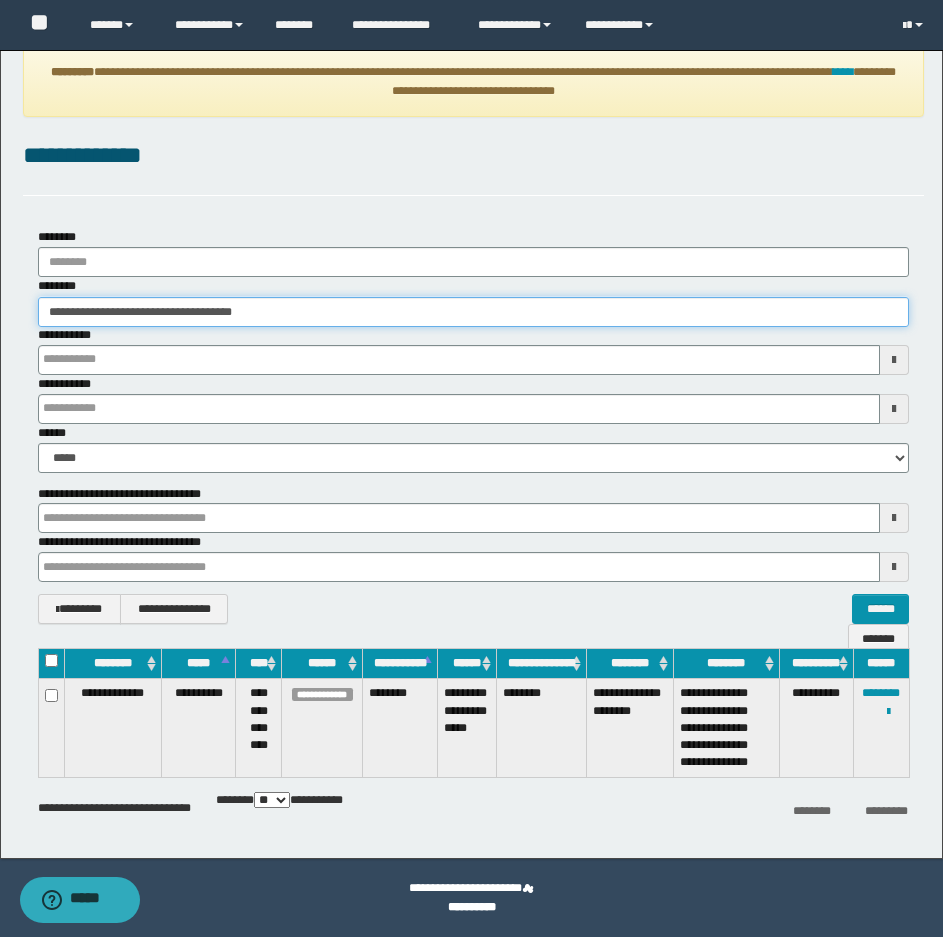 click on "**********" at bounding box center [473, 312] 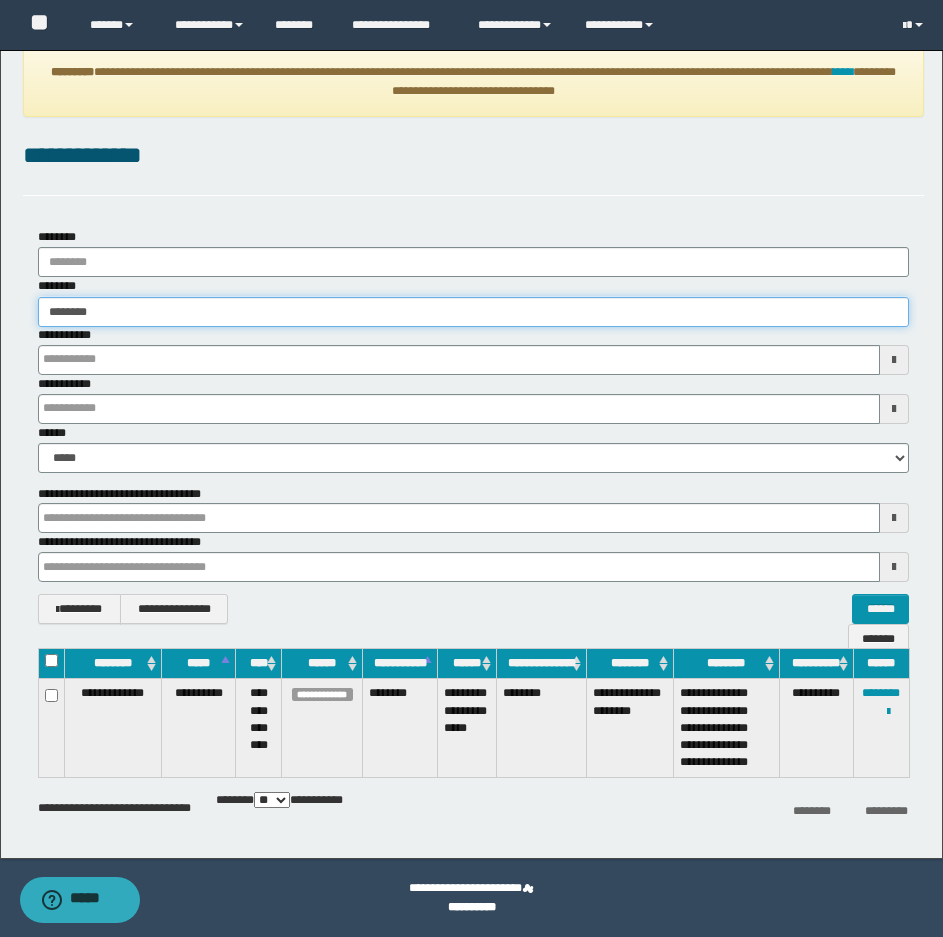 type 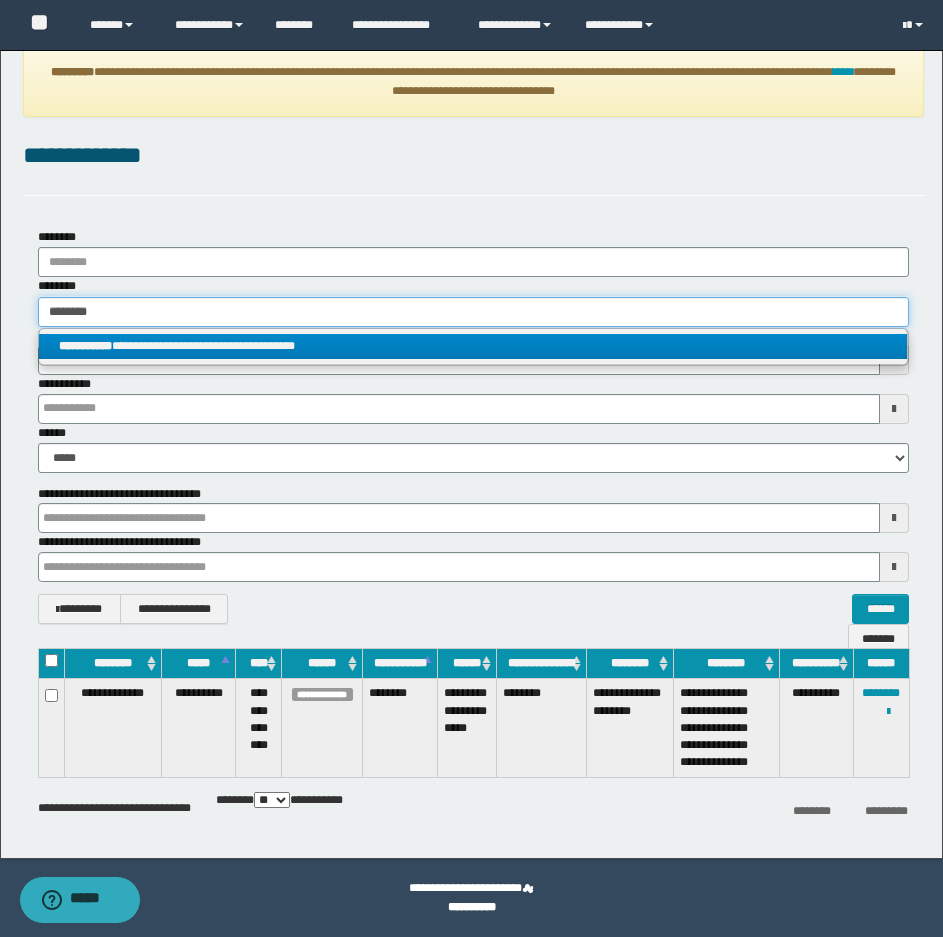 type on "********" 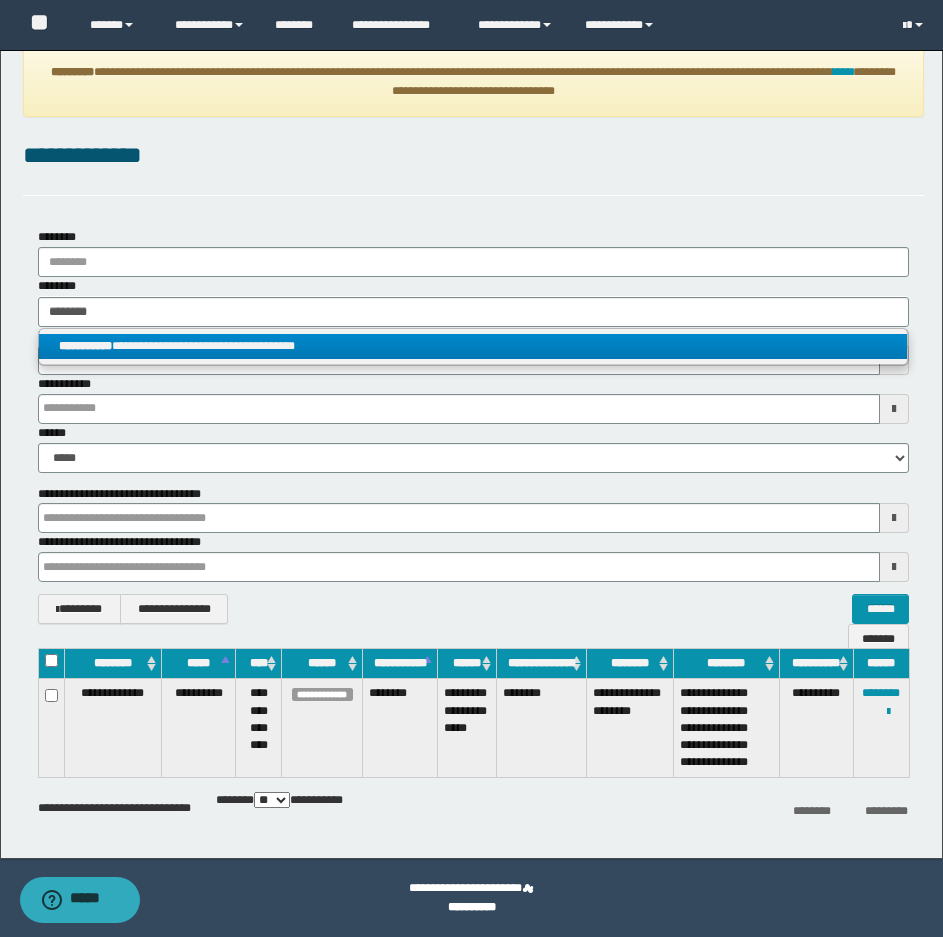 click on "**********" at bounding box center (473, 346) 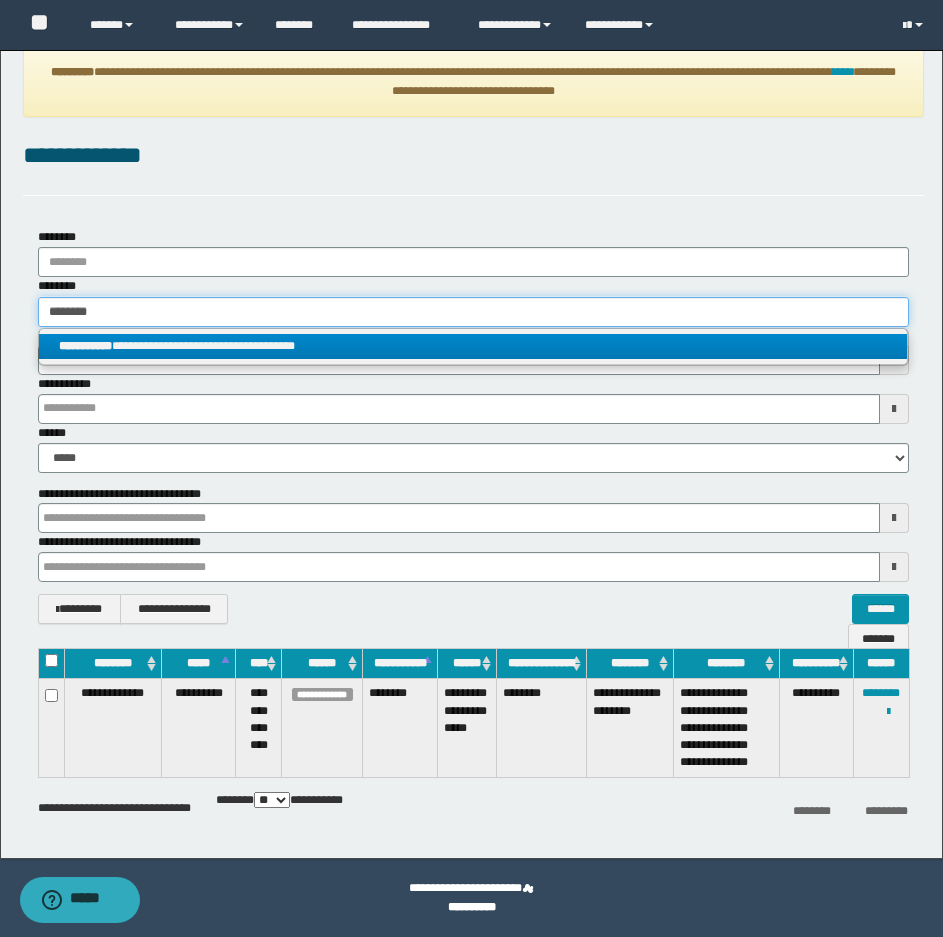 type 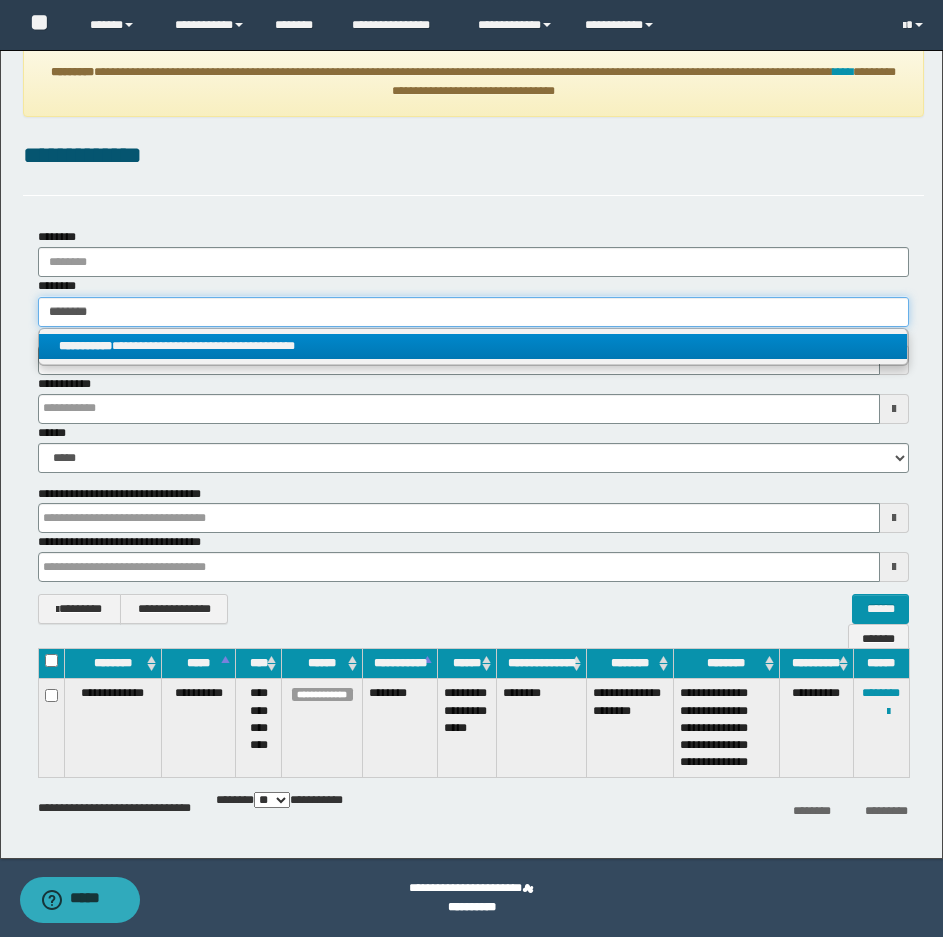 type 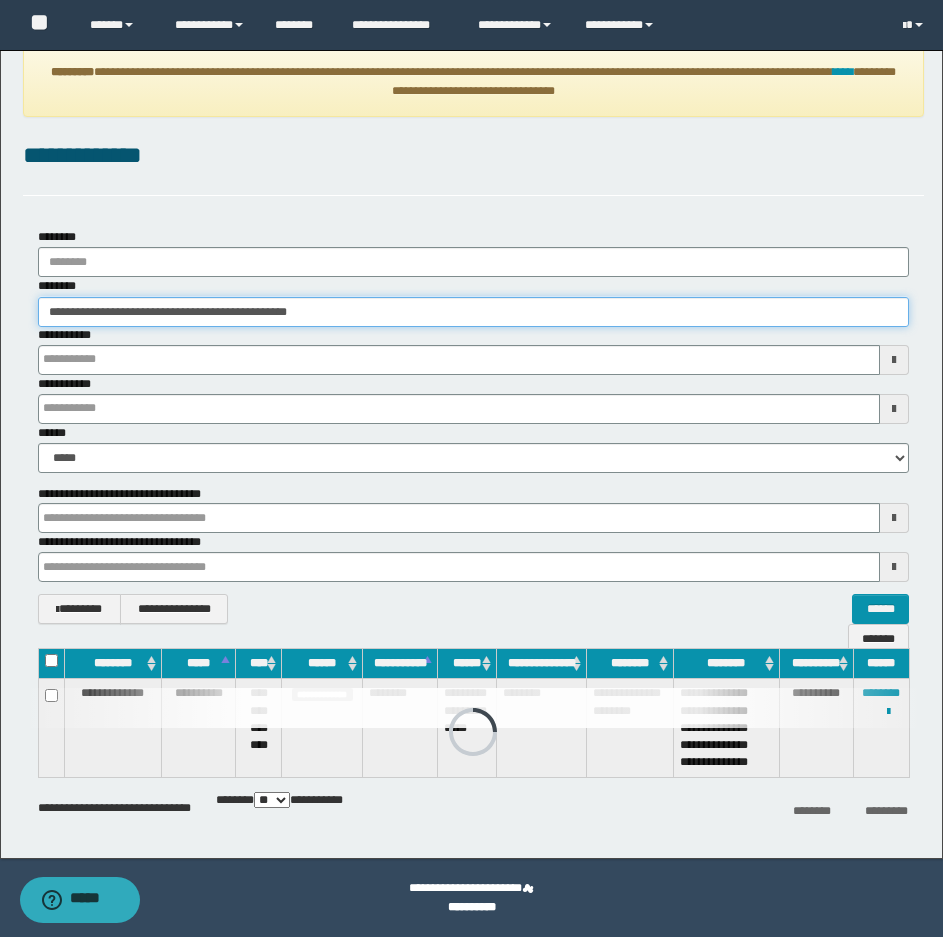 type 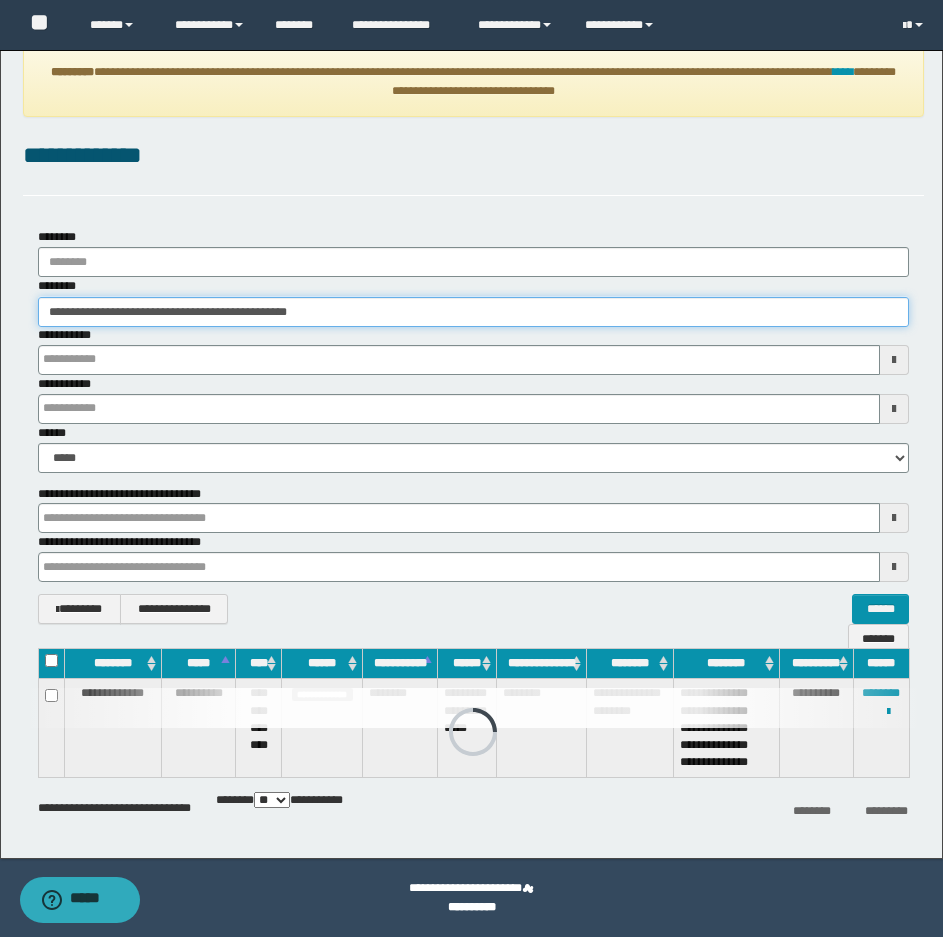 type 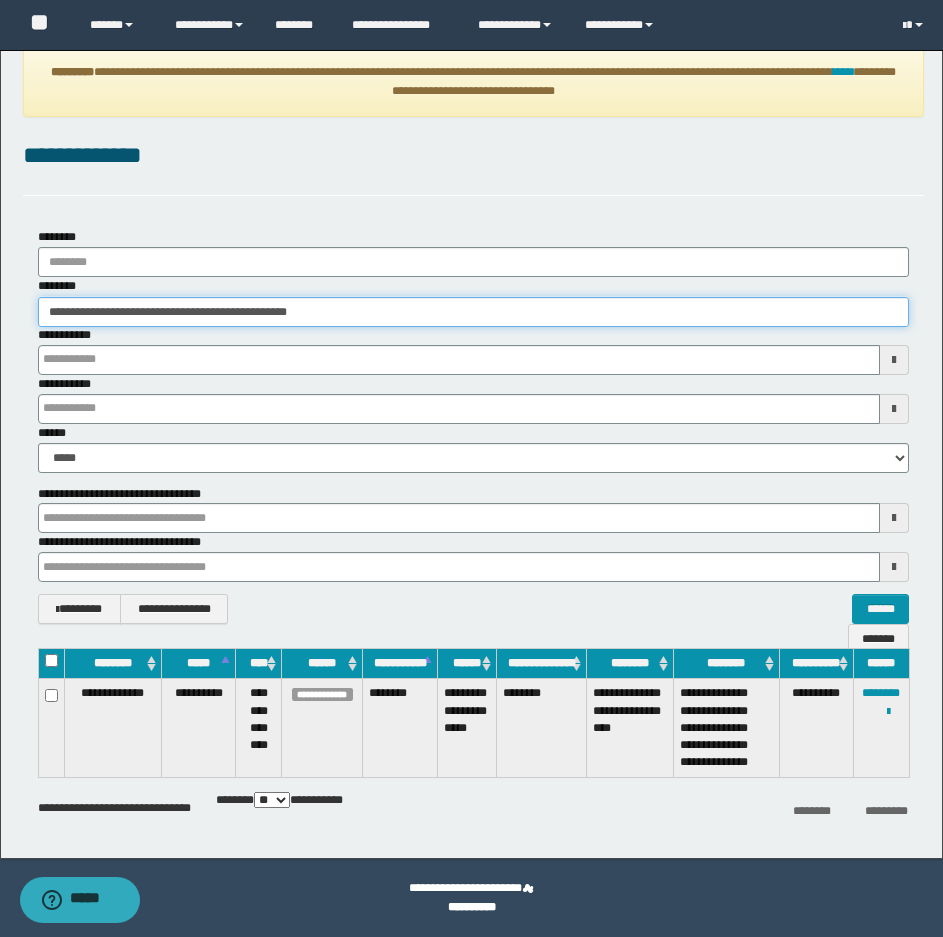 type 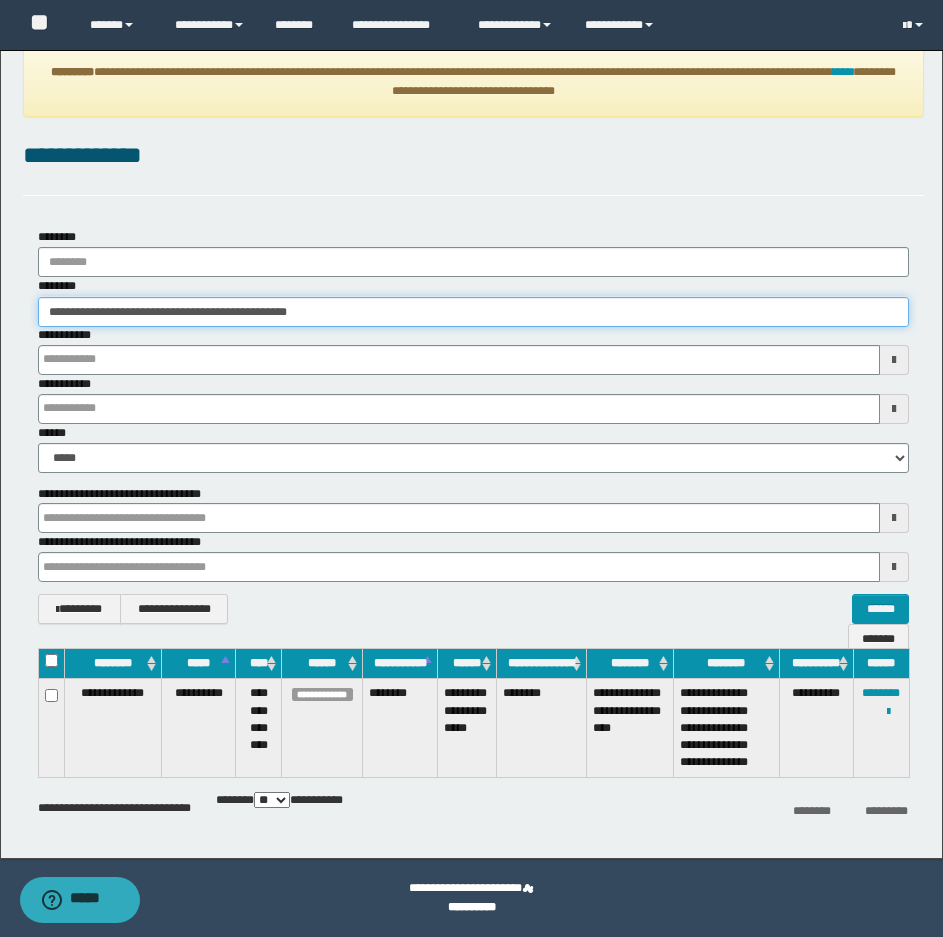 type 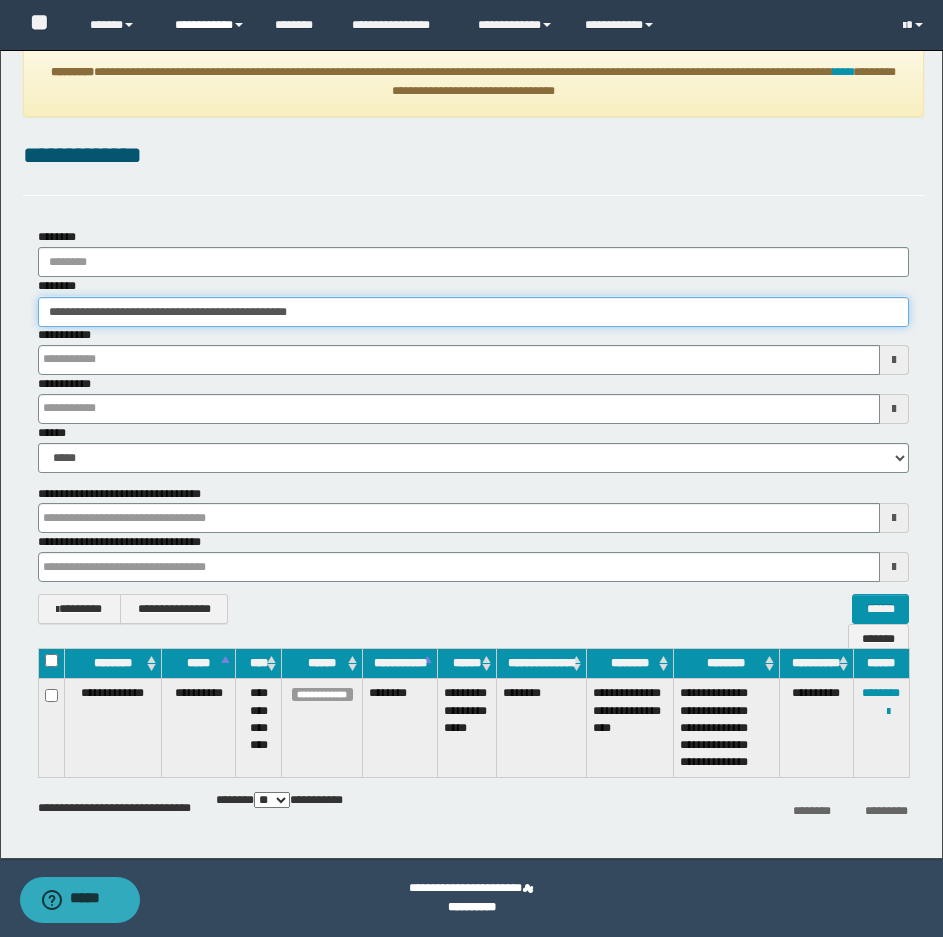 type 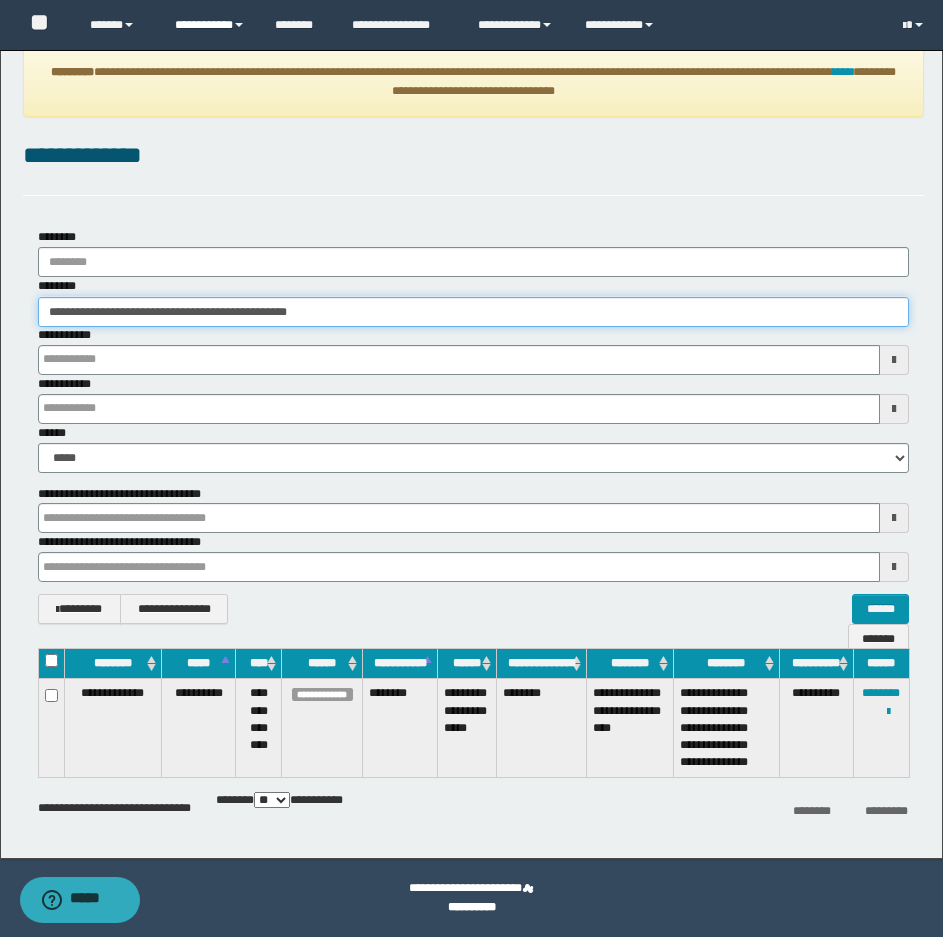 type 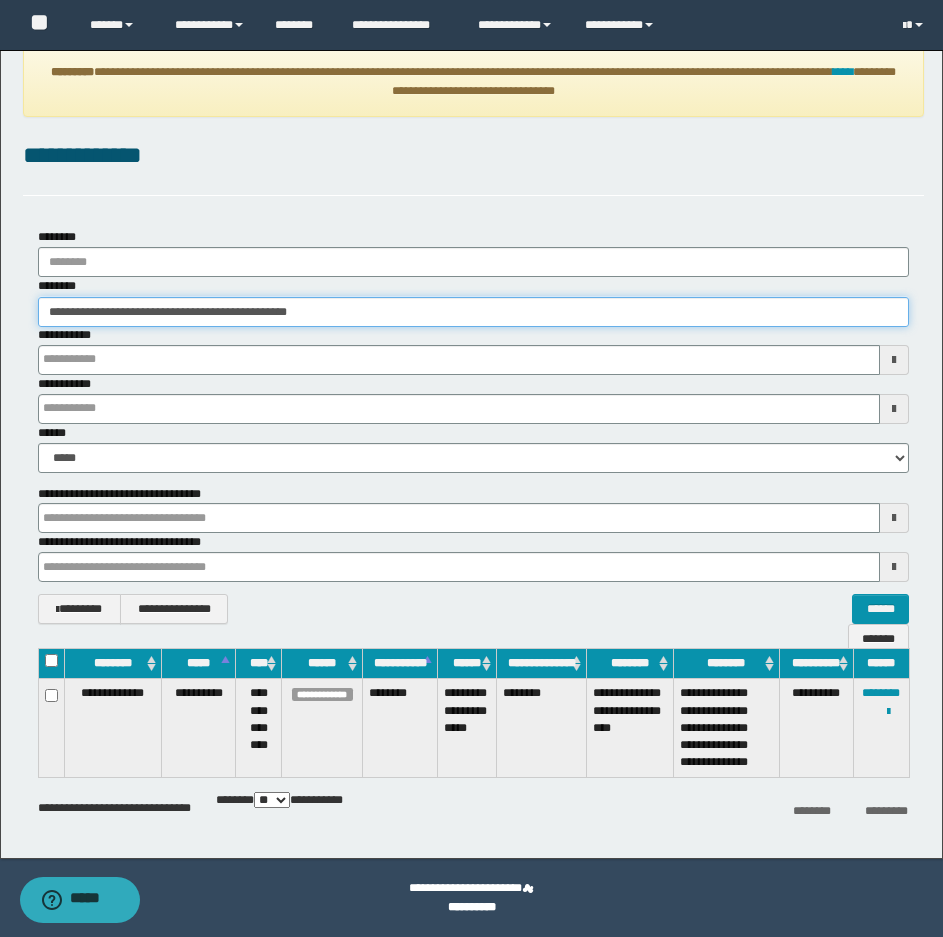 drag, startPoint x: 393, startPoint y: 318, endPoint x: -8, endPoint y: 333, distance: 401.28046 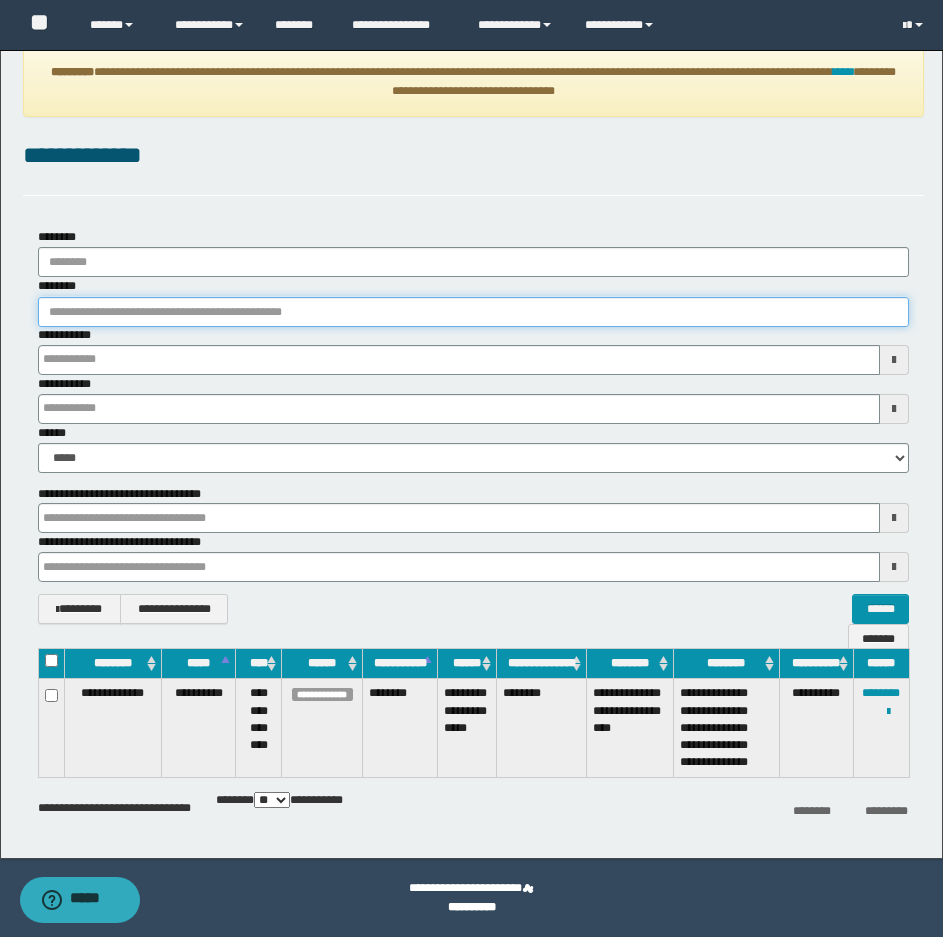 paste on "**********" 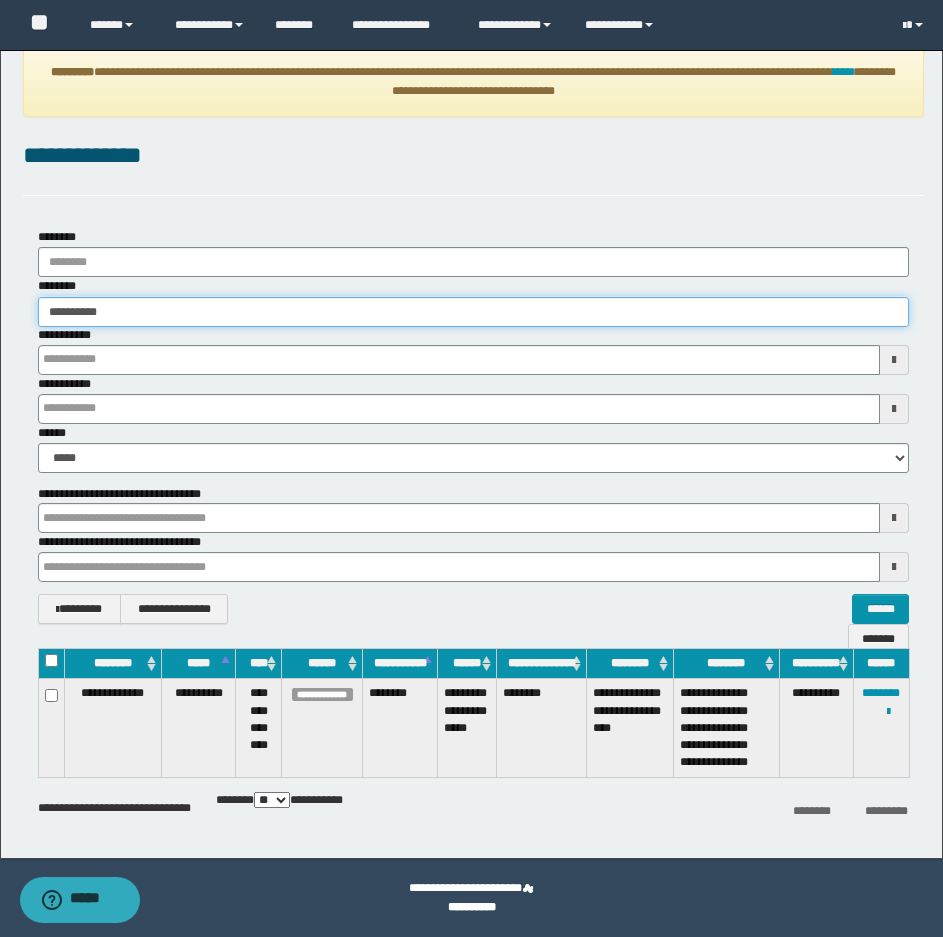 type on "**********" 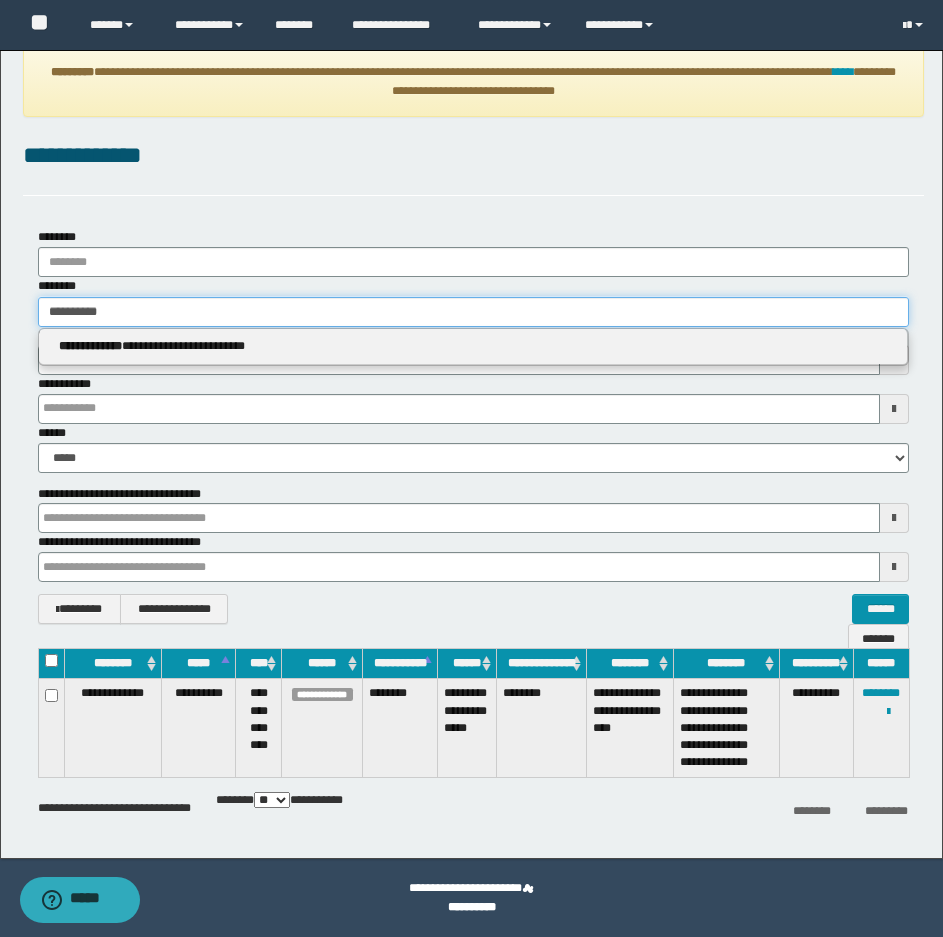 type on "**********" 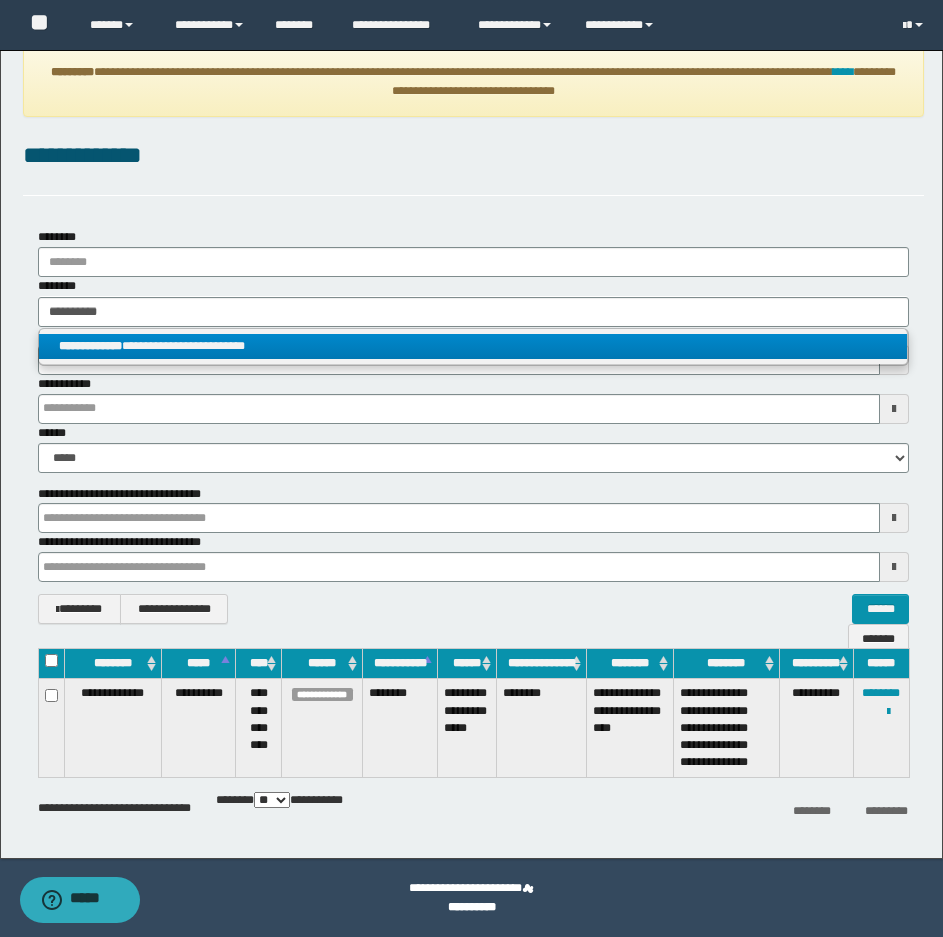 click on "**********" at bounding box center [473, 346] 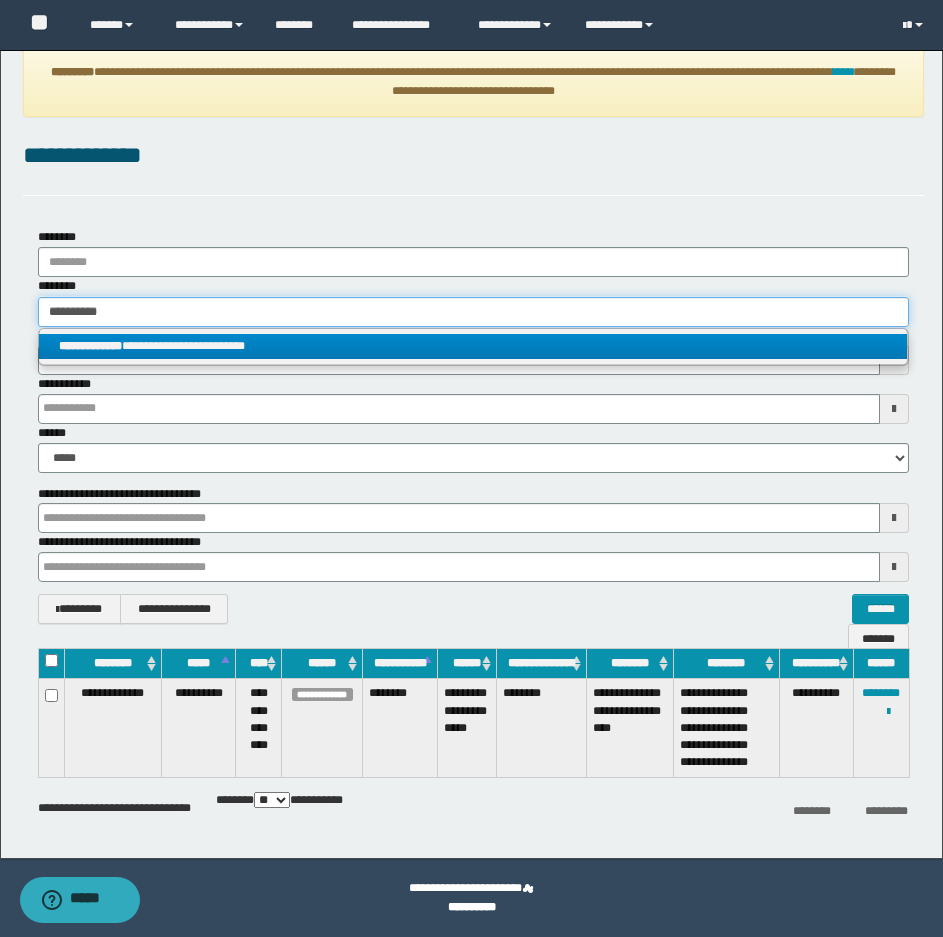 type 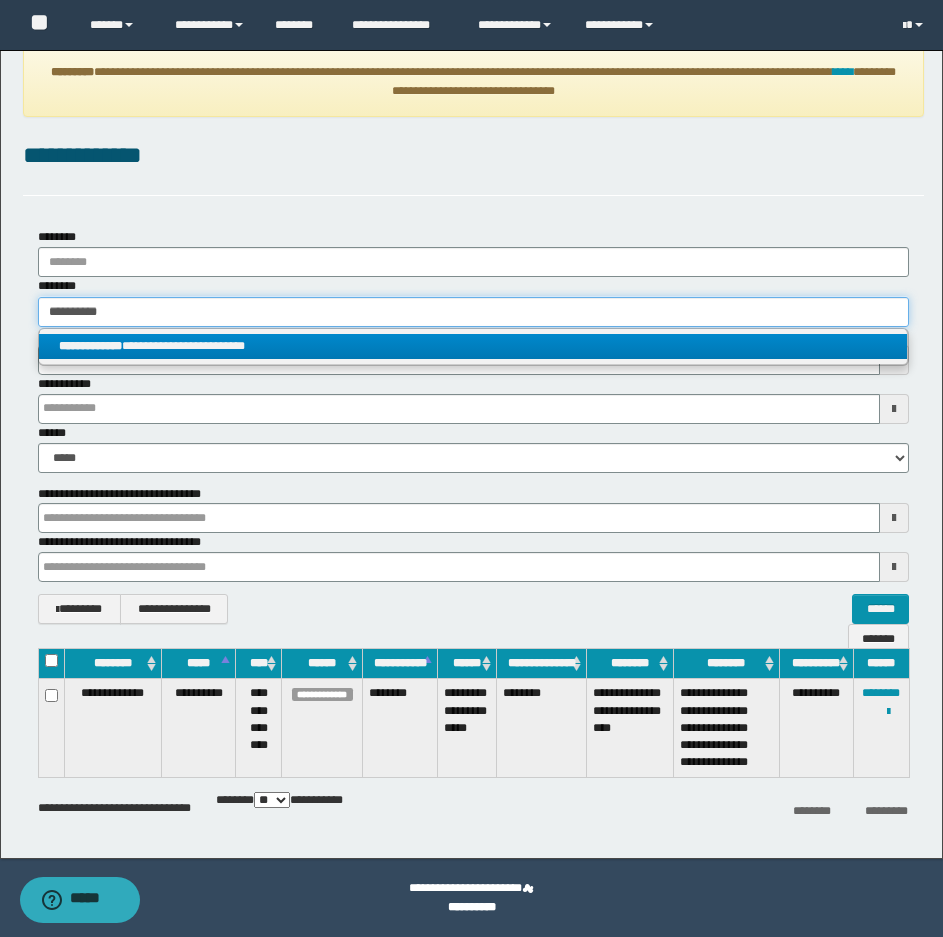 type 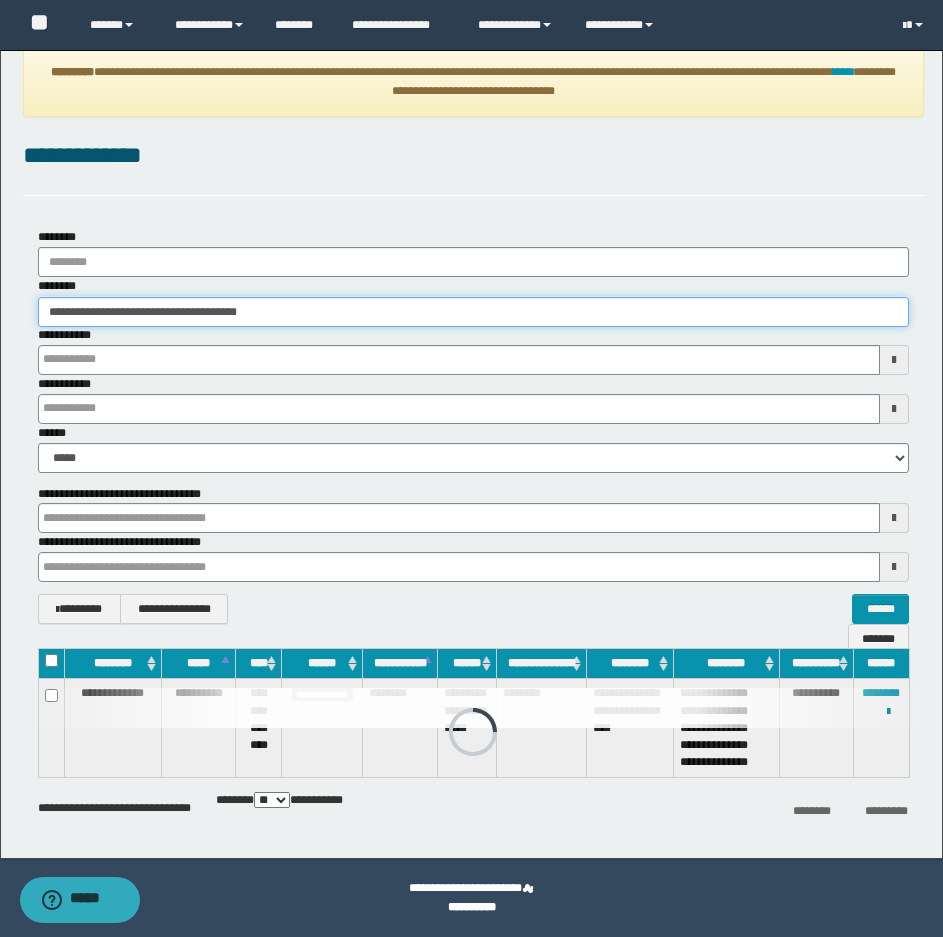 type 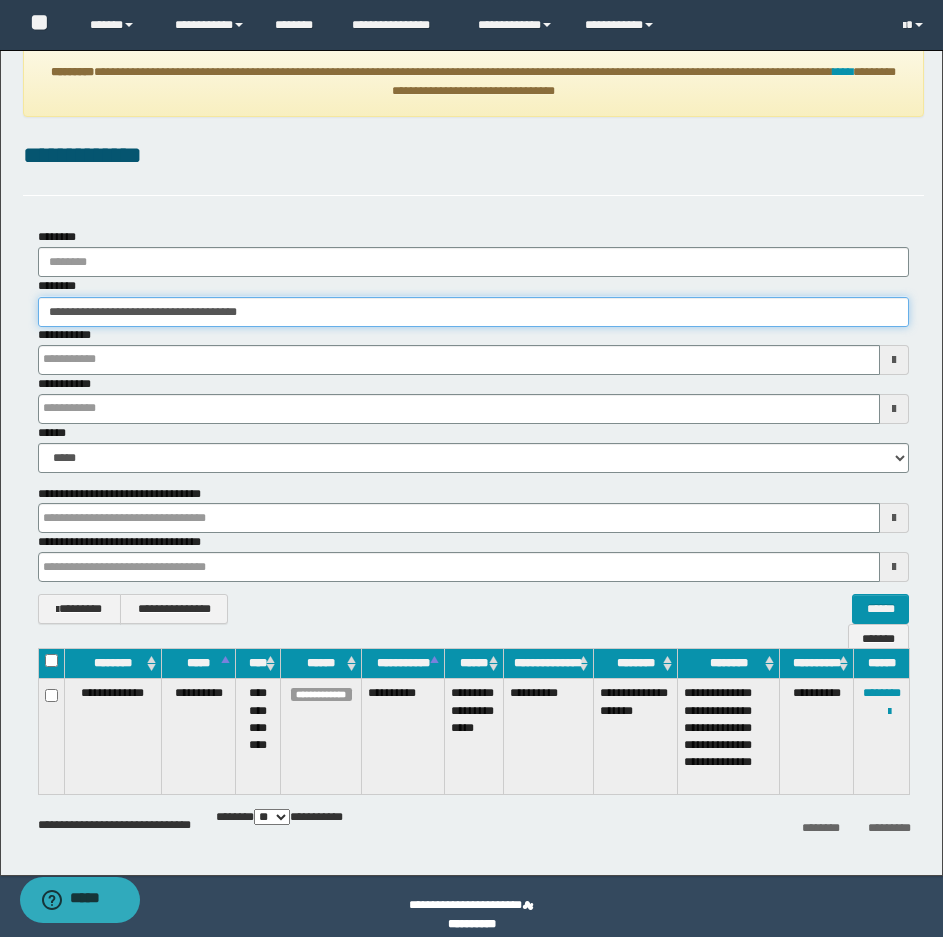 type 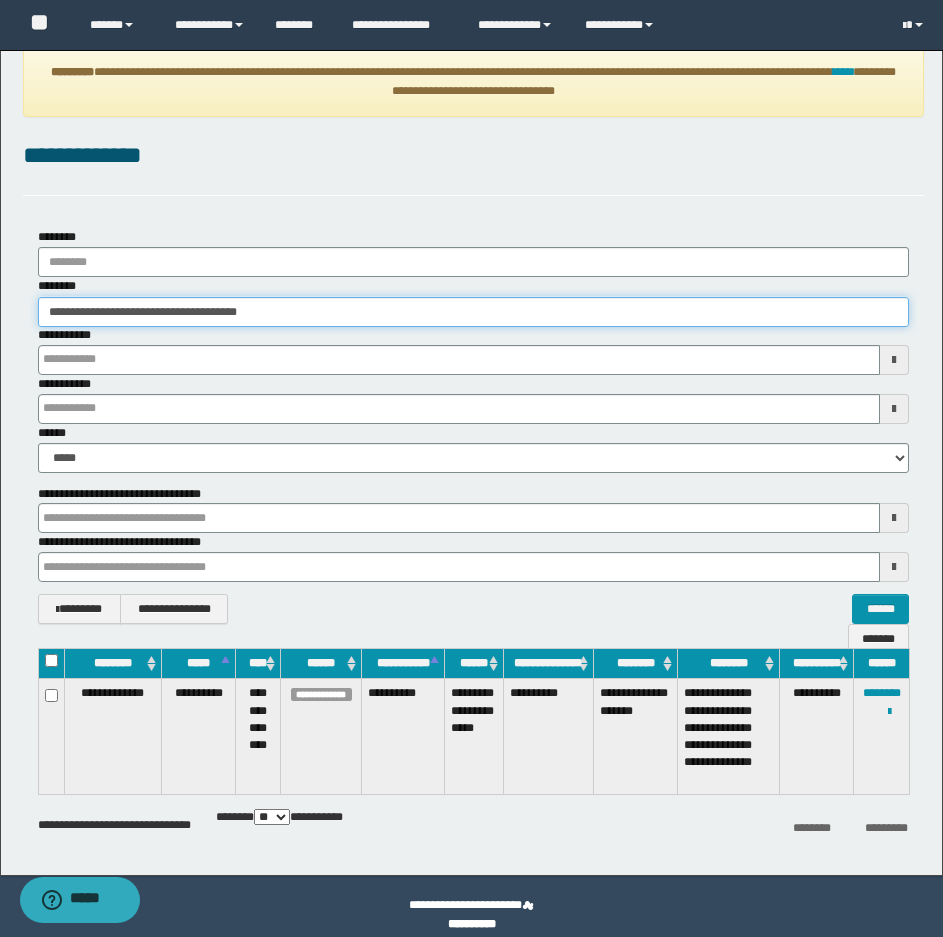 type 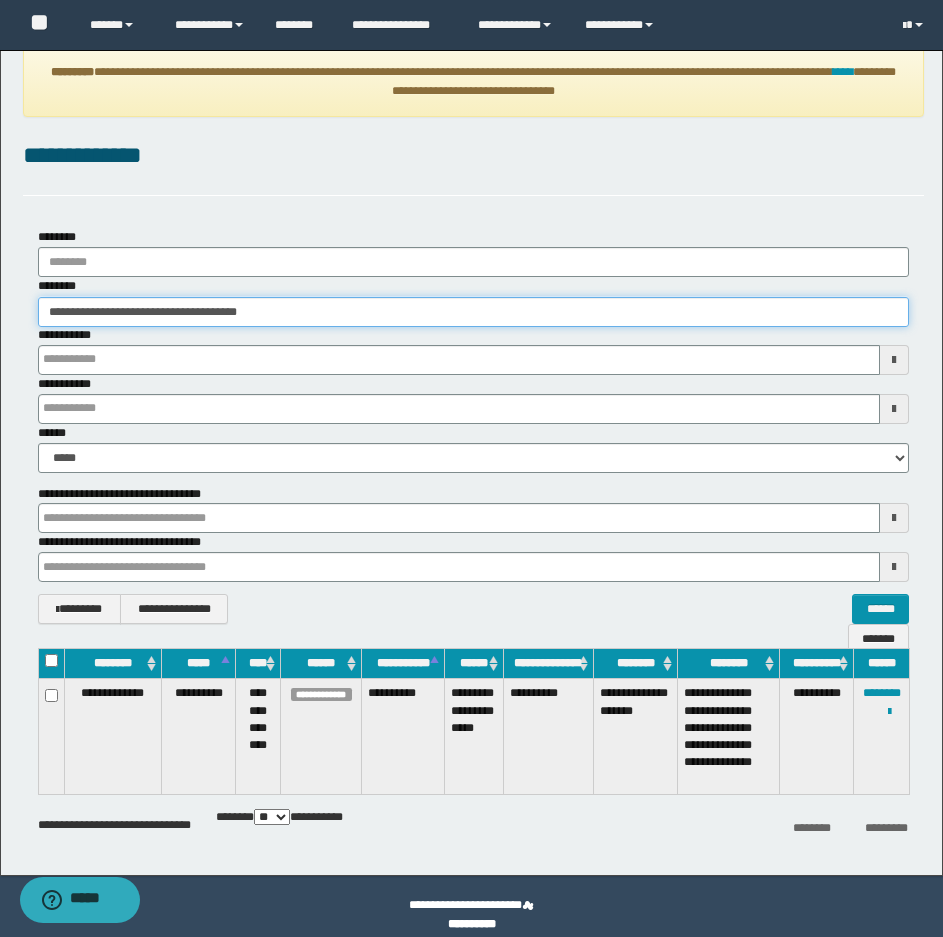 type 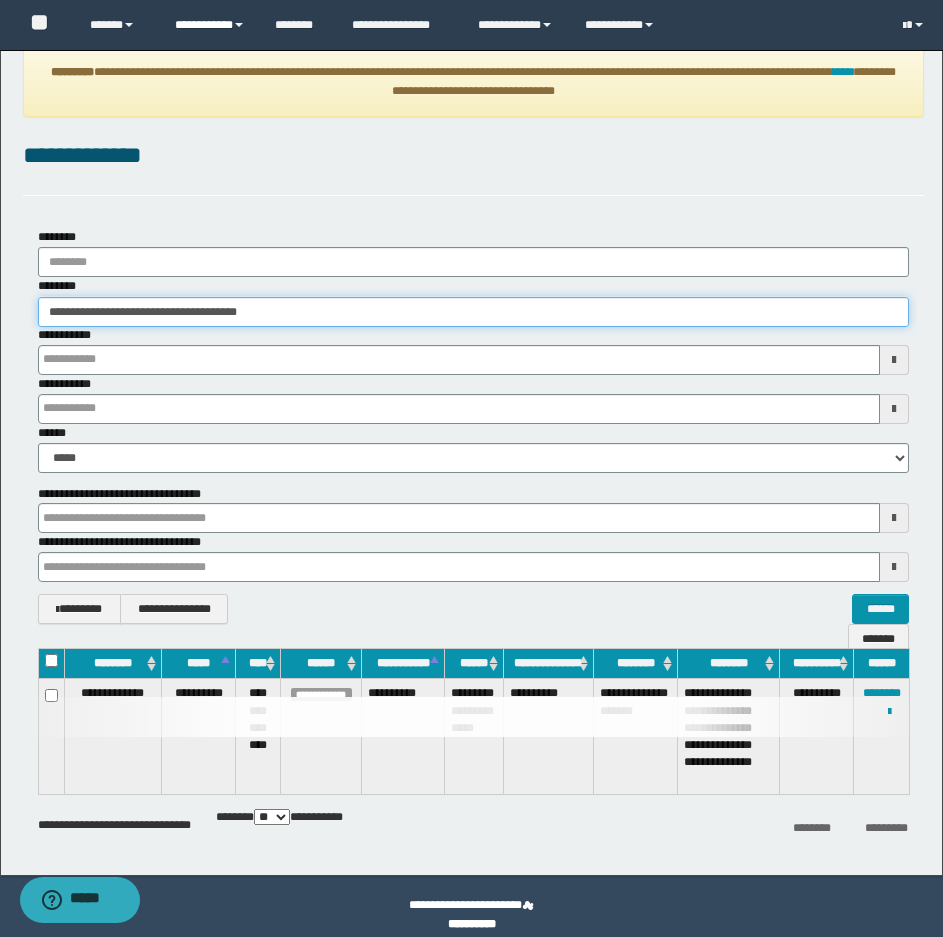 type 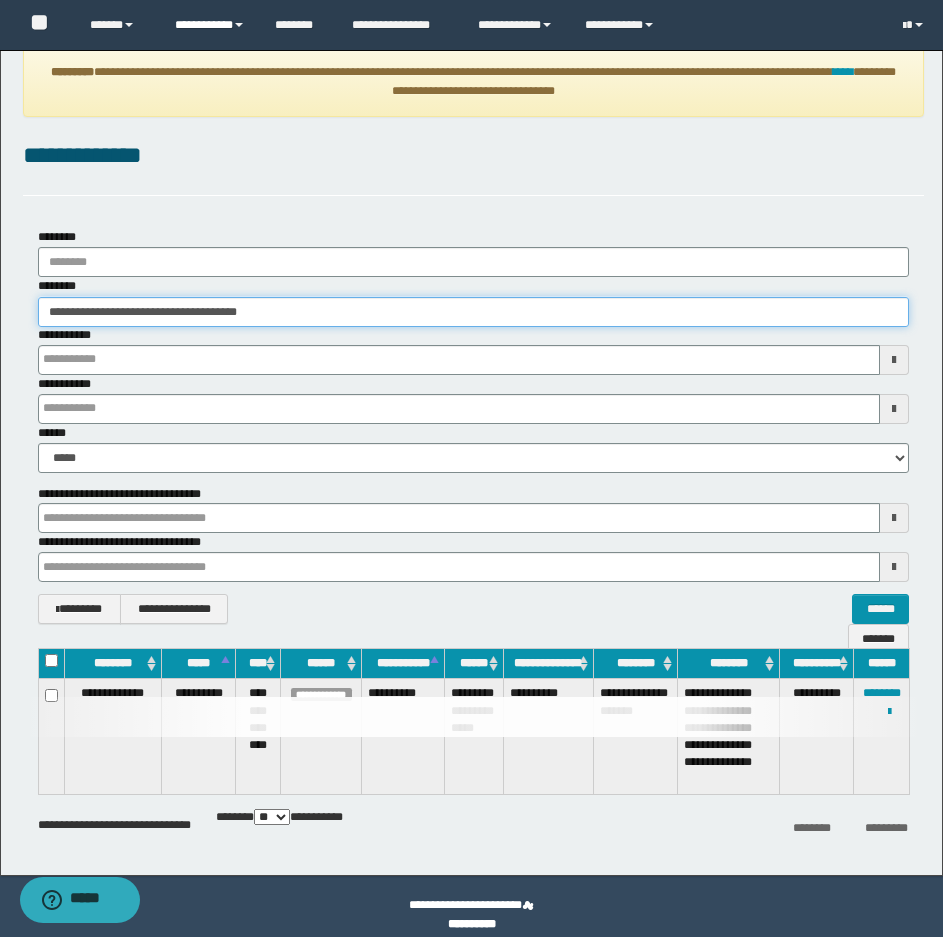 type 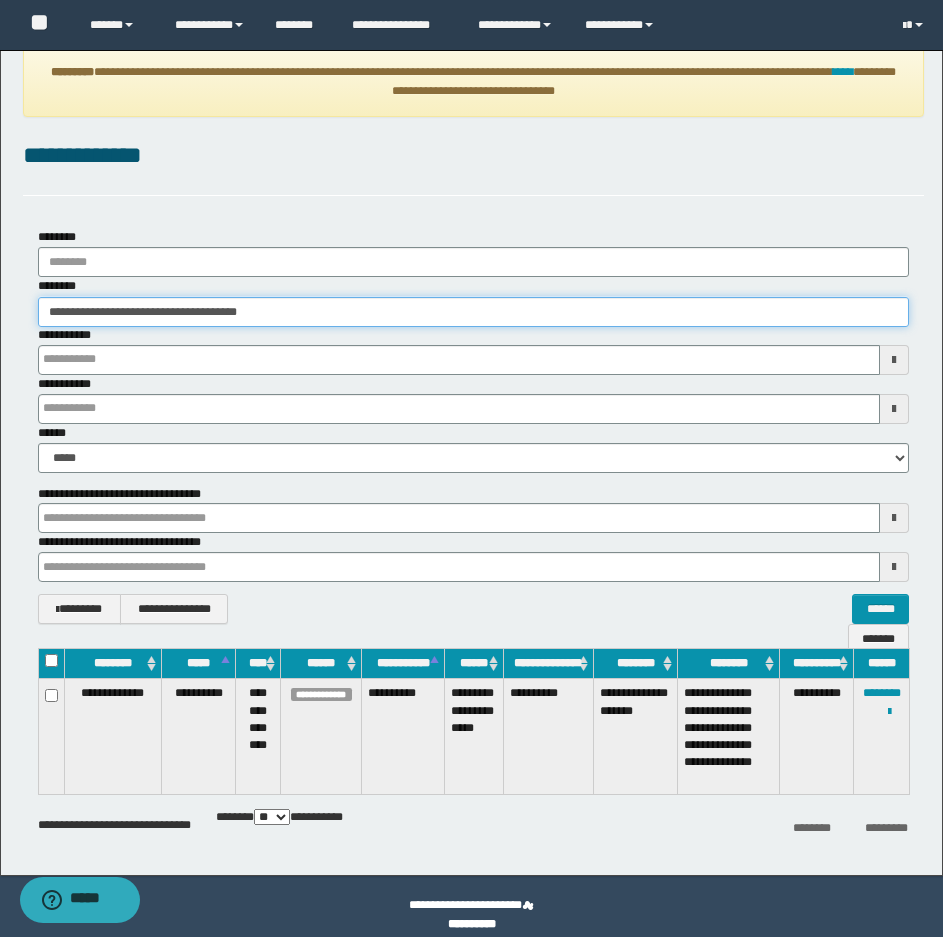 drag, startPoint x: 338, startPoint y: 302, endPoint x: 1, endPoint y: 317, distance: 337.33365 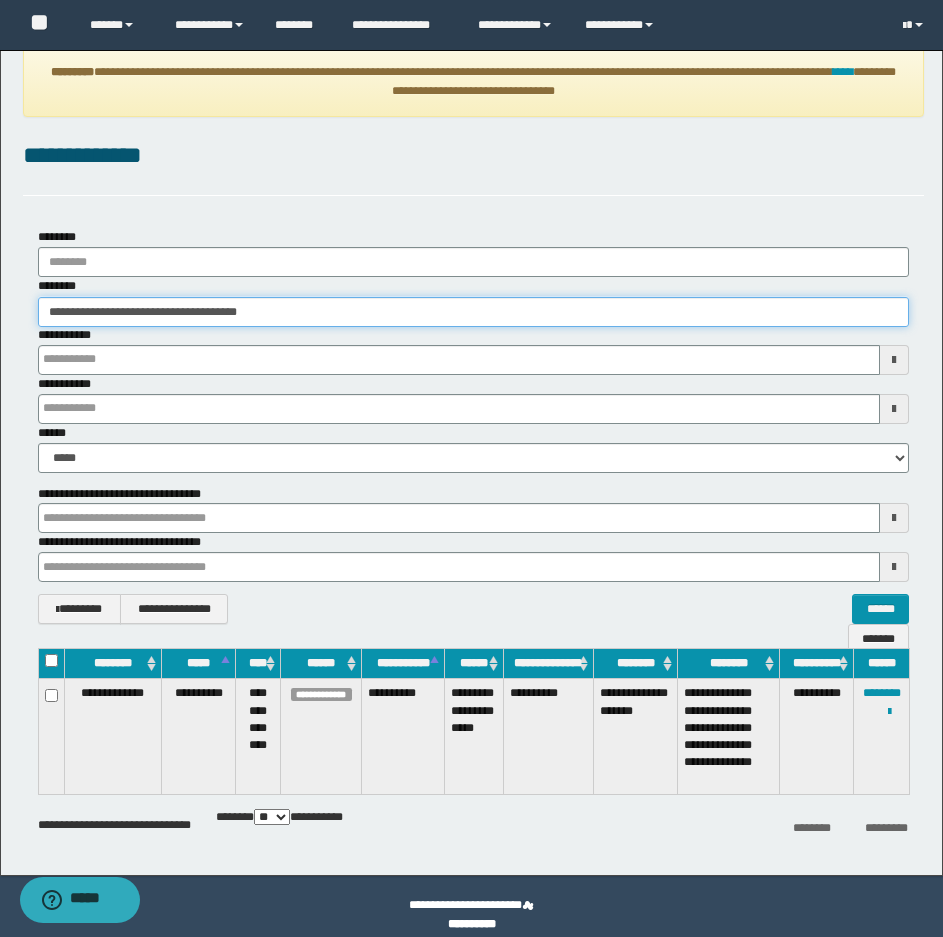 click on "**********" at bounding box center [471, 452] 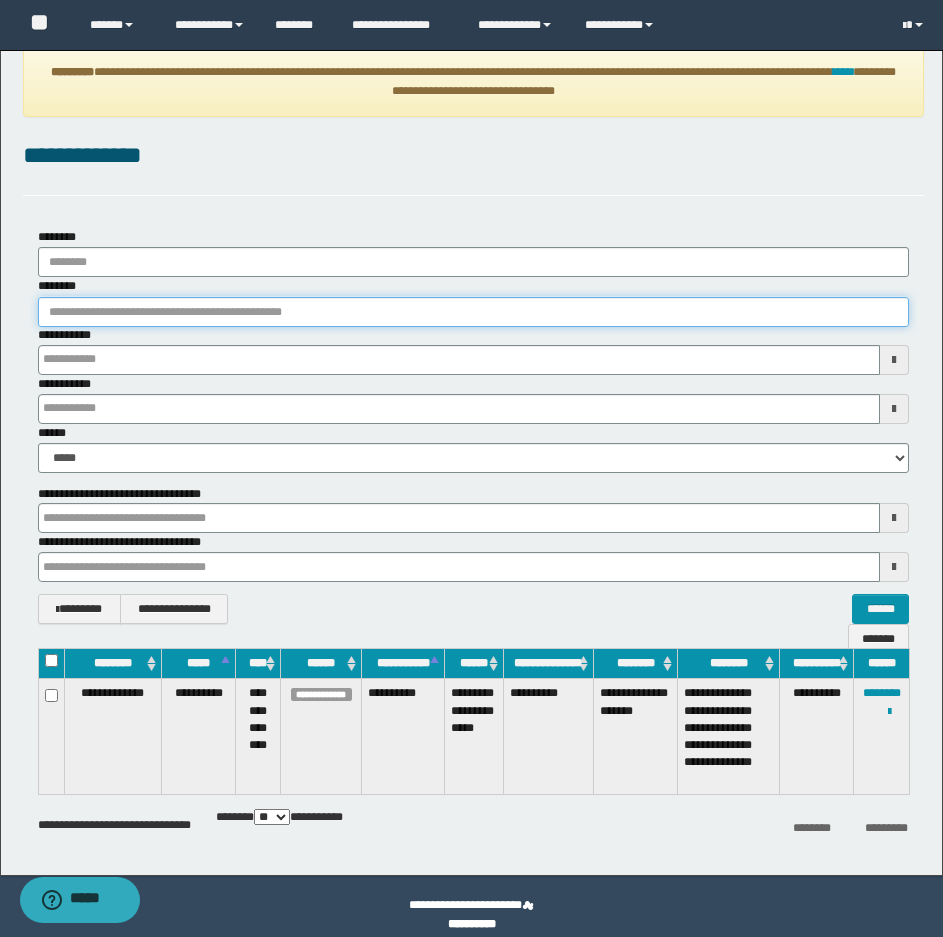 paste on "********" 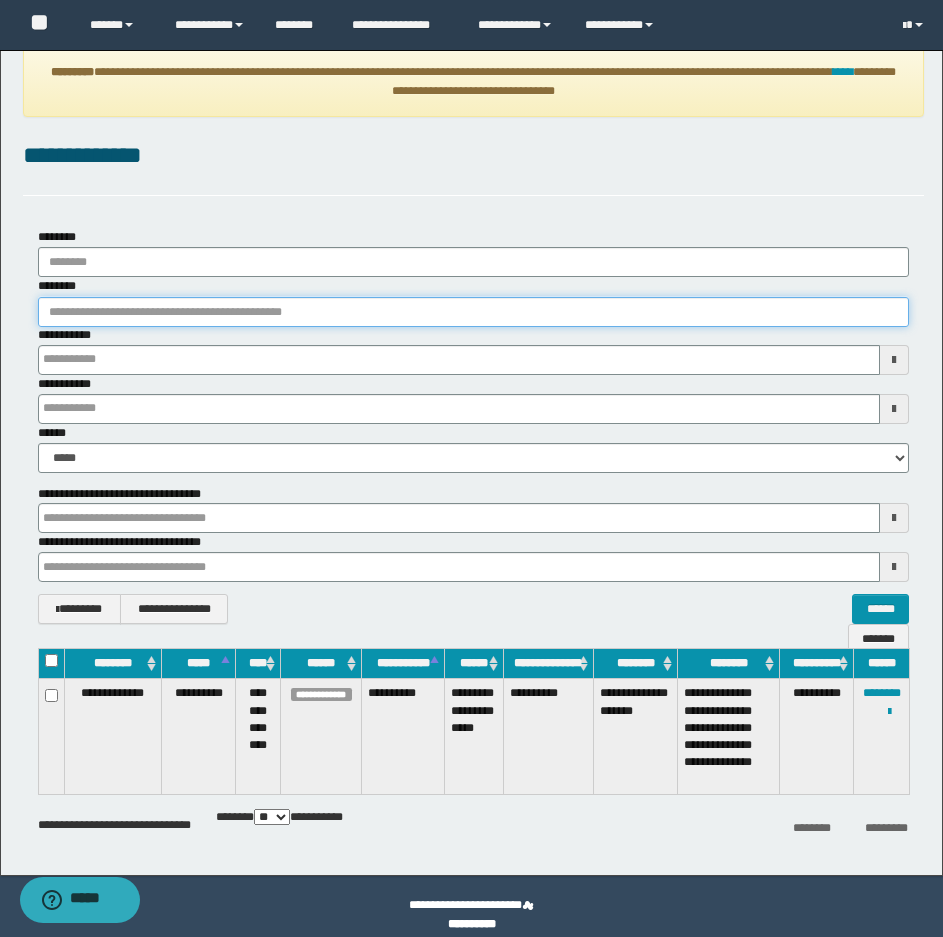 type on "********" 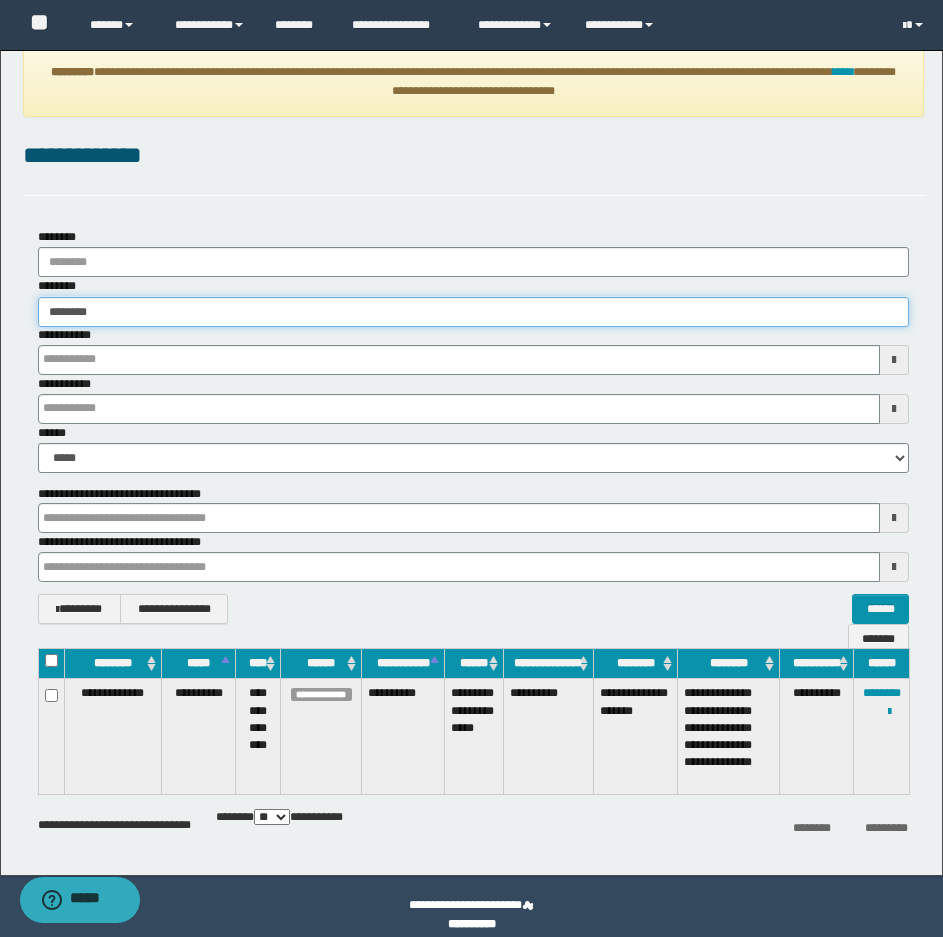 type on "********" 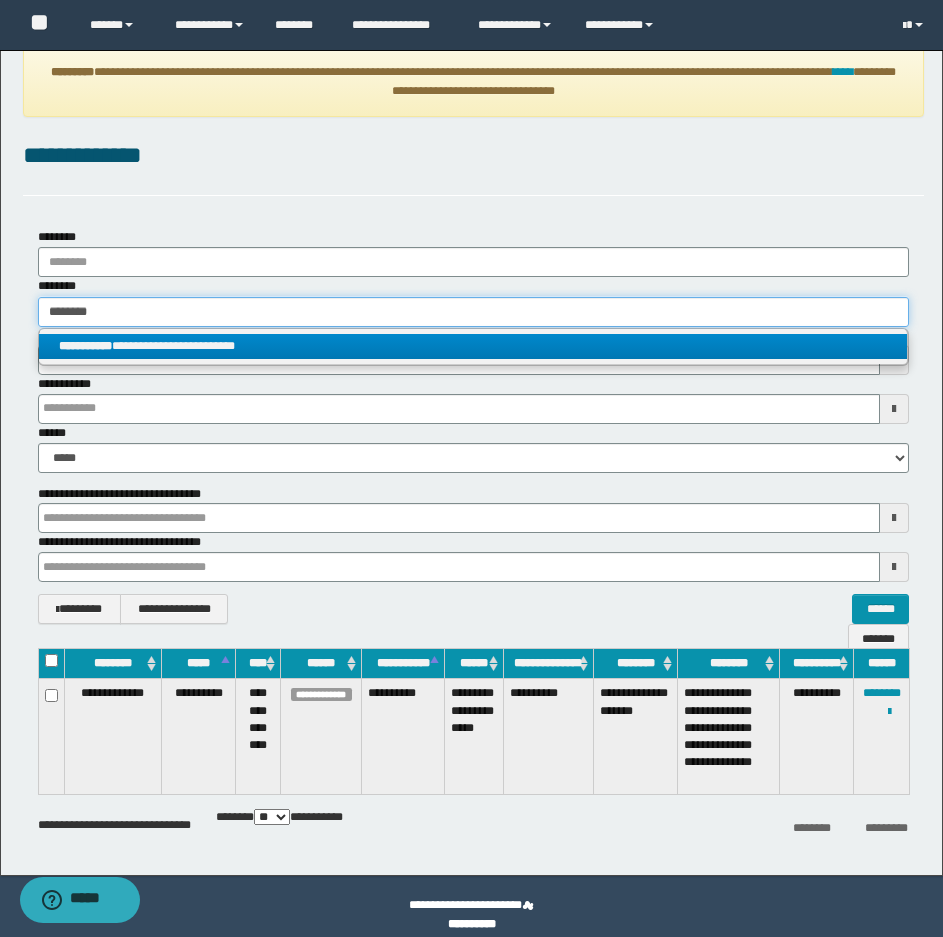 type on "********" 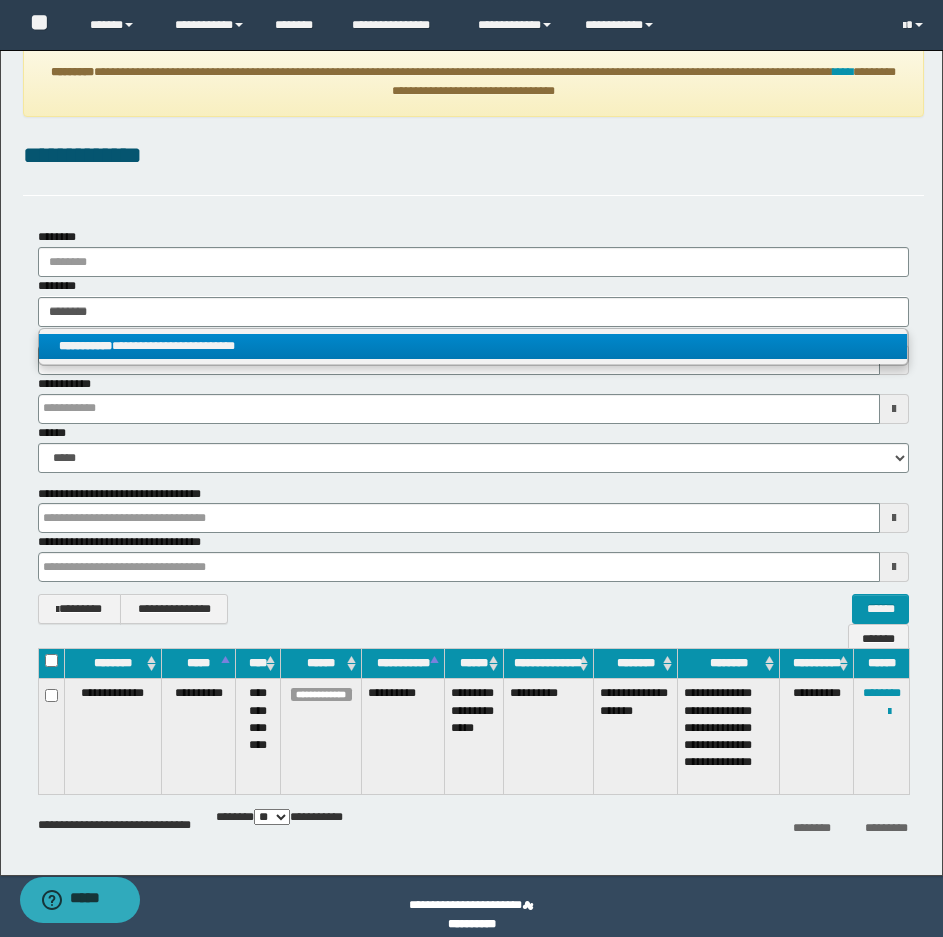 click on "**********" at bounding box center (85, 346) 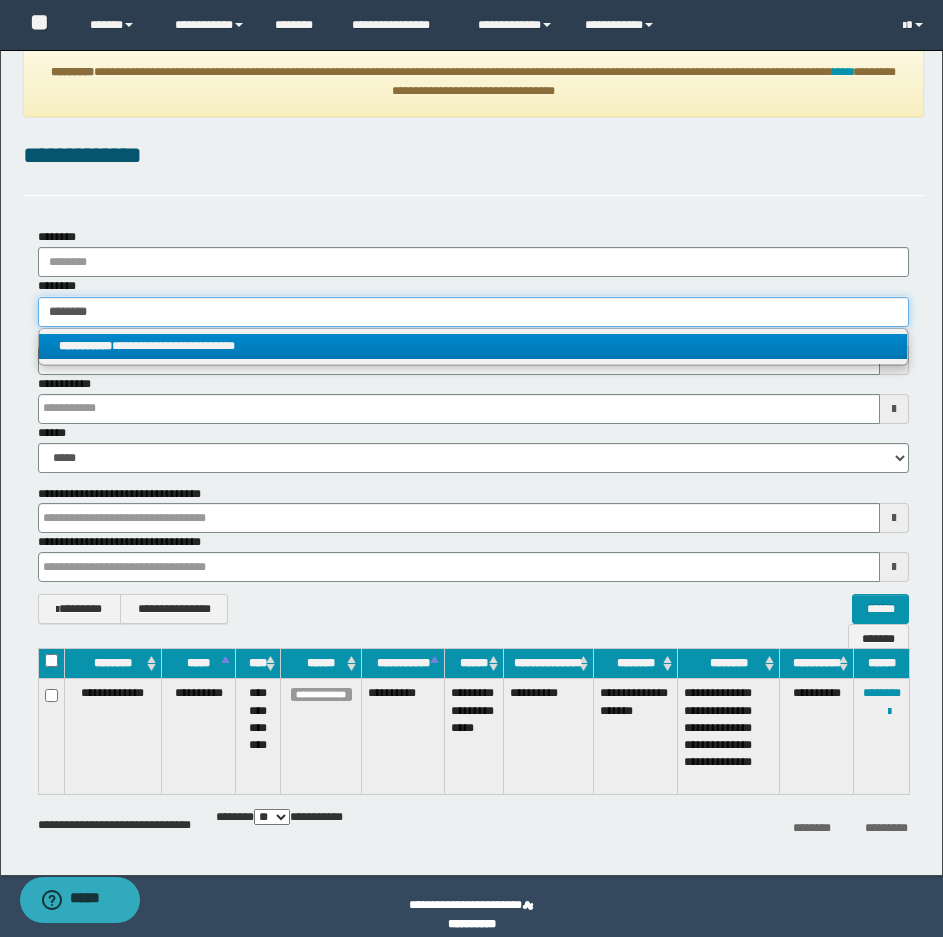 type 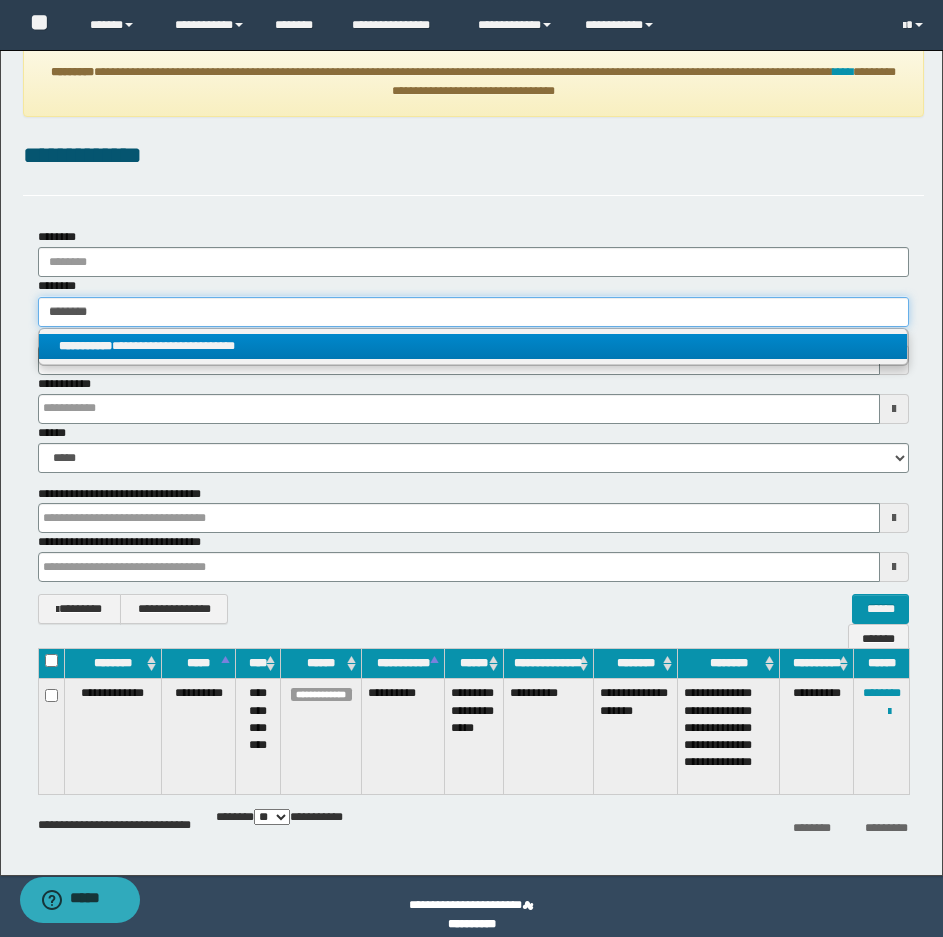 type 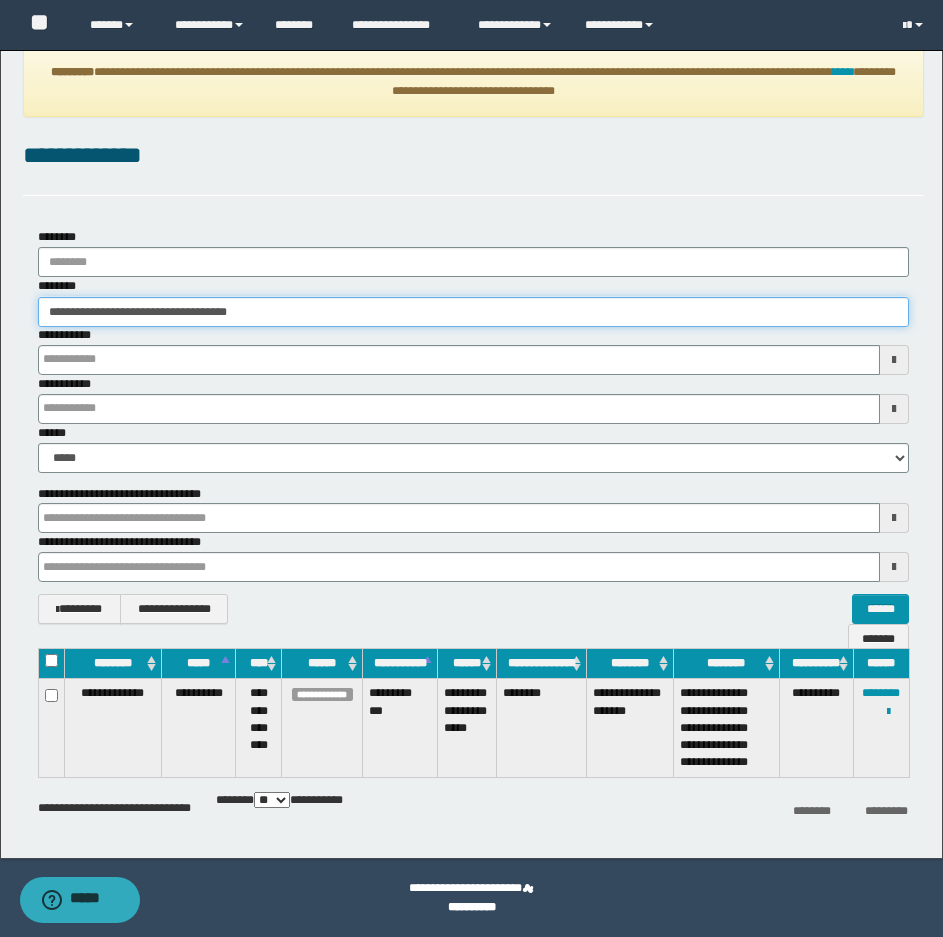 type 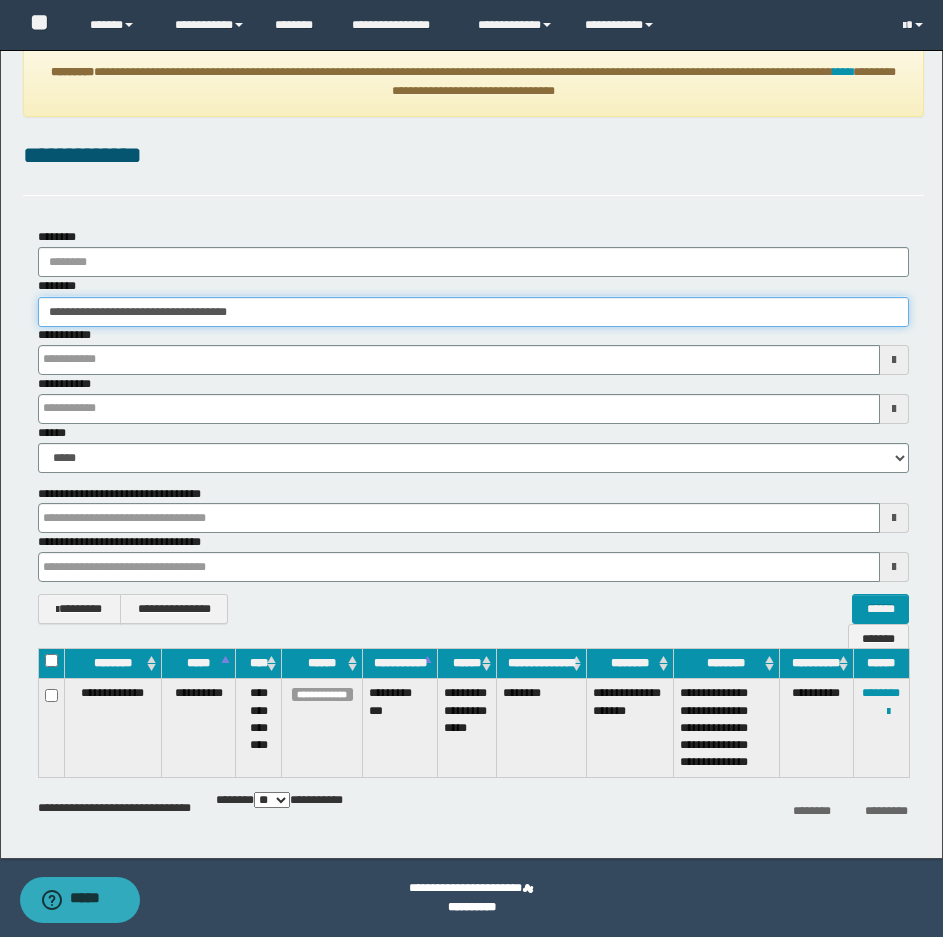 type 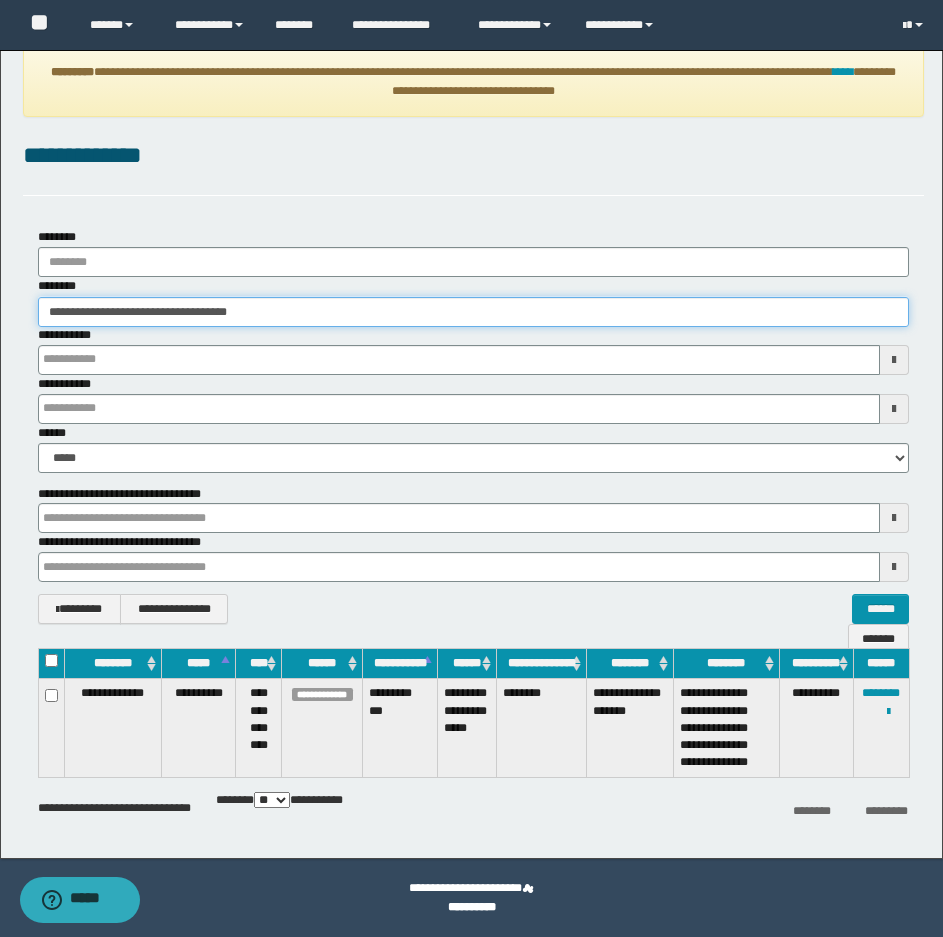 type 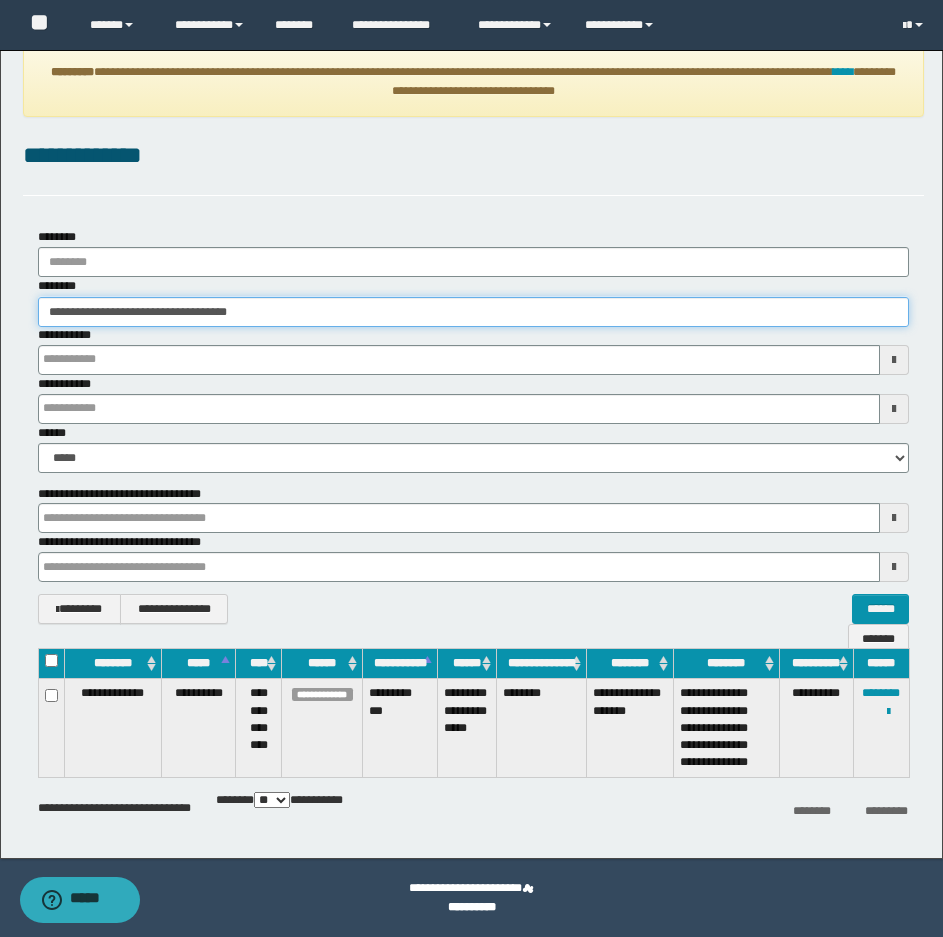 type 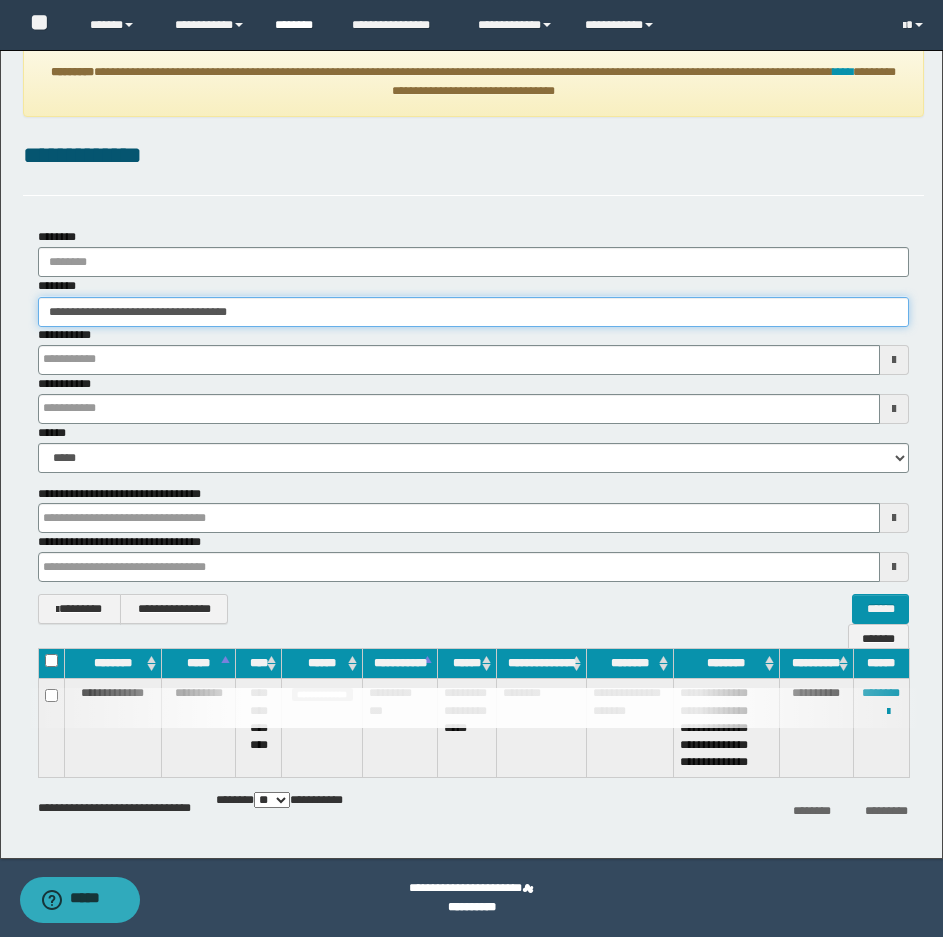 type 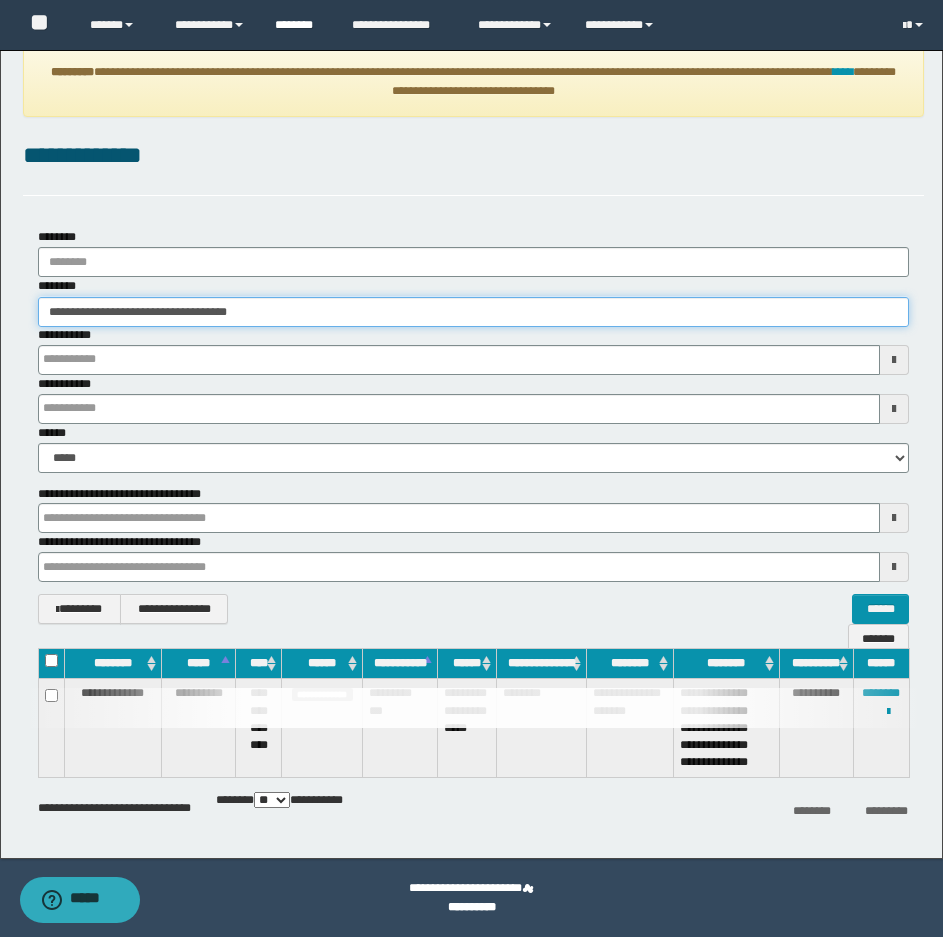 type 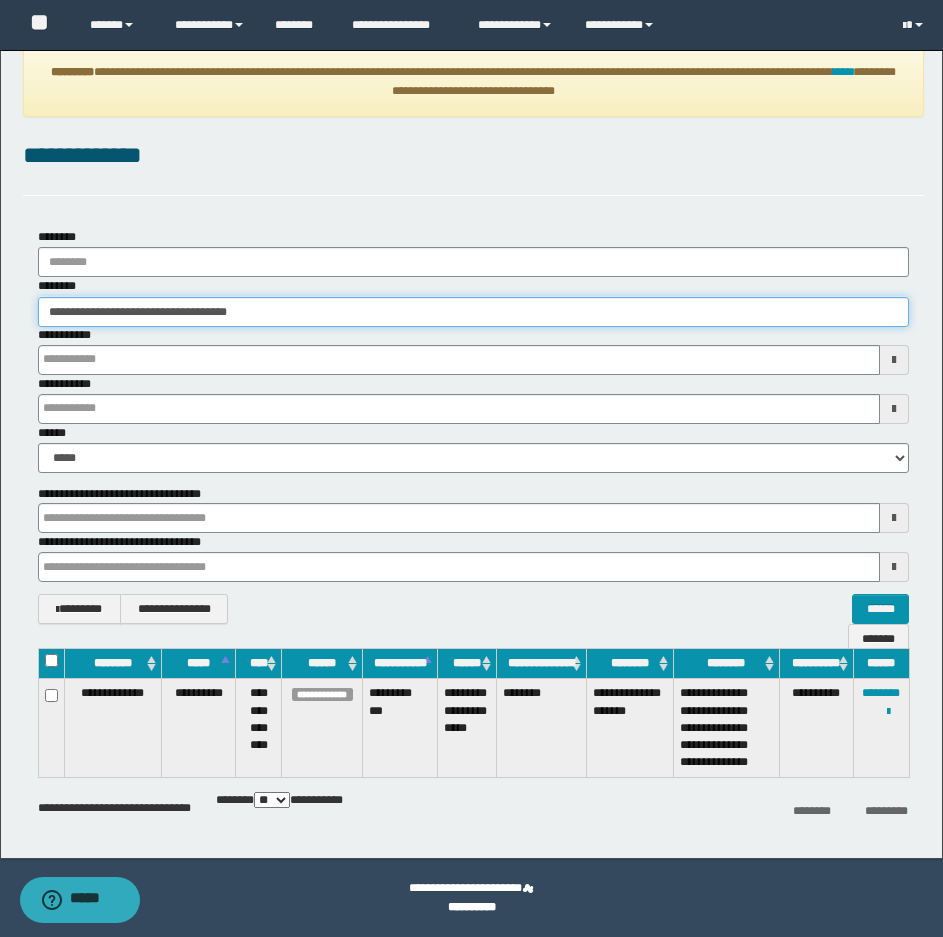 drag, startPoint x: 100, startPoint y: 290, endPoint x: -8, endPoint y: 292, distance: 108.01852 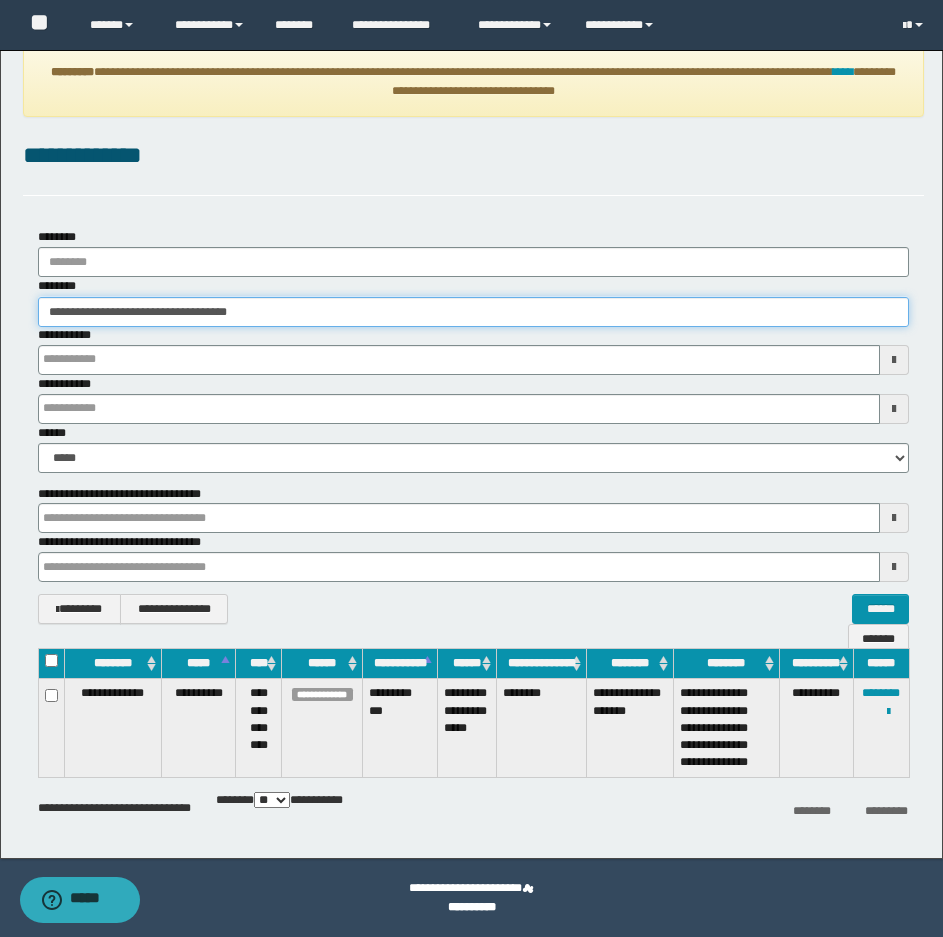 click on "**********" at bounding box center (471, 446) 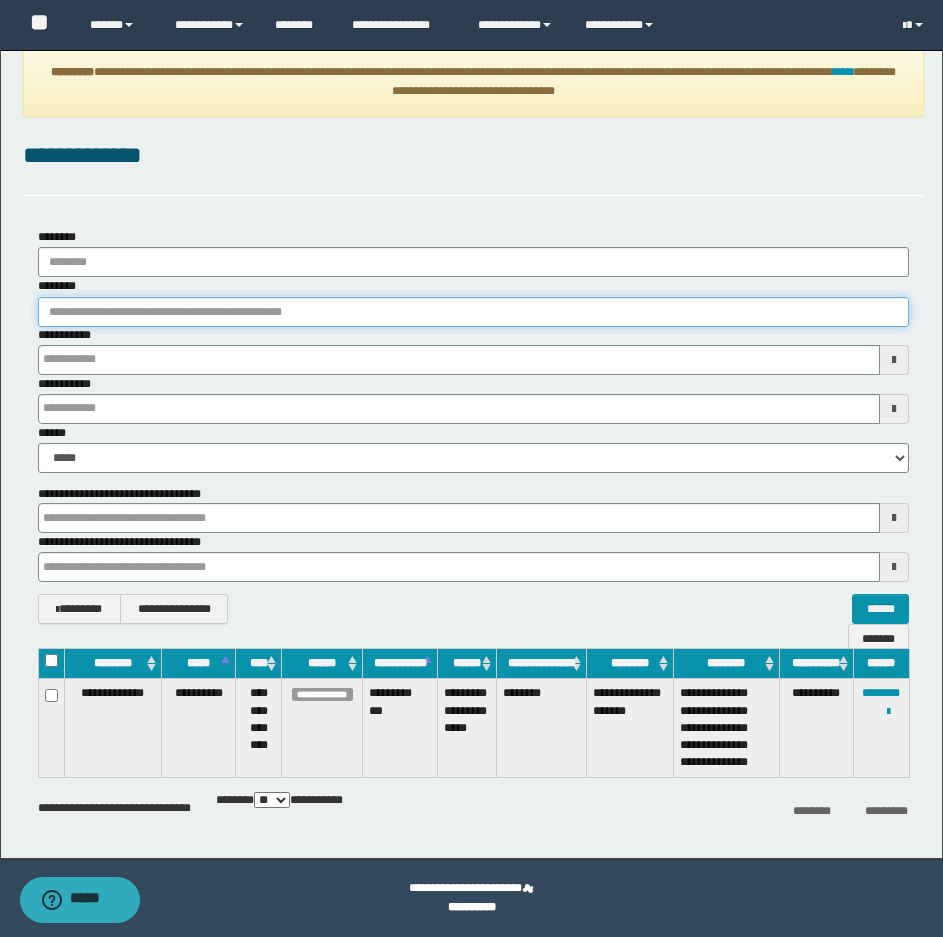 paste on "*******" 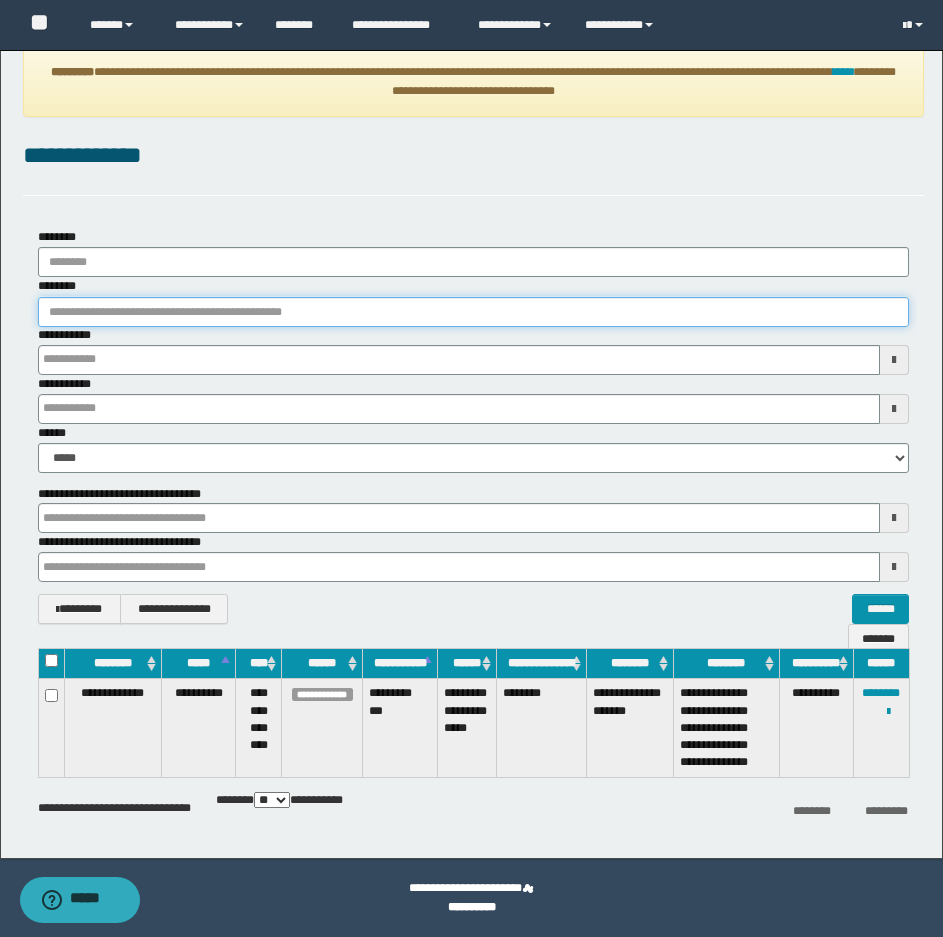 type on "*******" 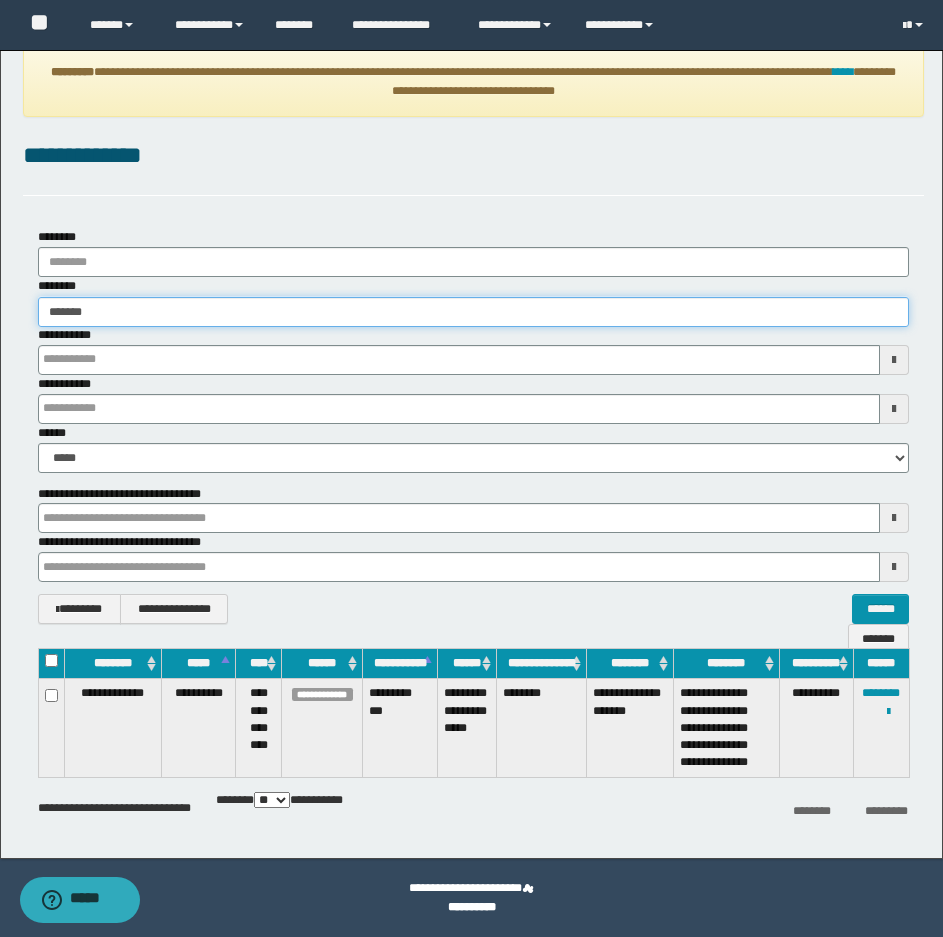 type on "*******" 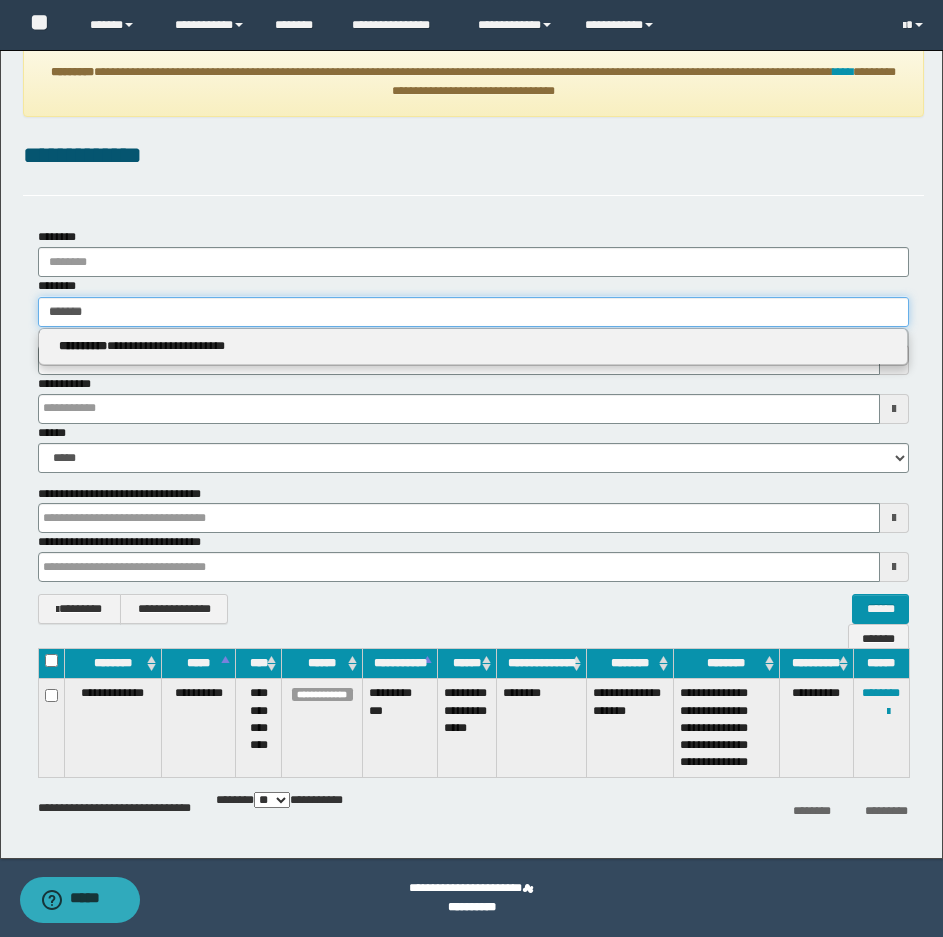 type 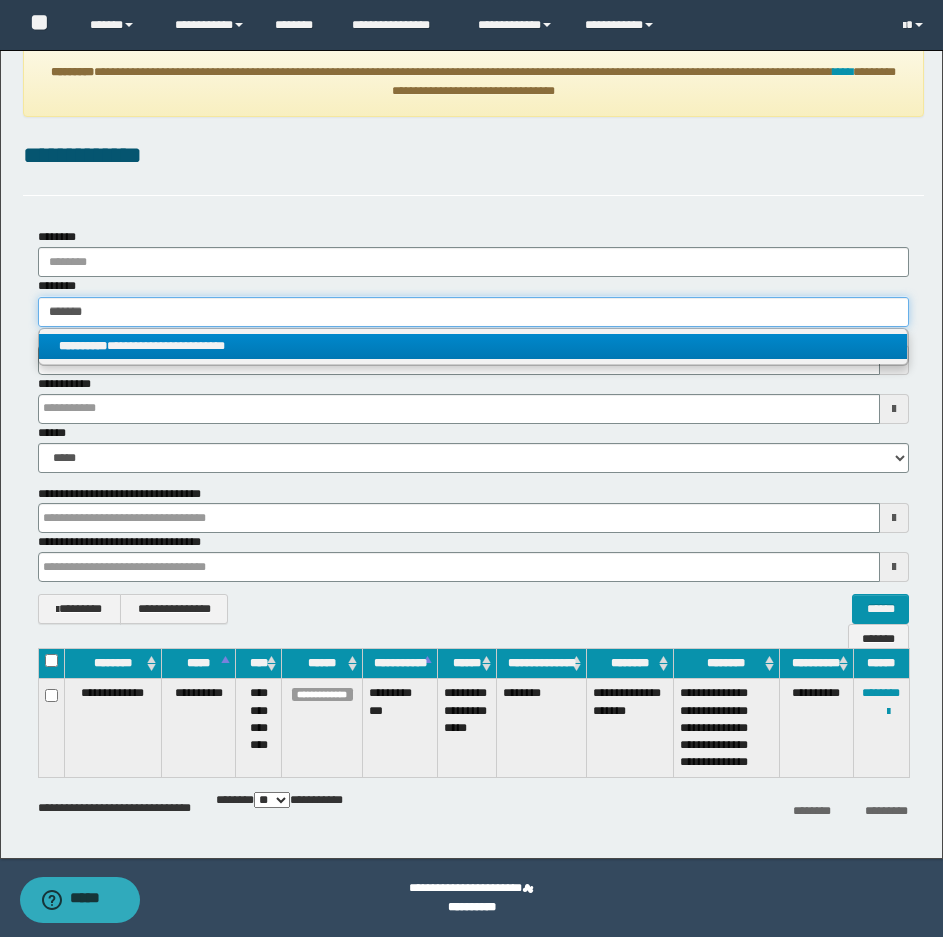 type on "*******" 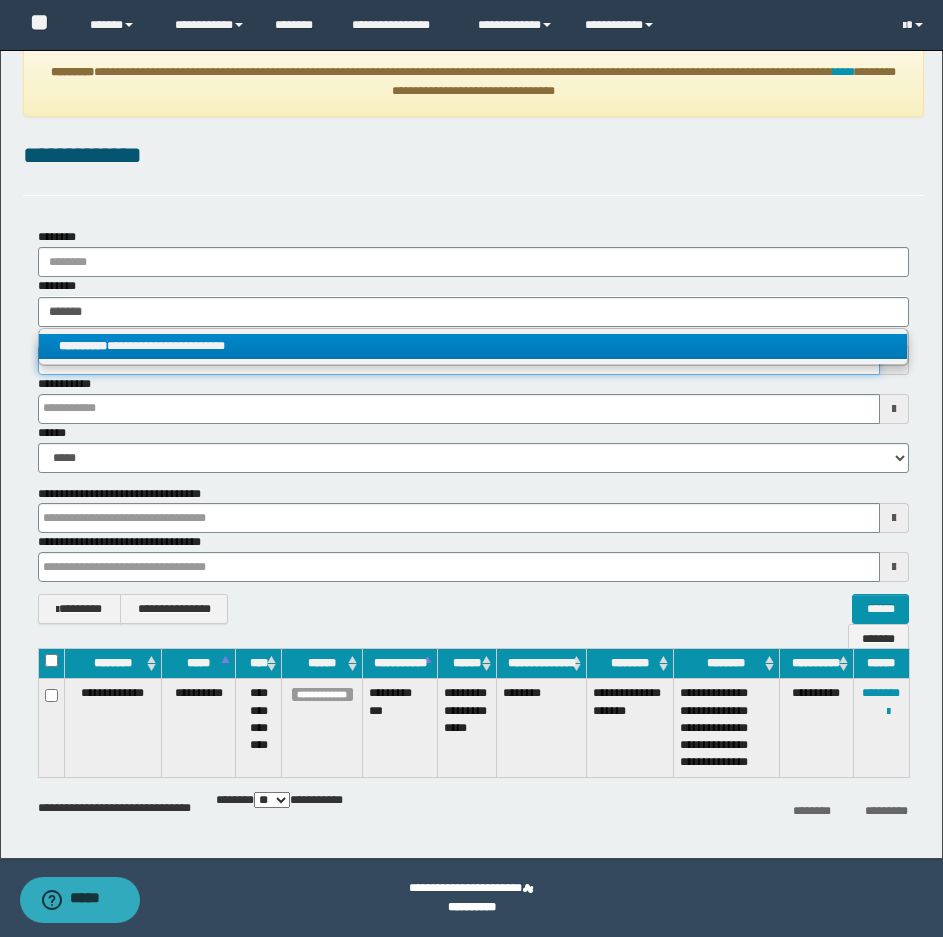 type 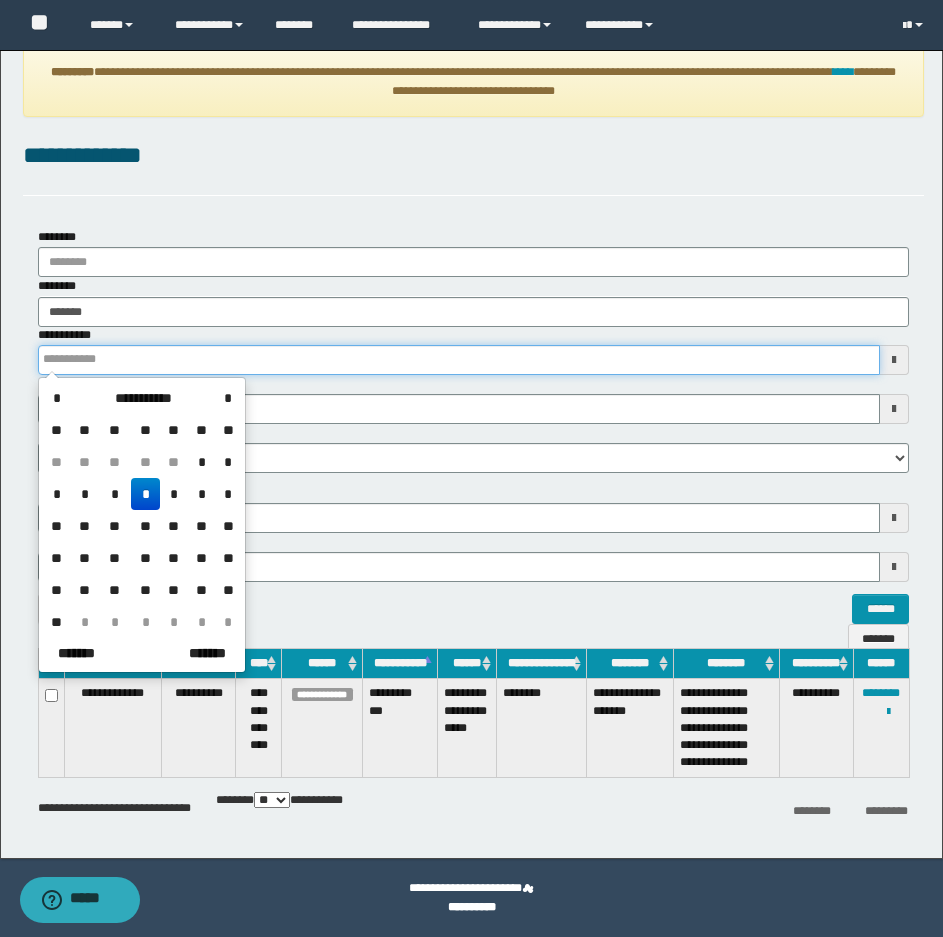 click on "**********" at bounding box center [459, 360] 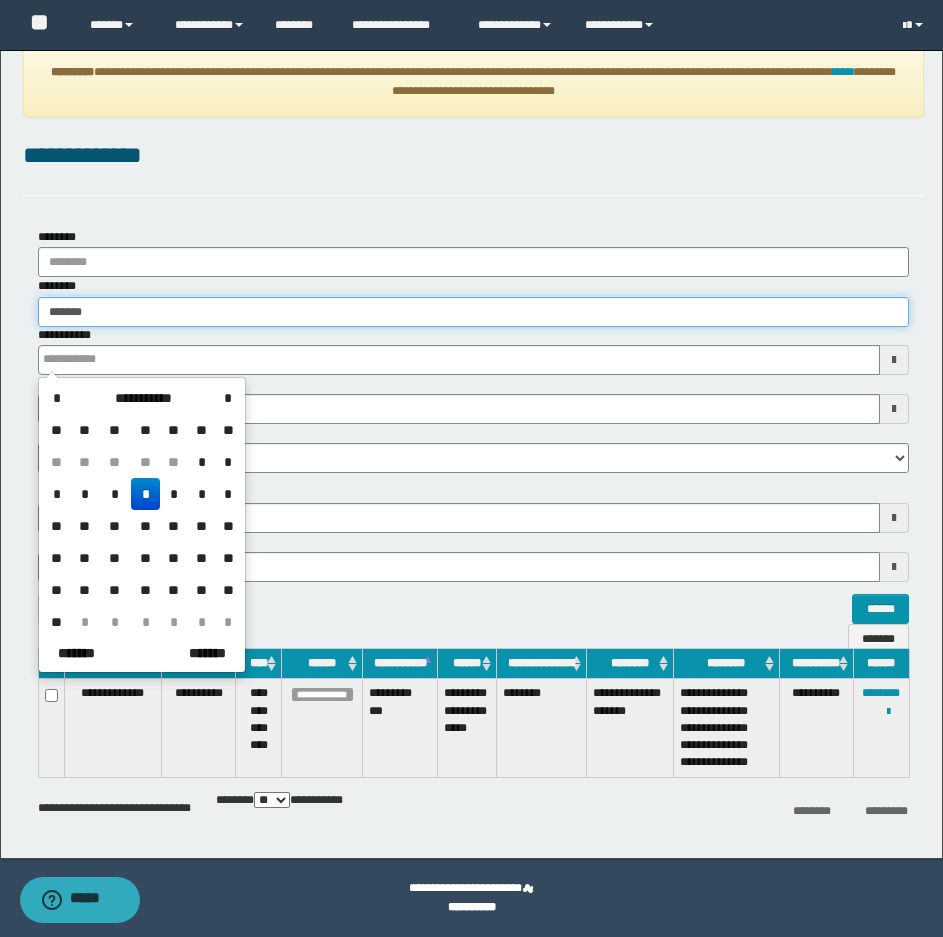 type 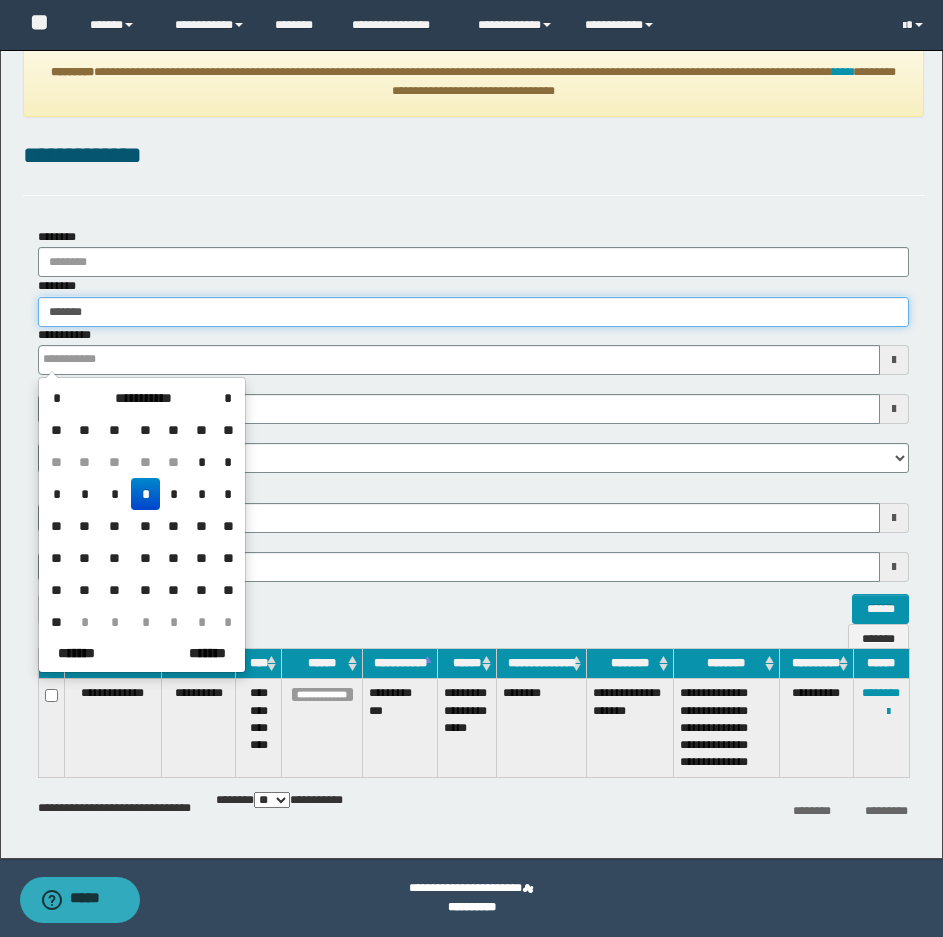 type on "*******" 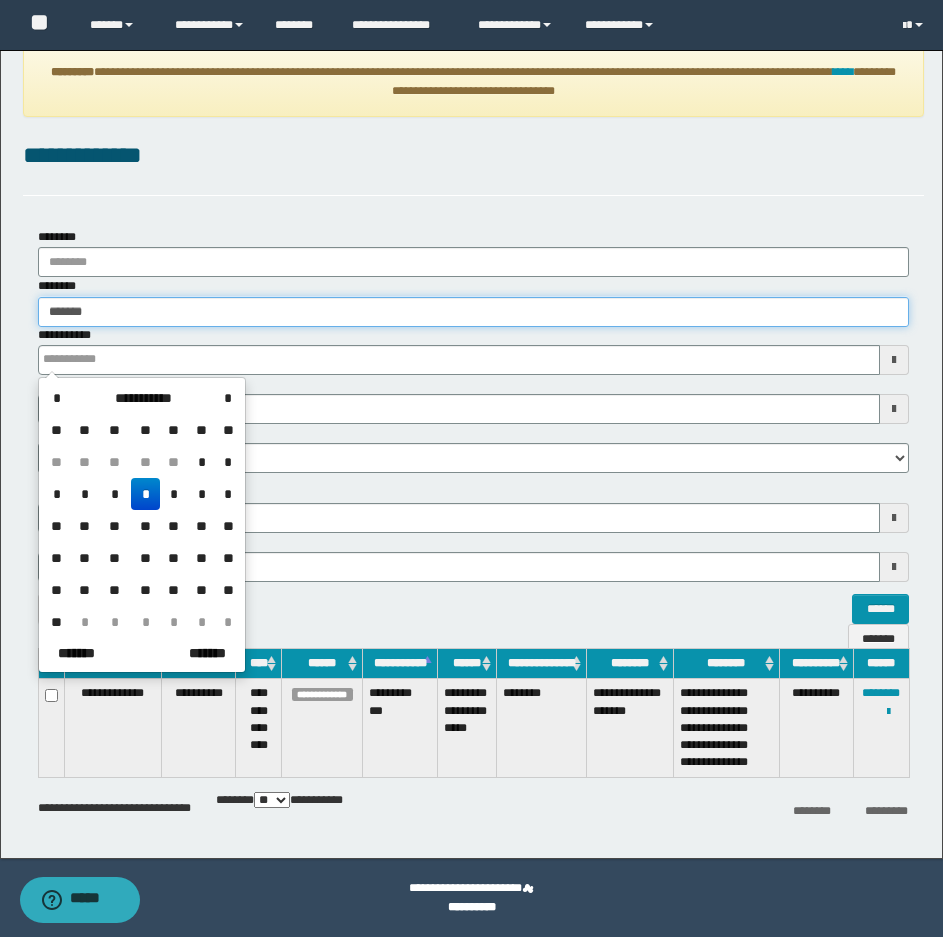 click on "*******" at bounding box center (473, 312) 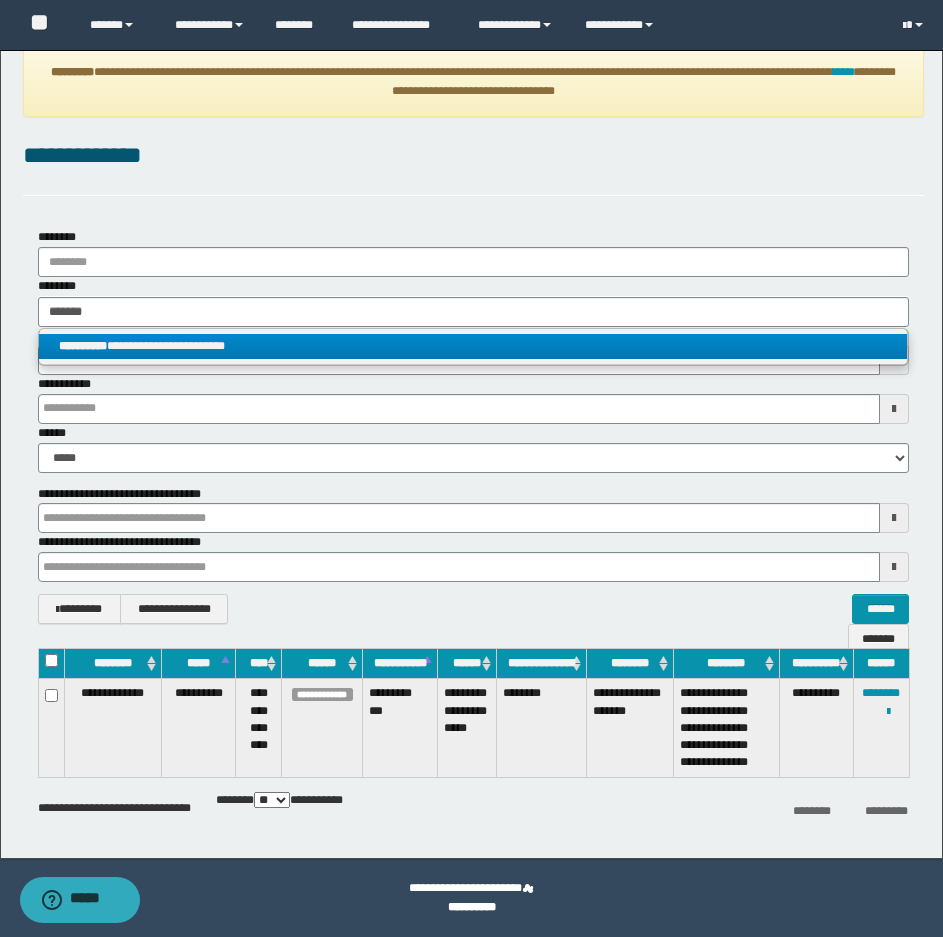 click on "**********" at bounding box center (473, 346) 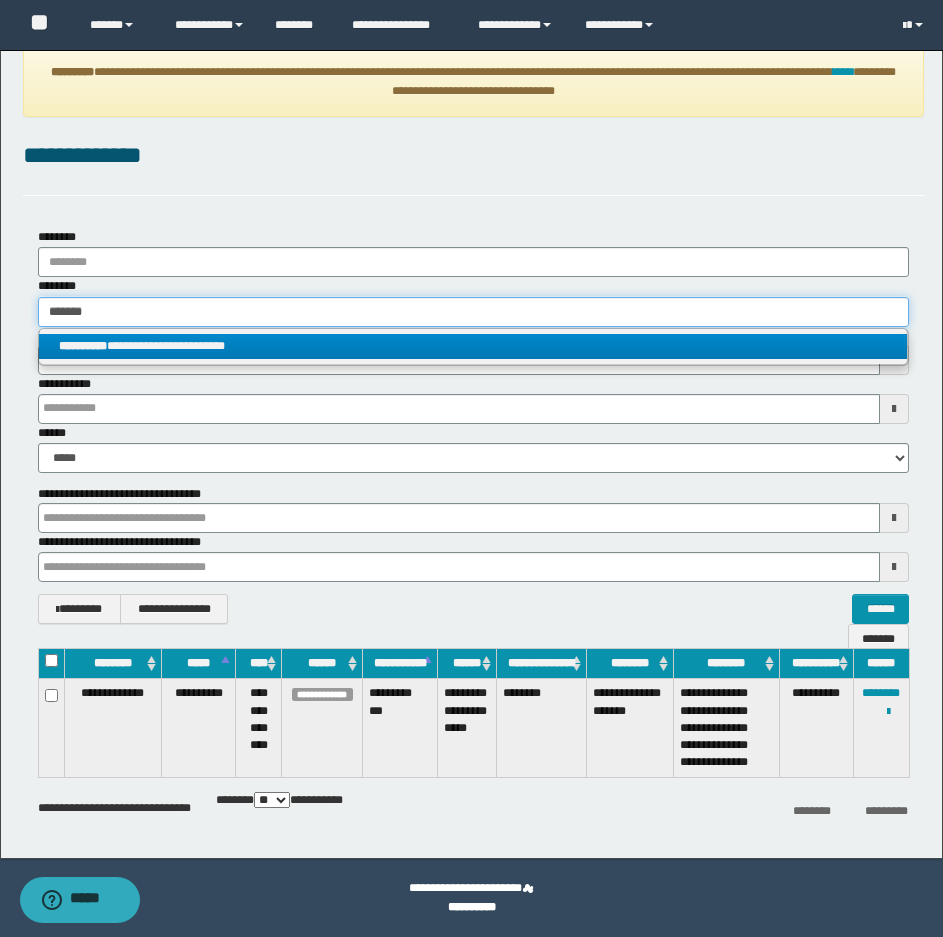 type 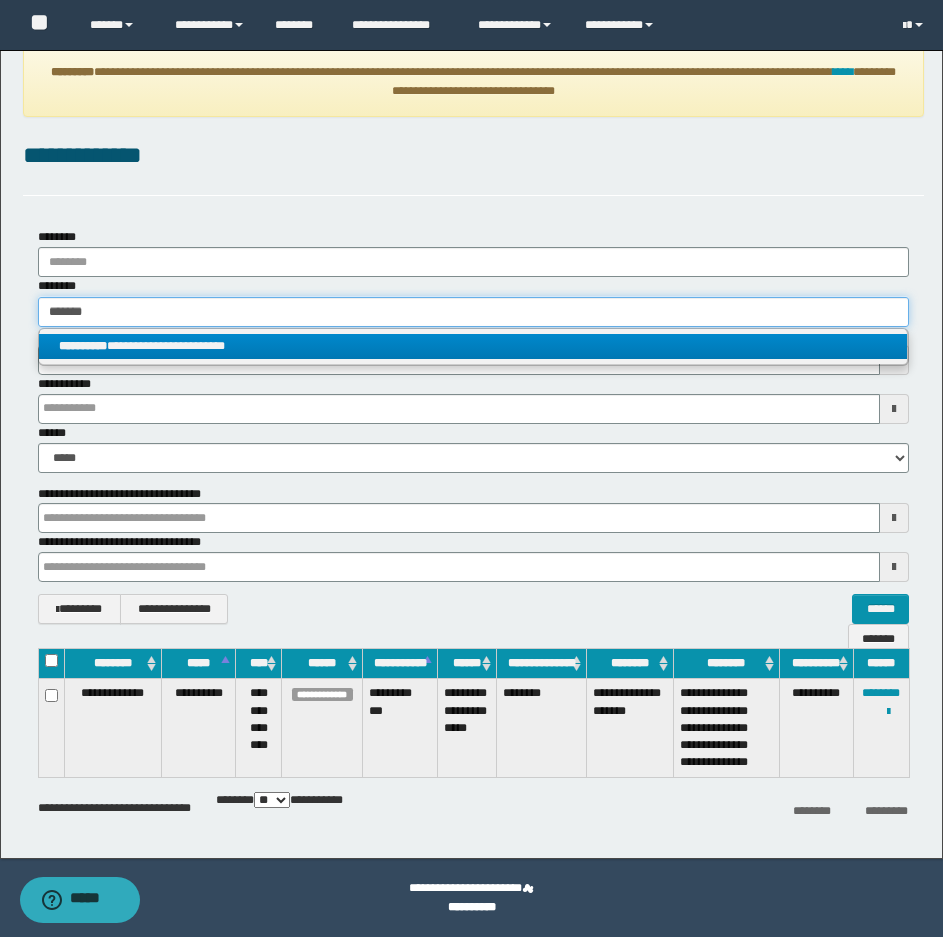 type 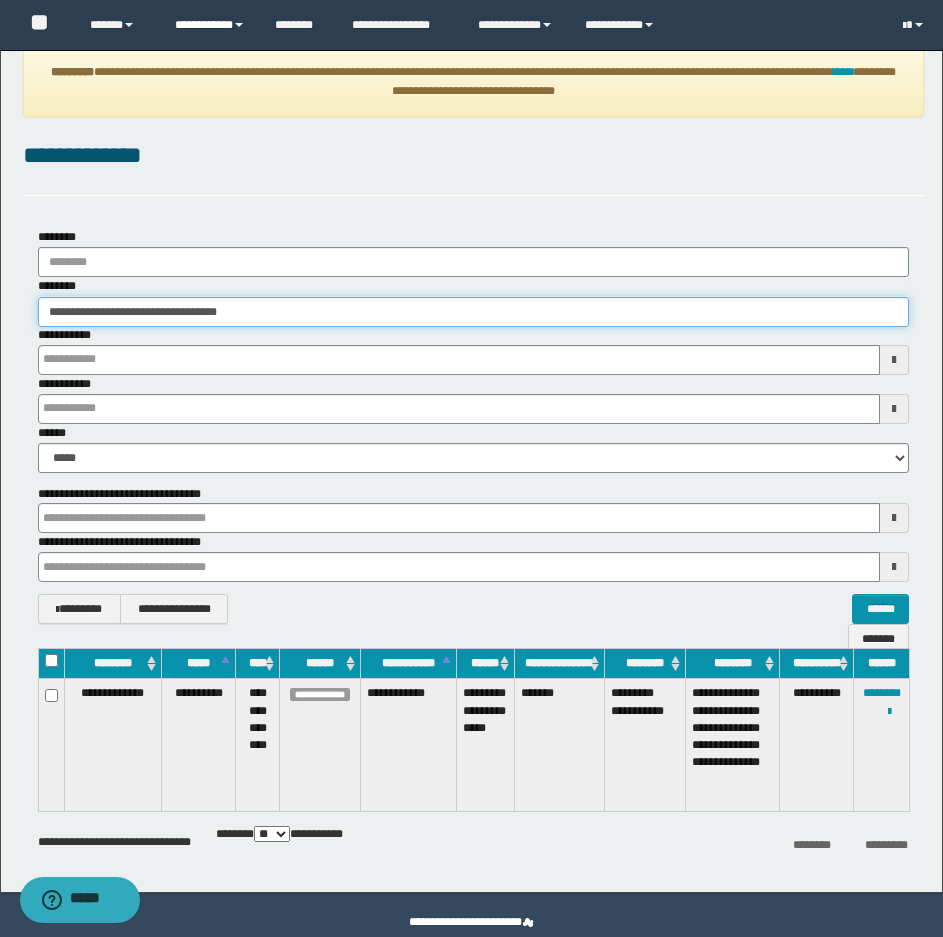 type 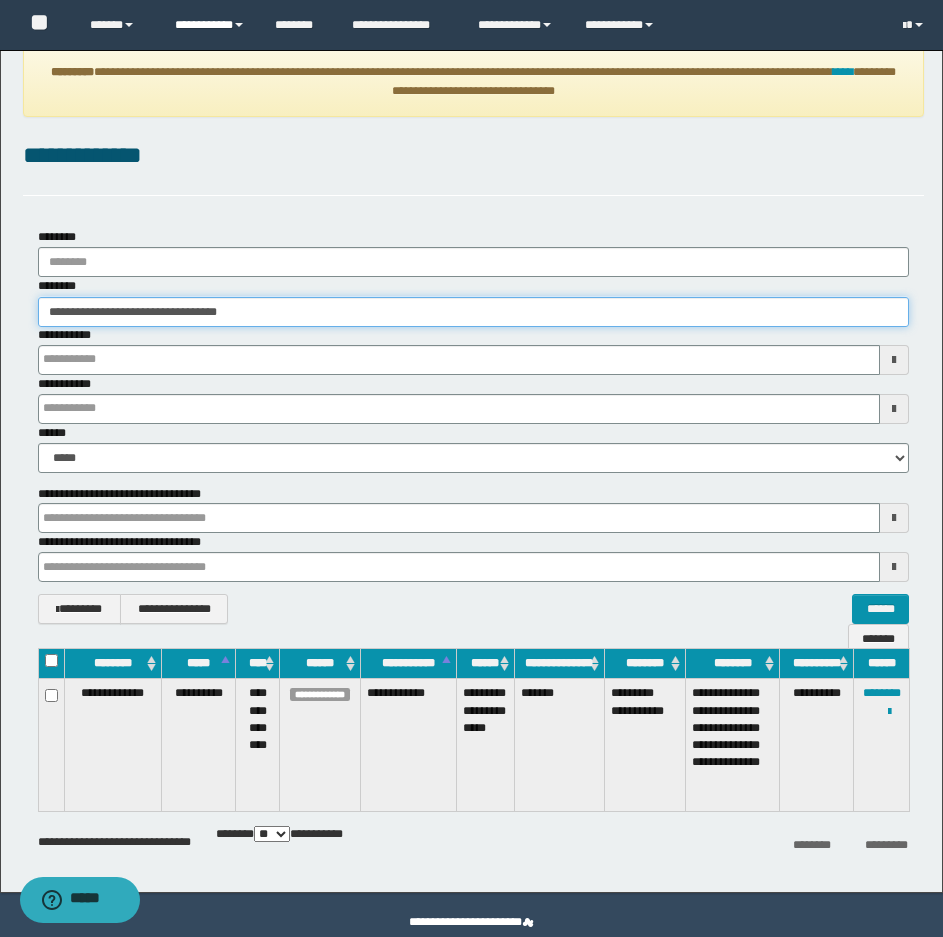 type 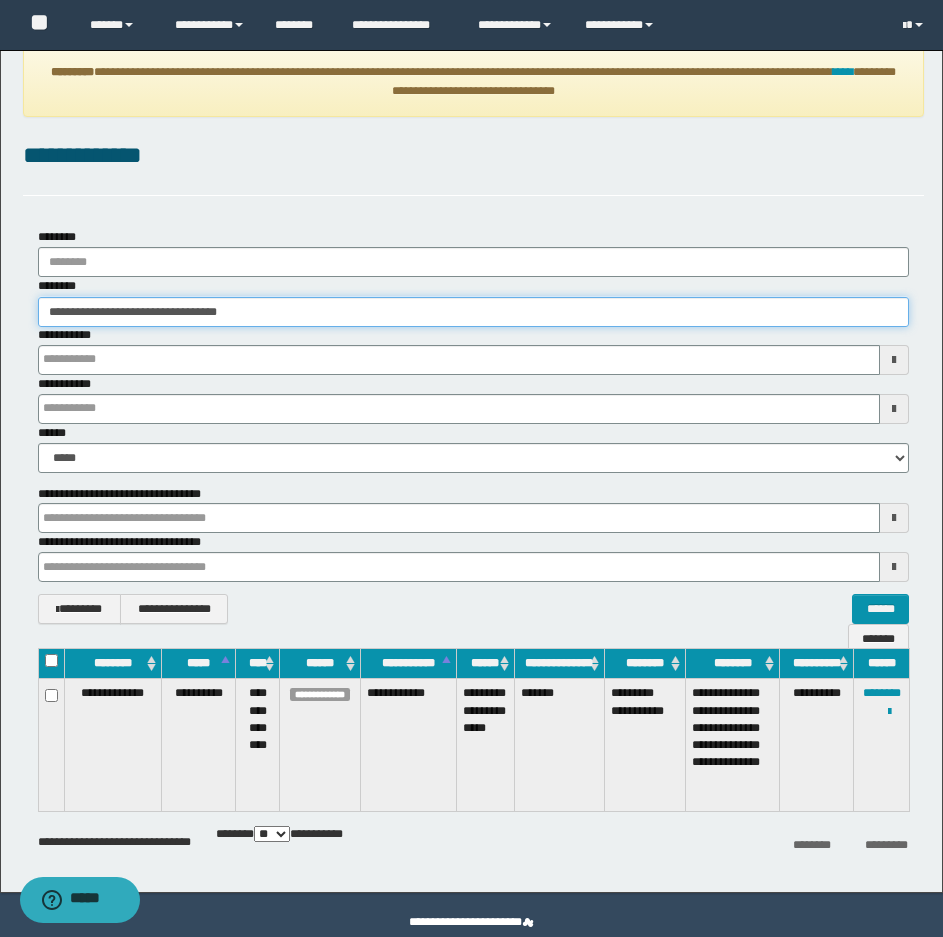 drag, startPoint x: 293, startPoint y: 319, endPoint x: -8, endPoint y: 308, distance: 301.20093 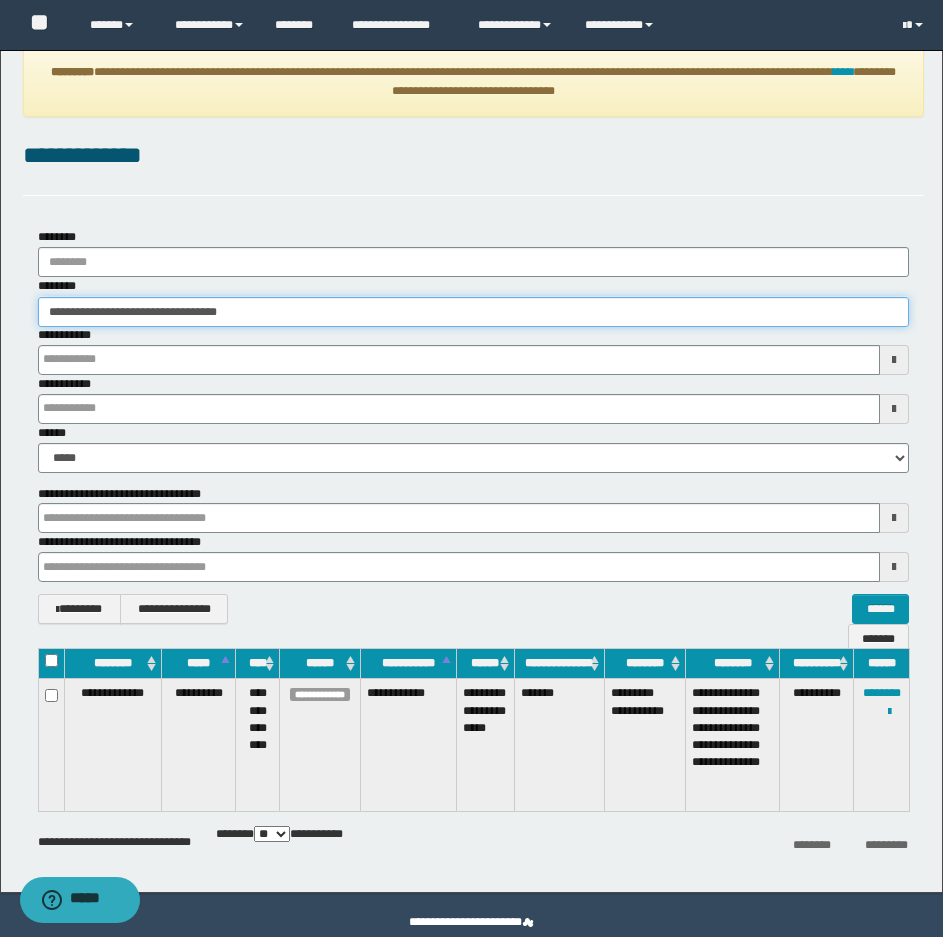 click on "**********" at bounding box center [471, 446] 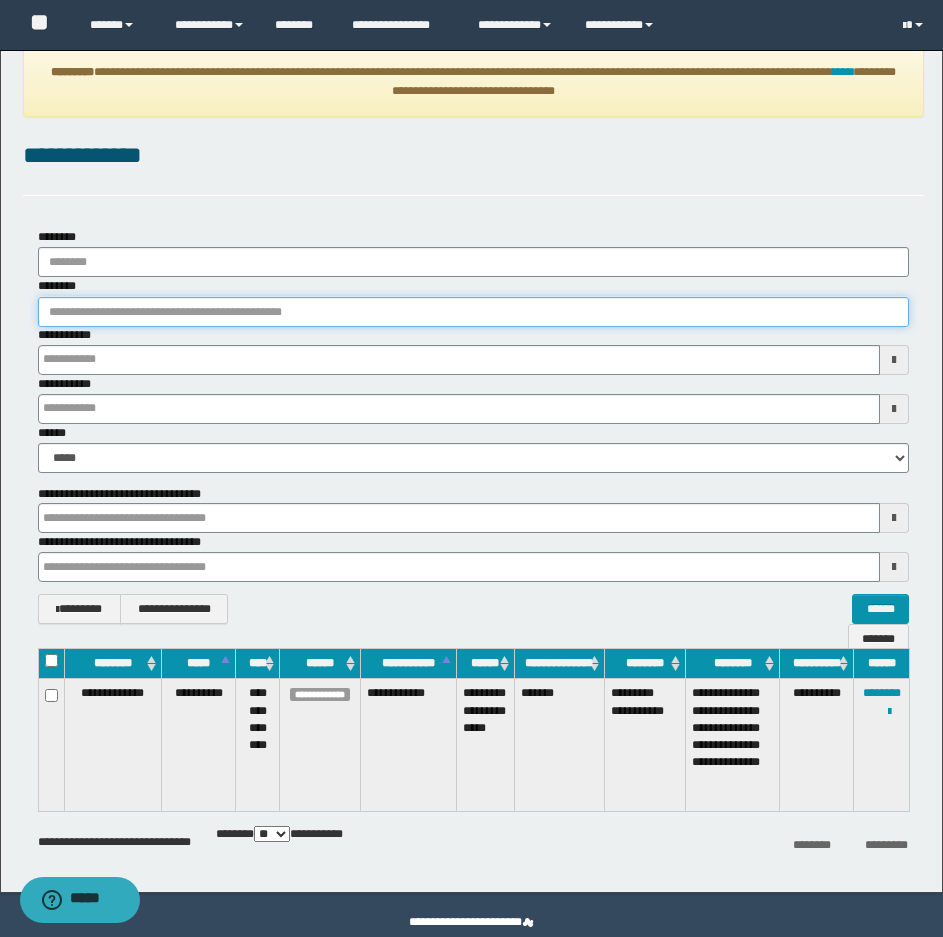 paste on "**********" 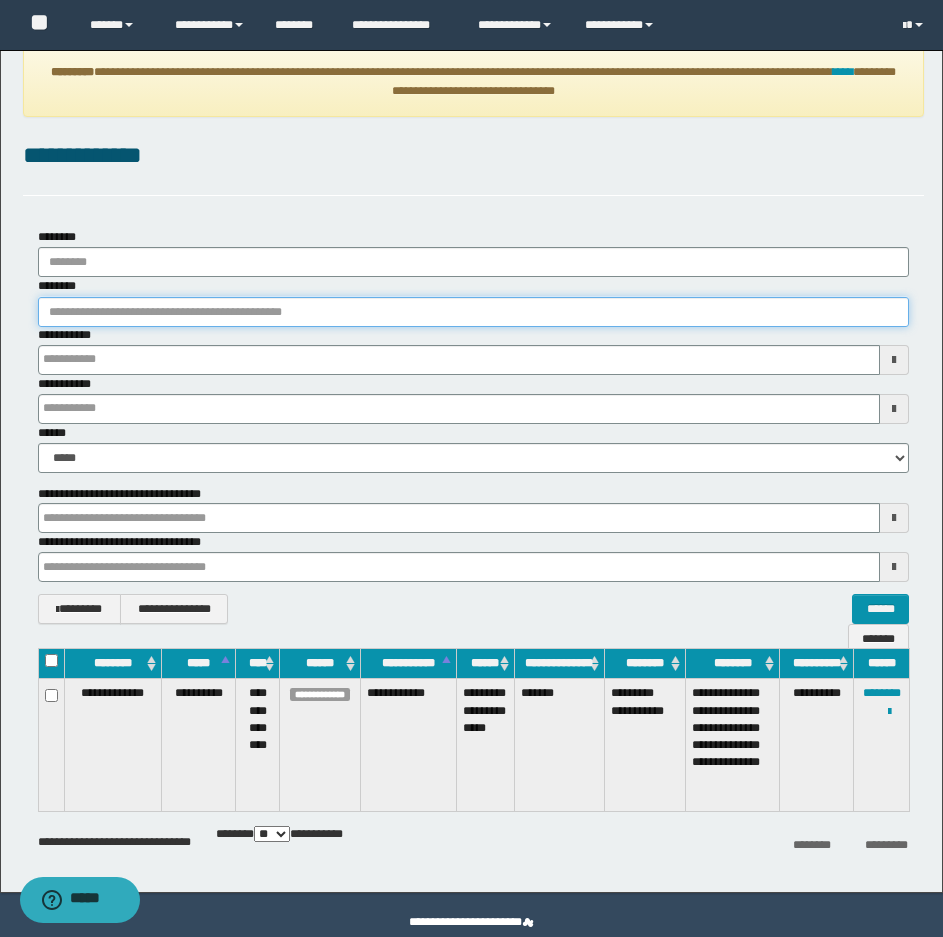 type on "**********" 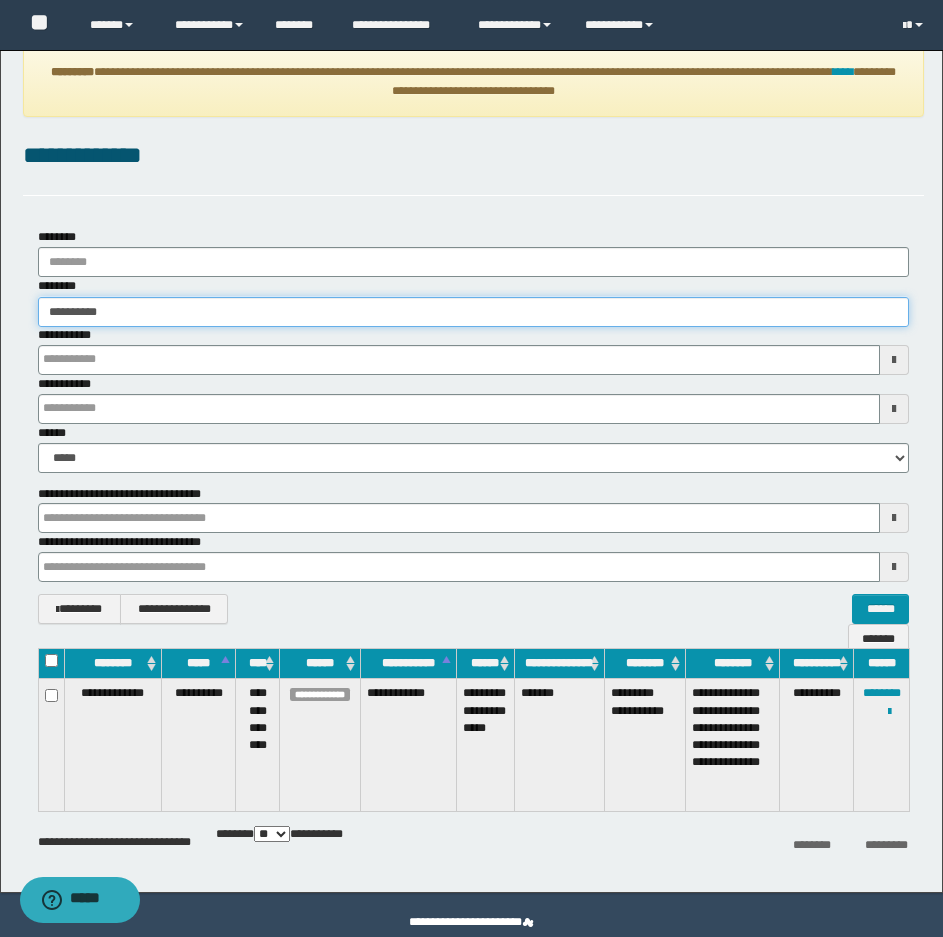 type on "**********" 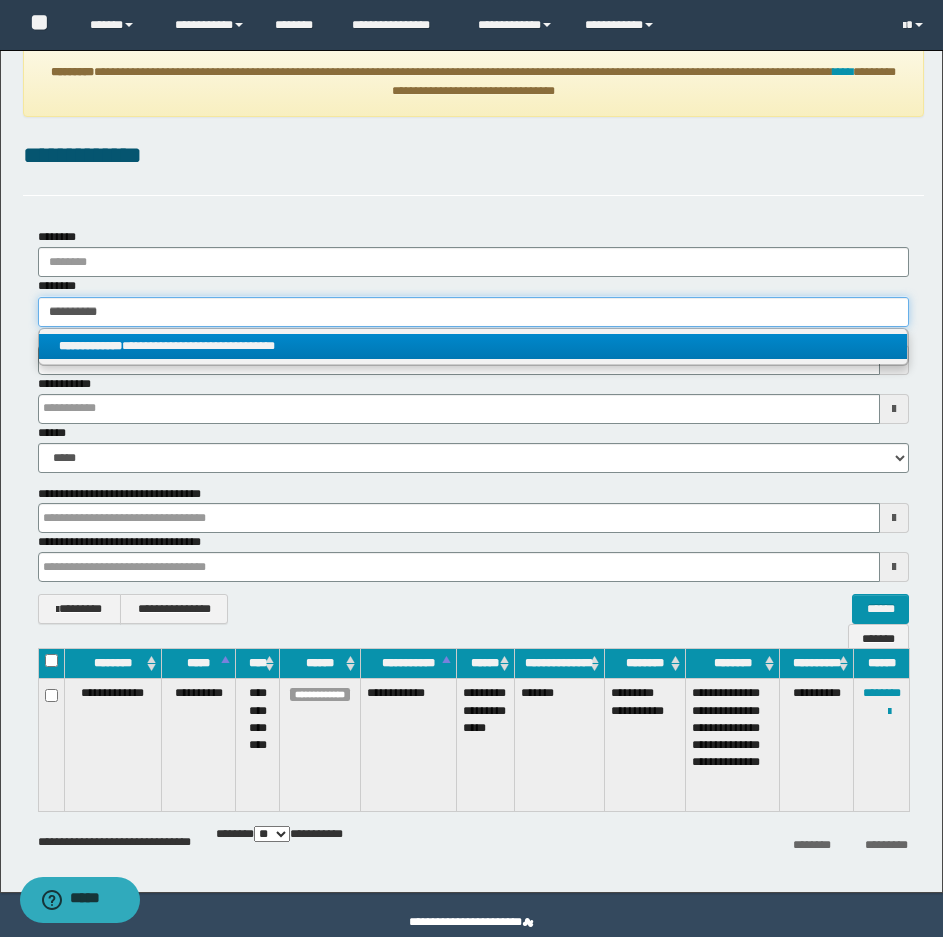 type on "**********" 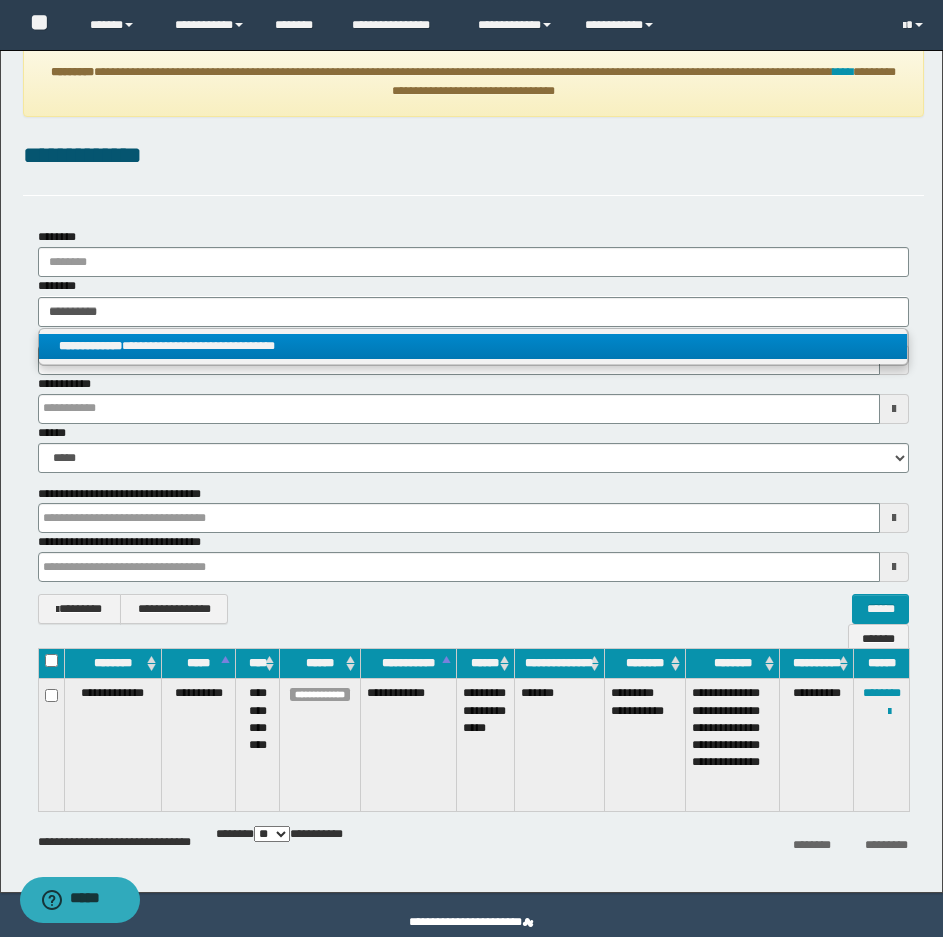 click on "**********" at bounding box center (90, 346) 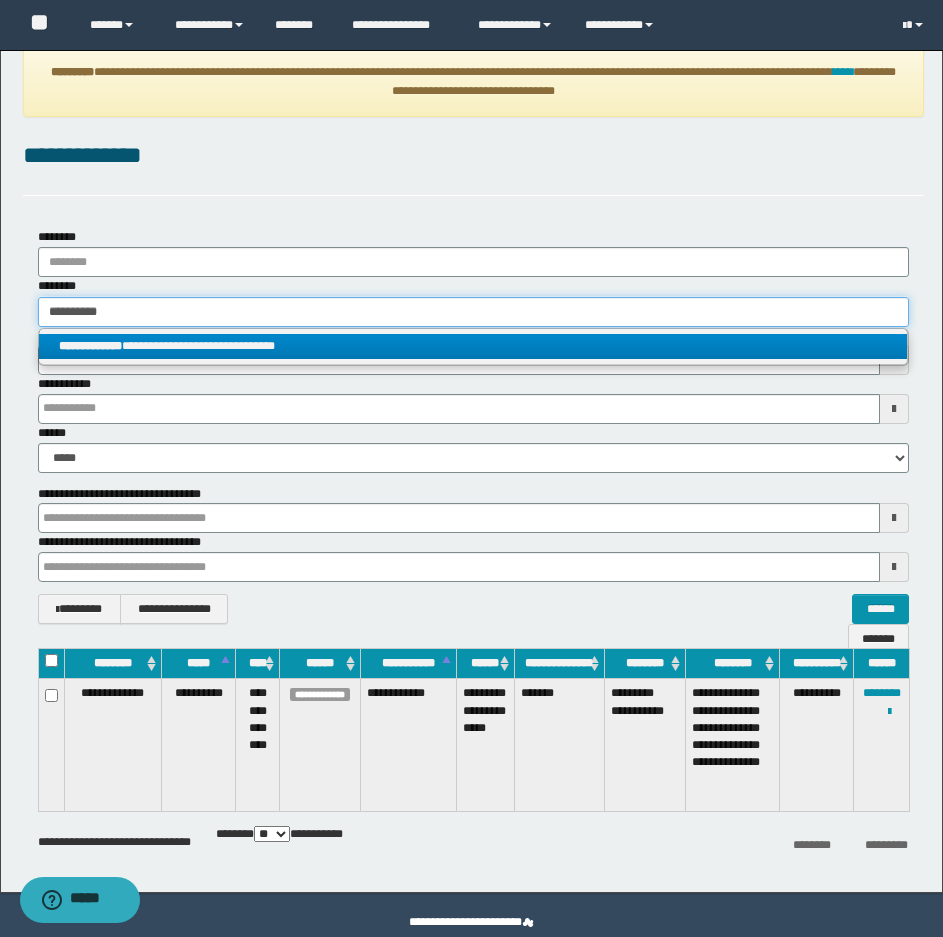 type 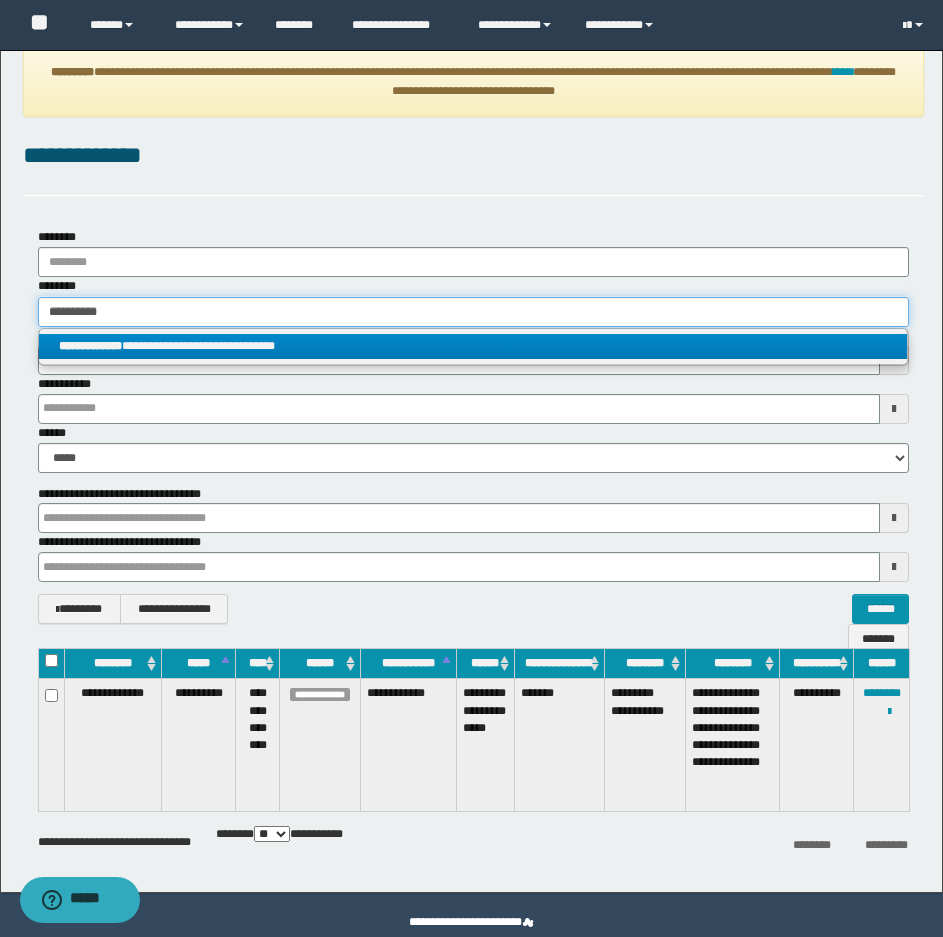 type 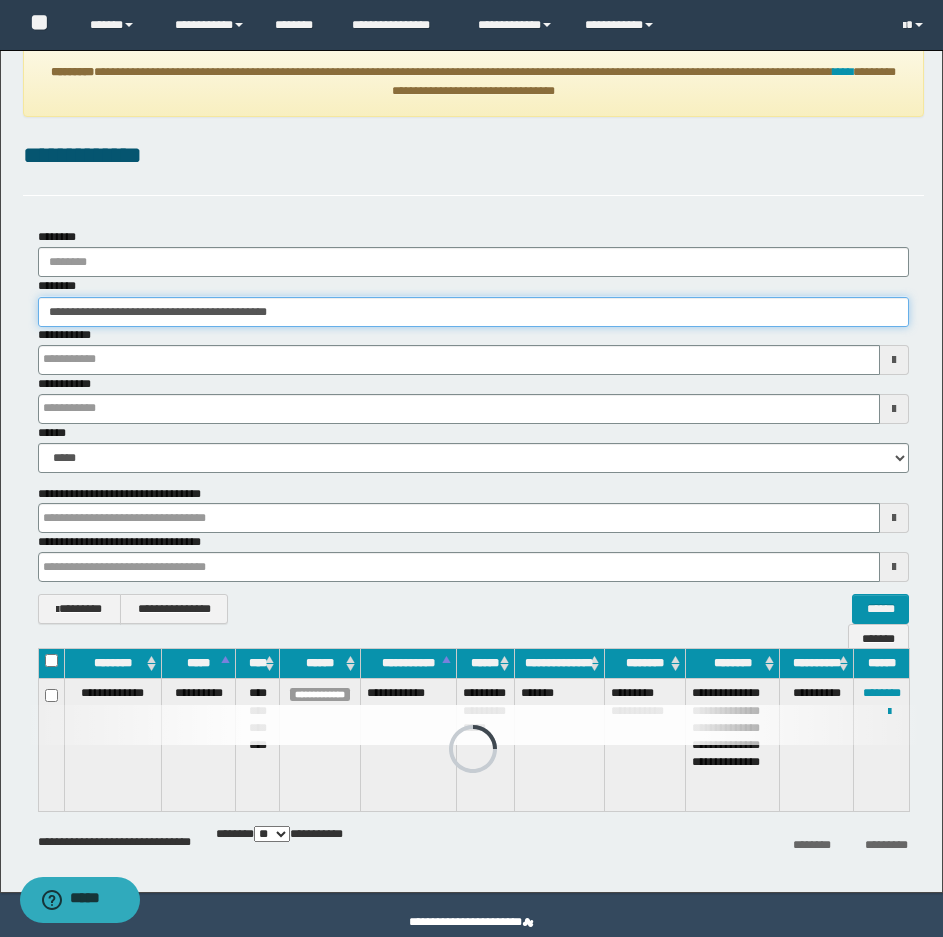 type 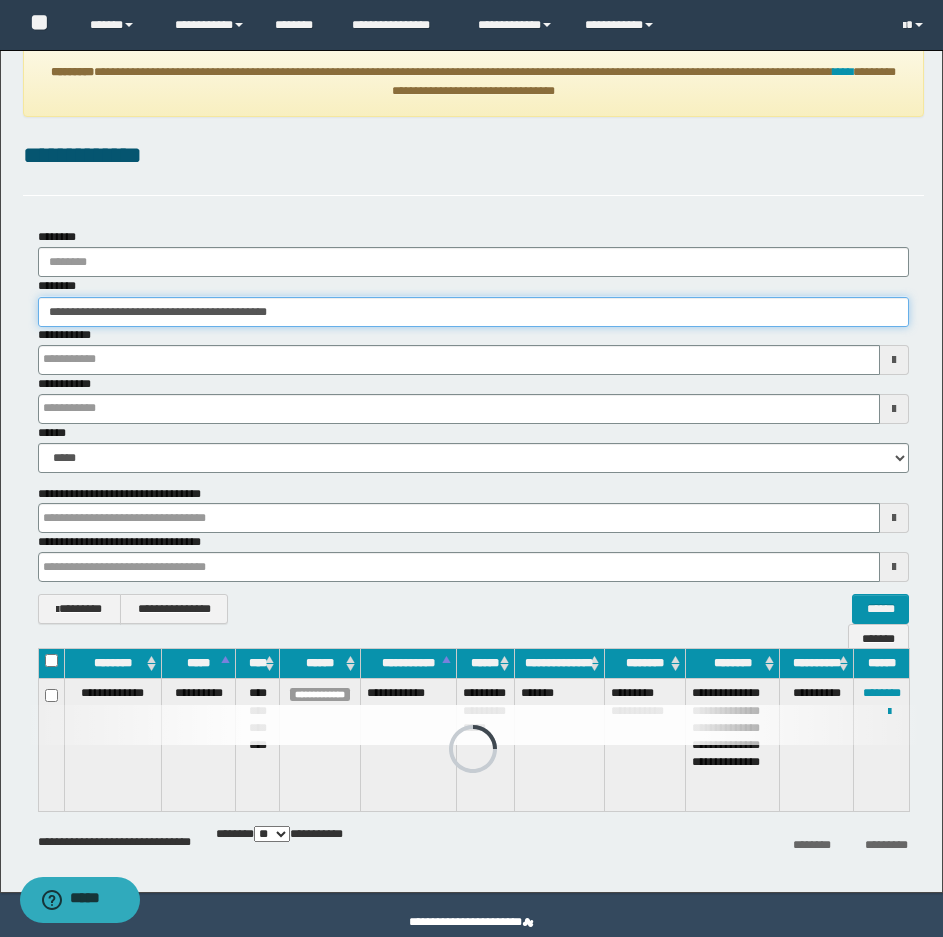 type 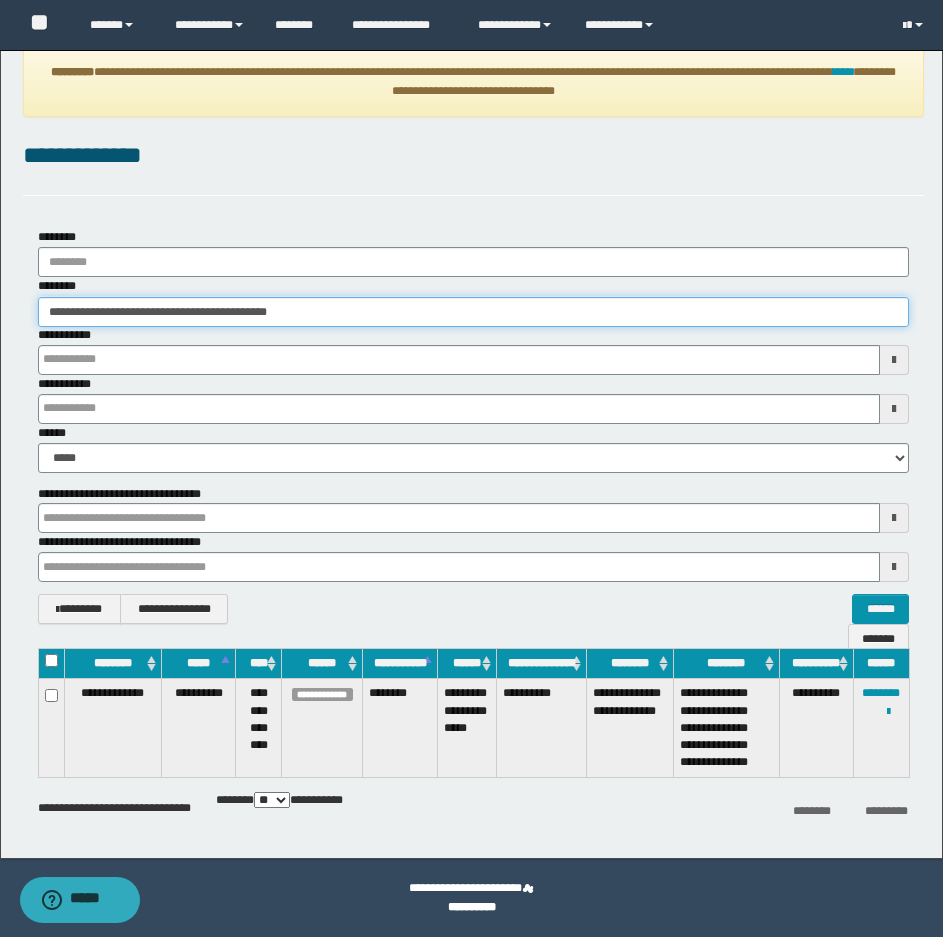 type 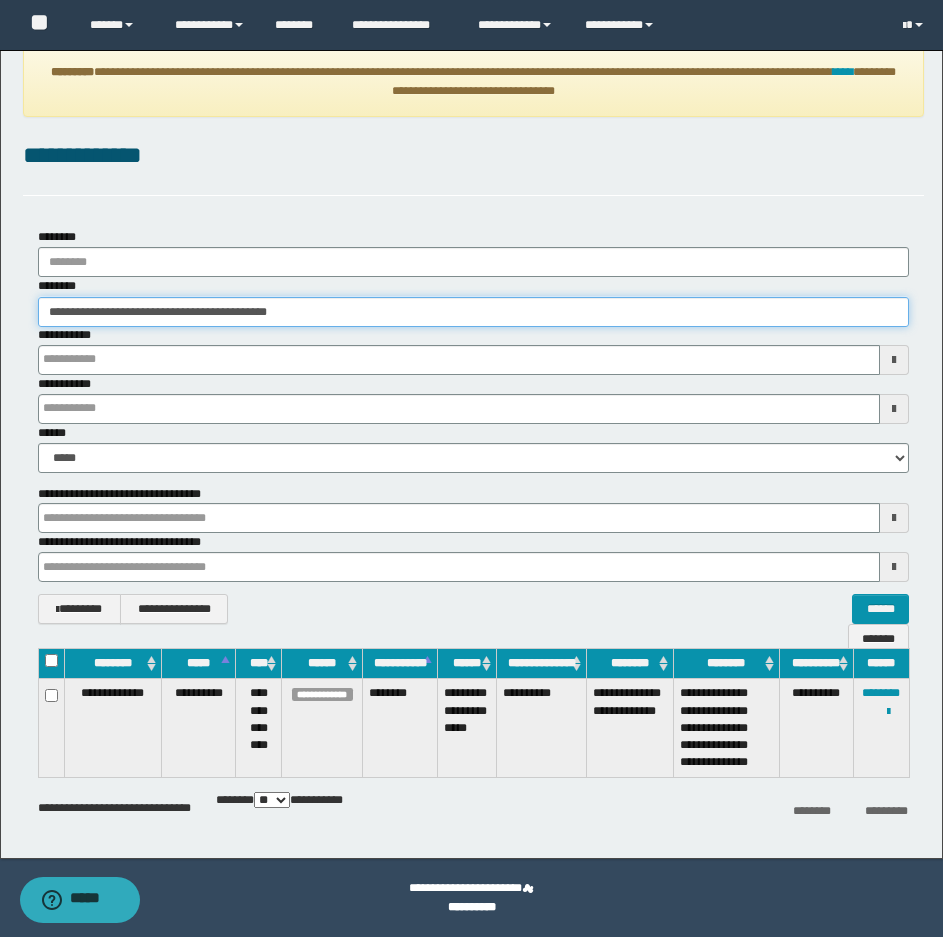 type 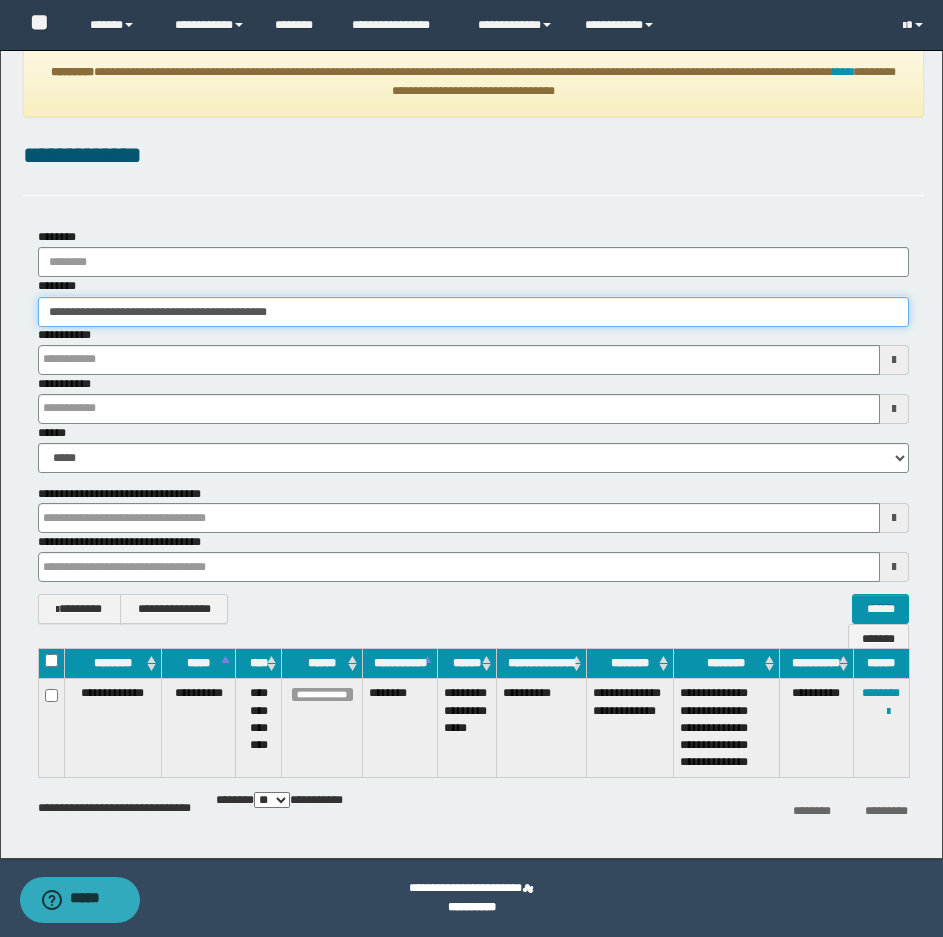 drag, startPoint x: 370, startPoint y: 310, endPoint x: -8, endPoint y: 297, distance: 378.22348 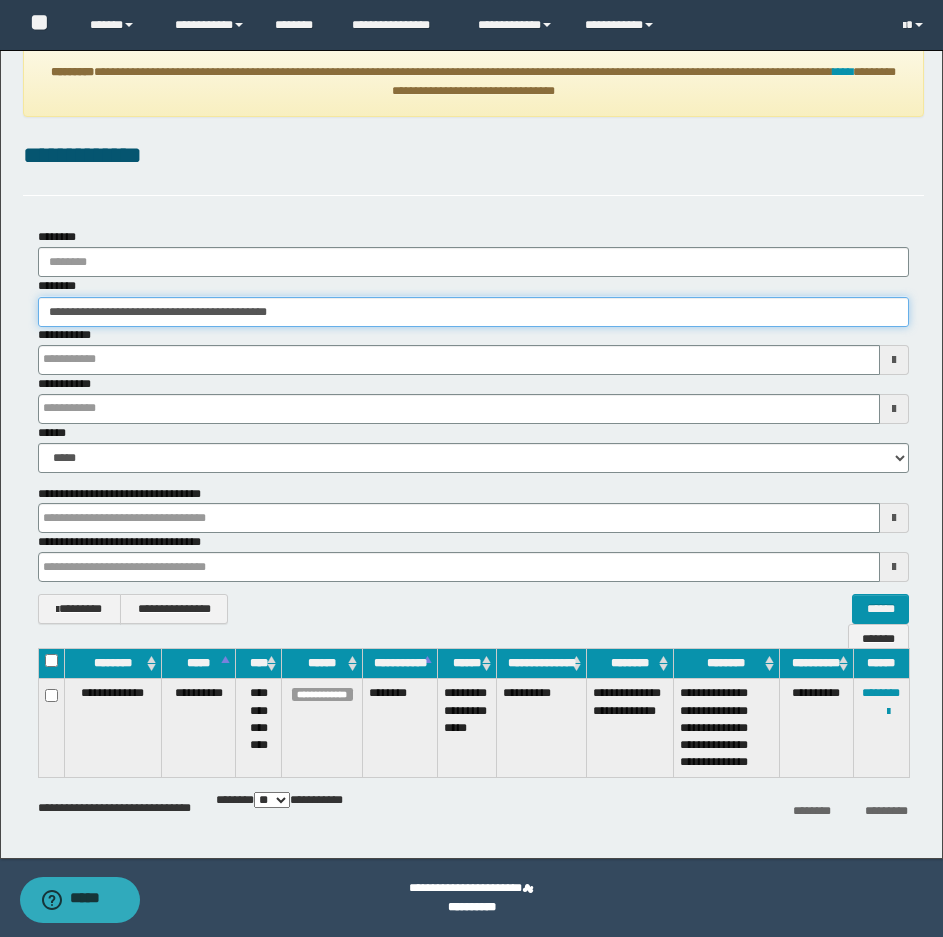 click on "**********" at bounding box center [471, 446] 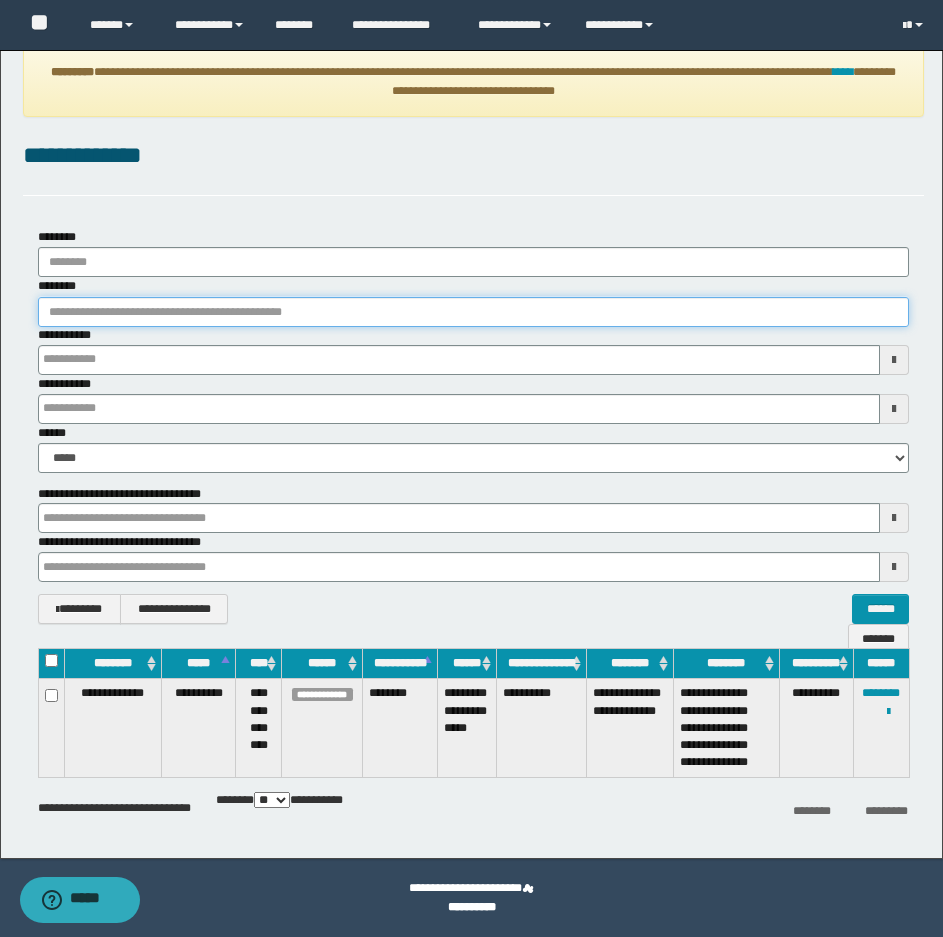 paste on "********" 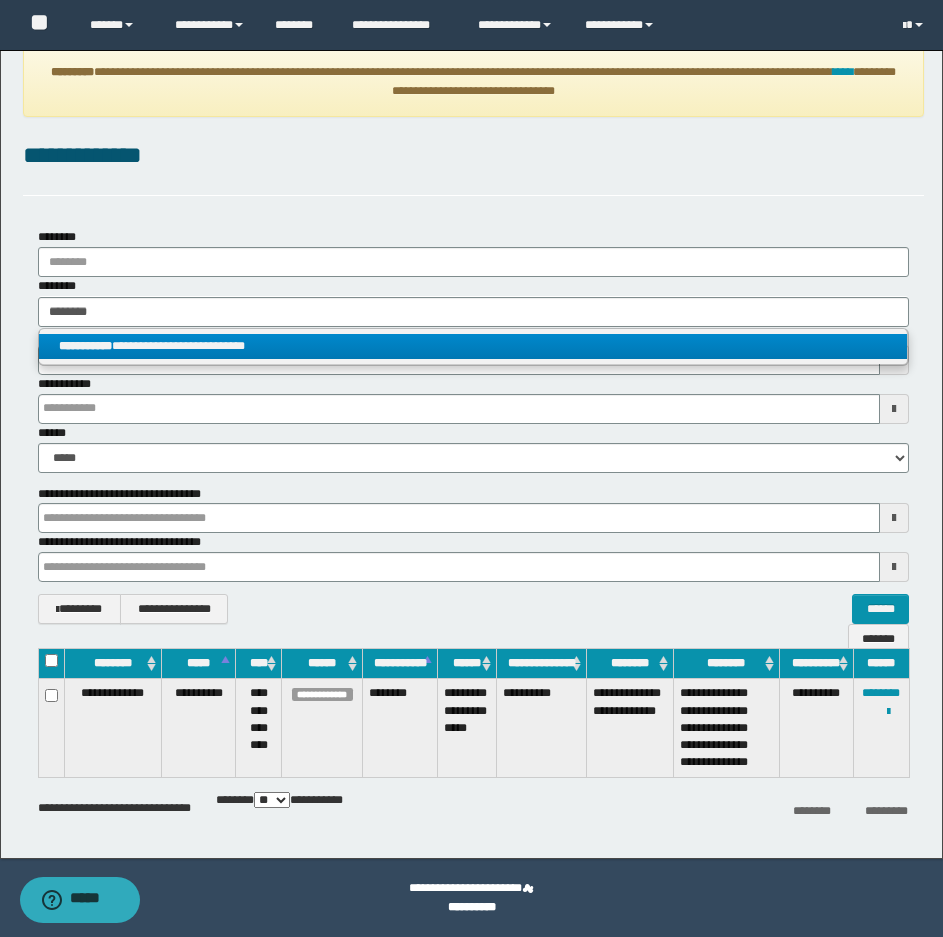 click on "**********" at bounding box center [473, 346] 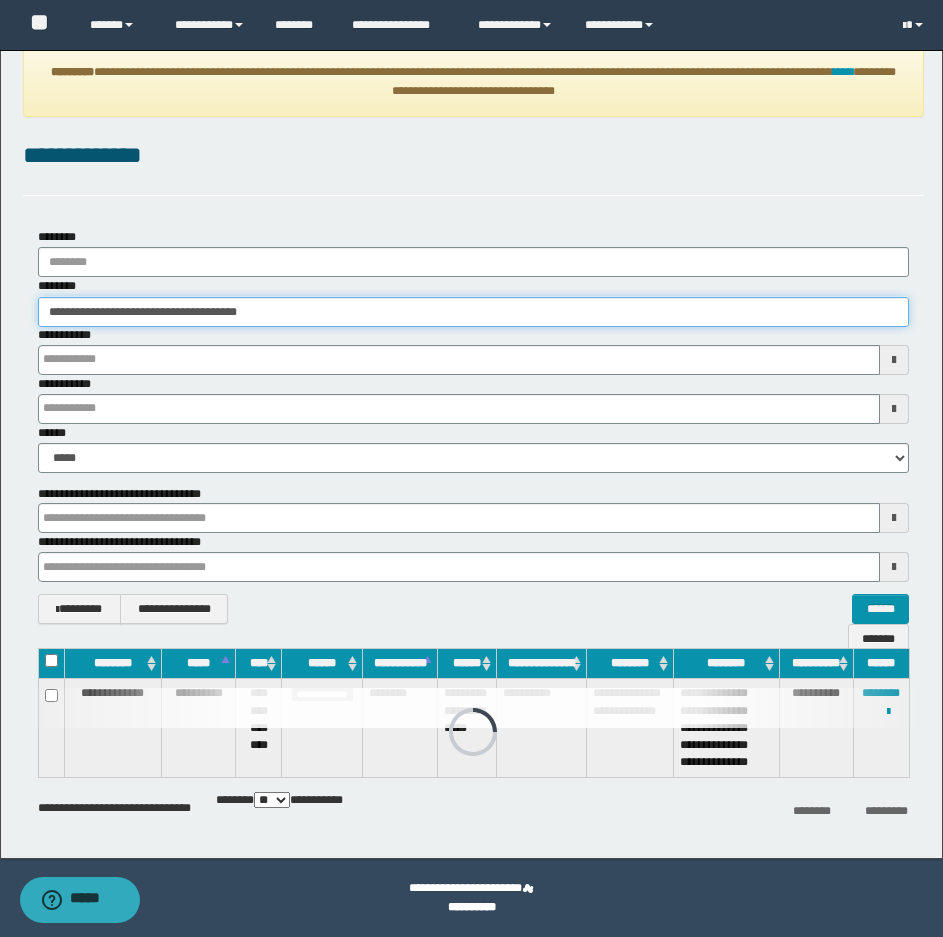 scroll, scrollTop: 5, scrollLeft: 0, axis: vertical 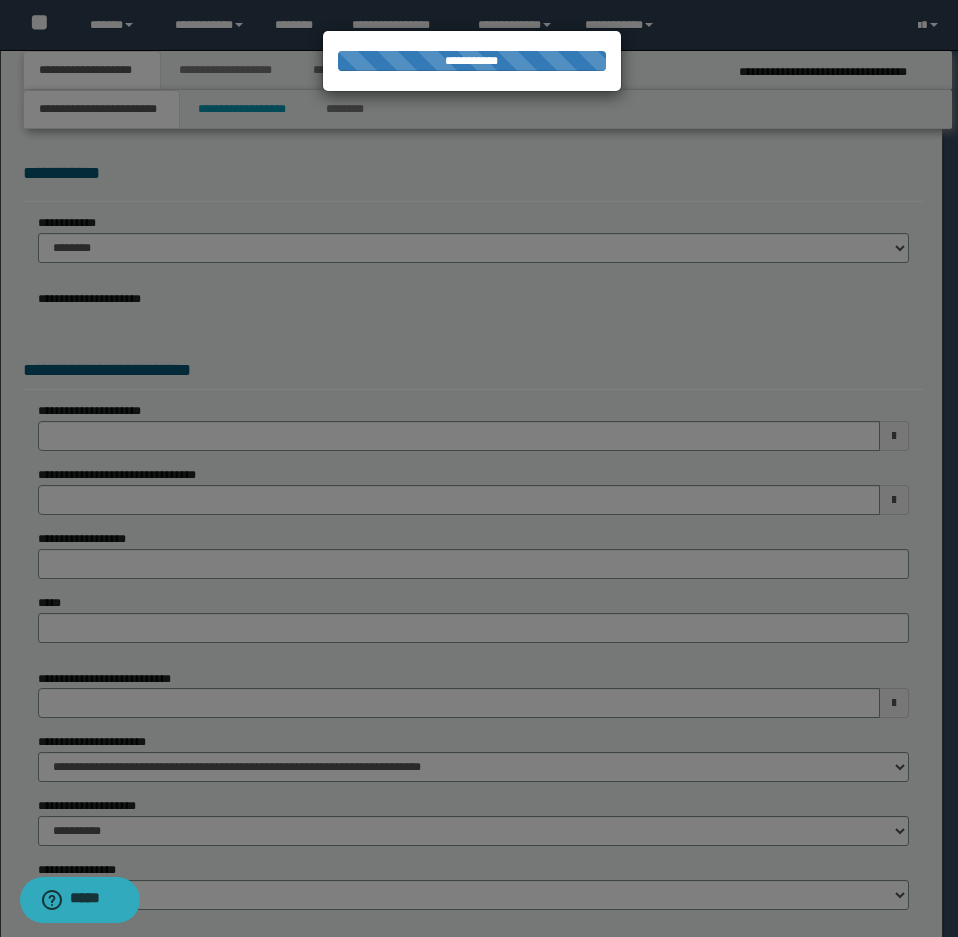 select on "*" 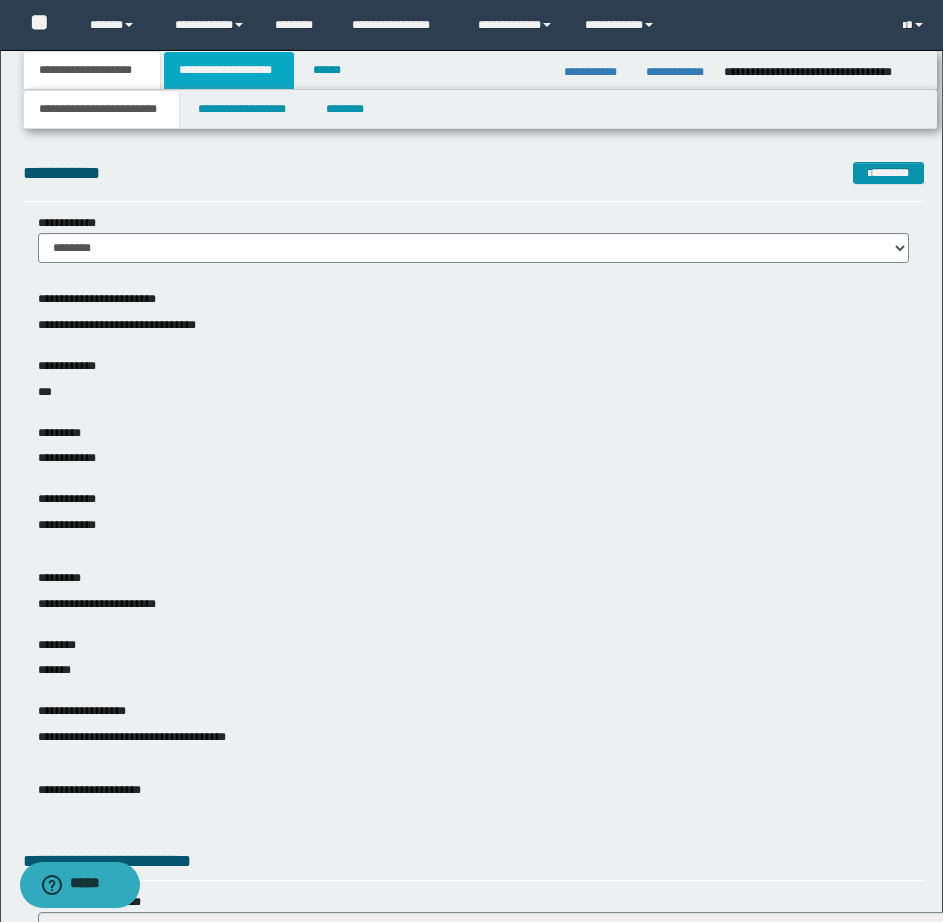 click on "**********" at bounding box center (229, 70) 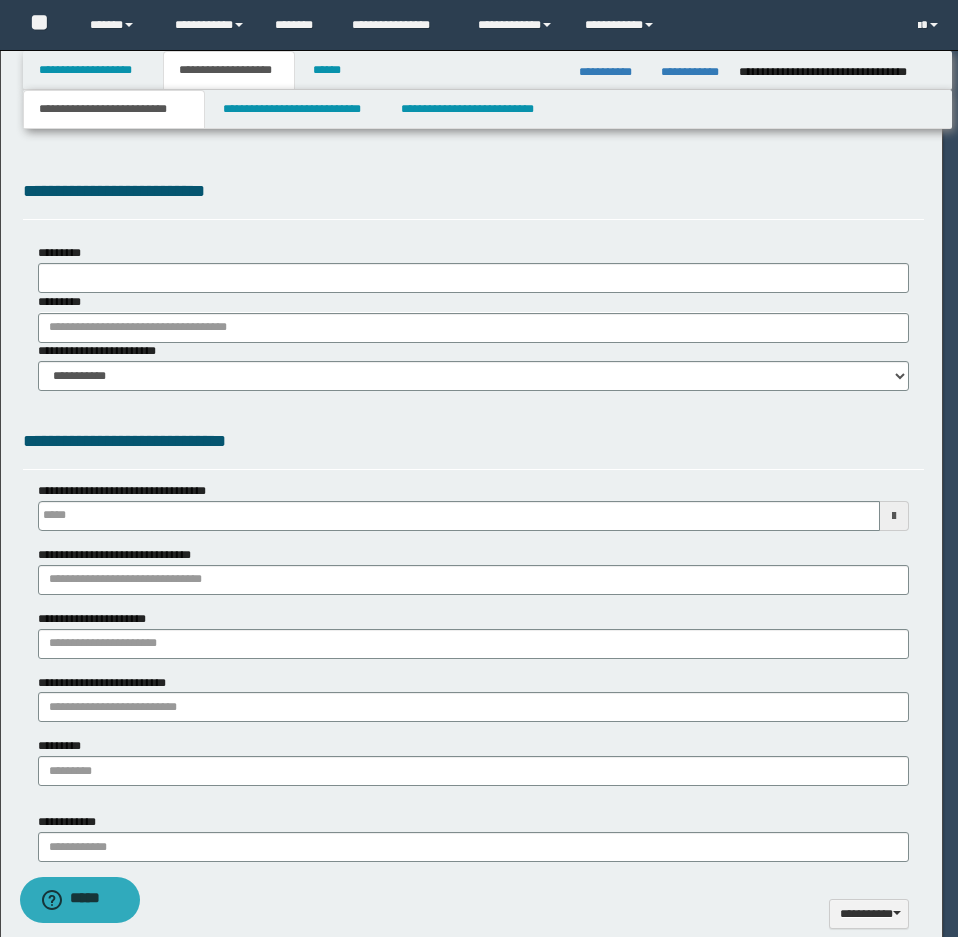 type 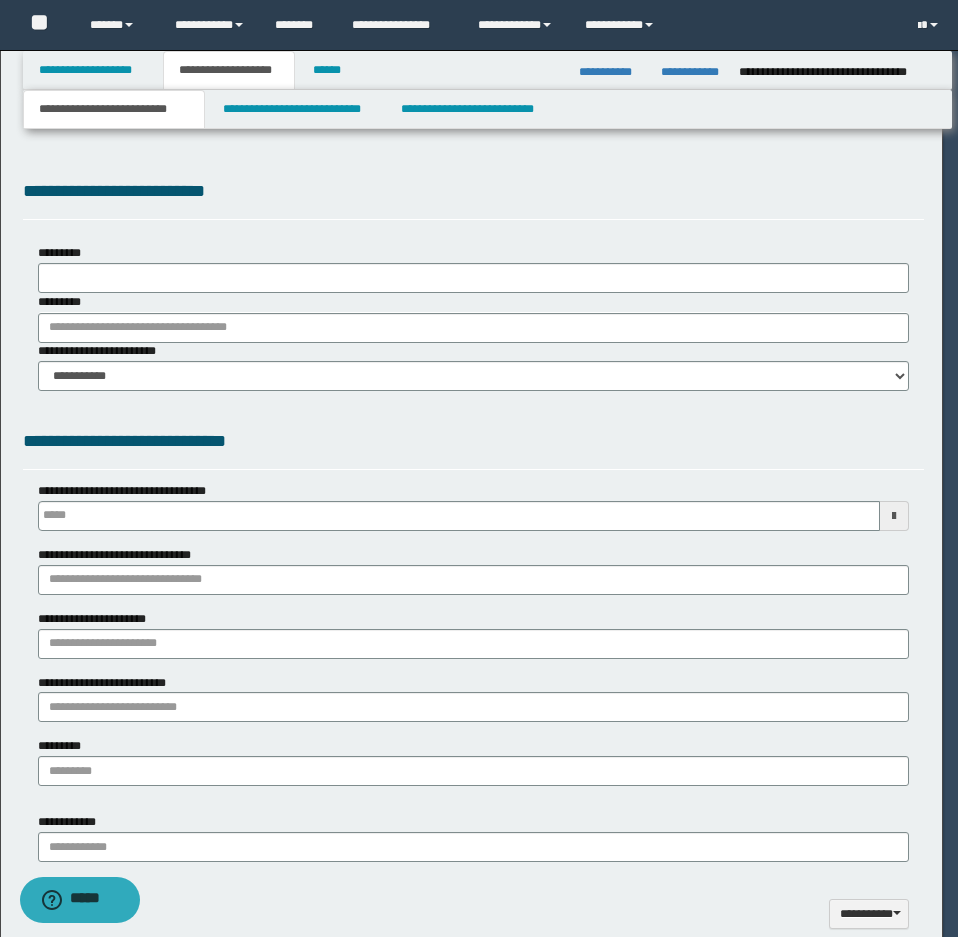 scroll, scrollTop: 0, scrollLeft: 0, axis: both 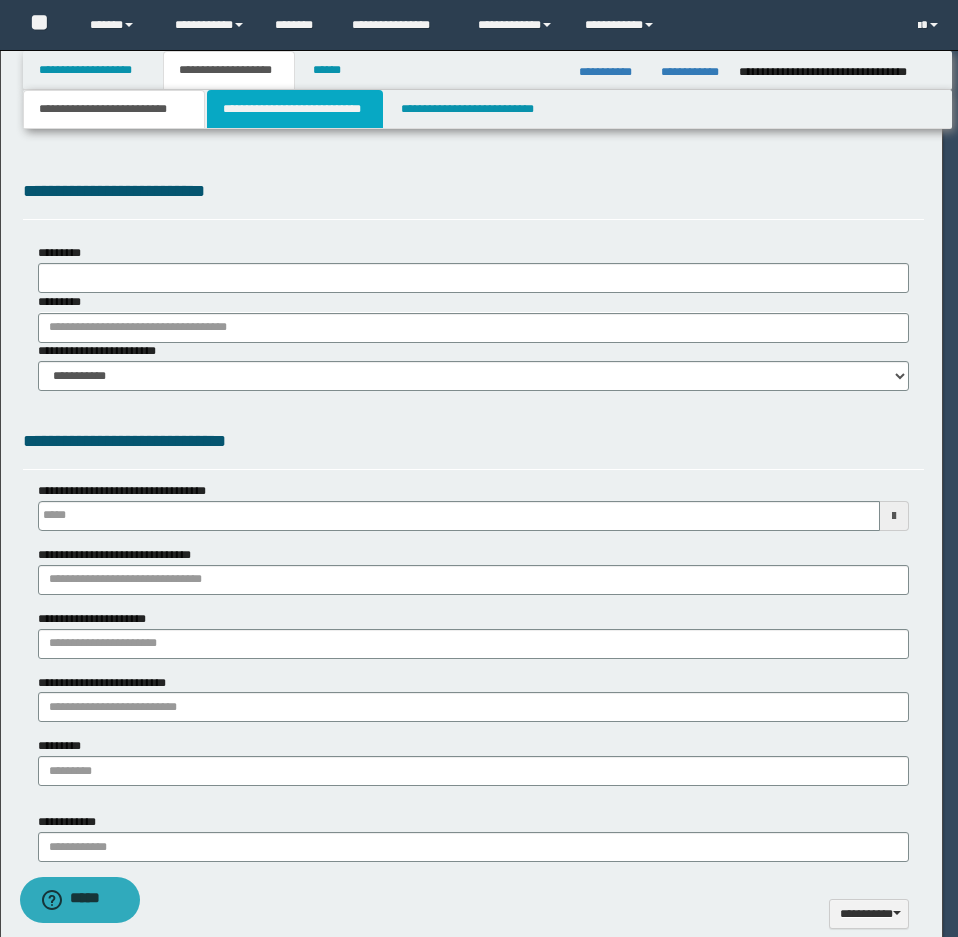 type on "**********" 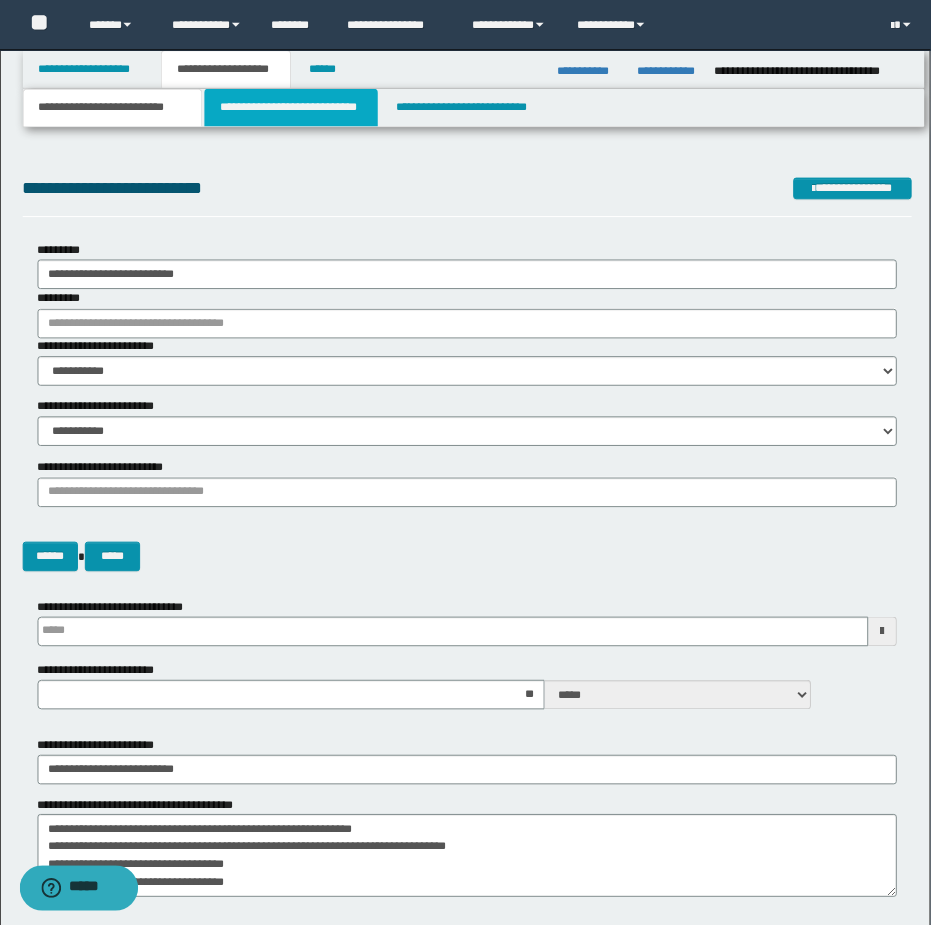 click on "**********" at bounding box center [295, 109] 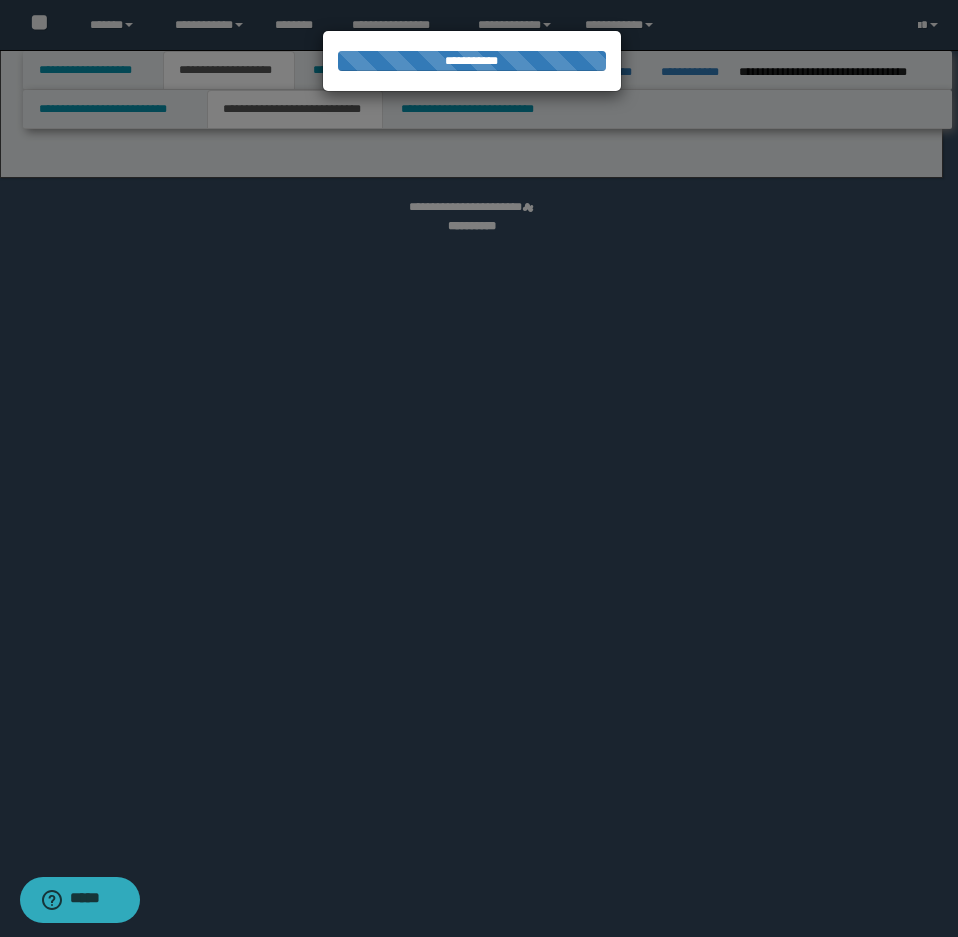 select on "*" 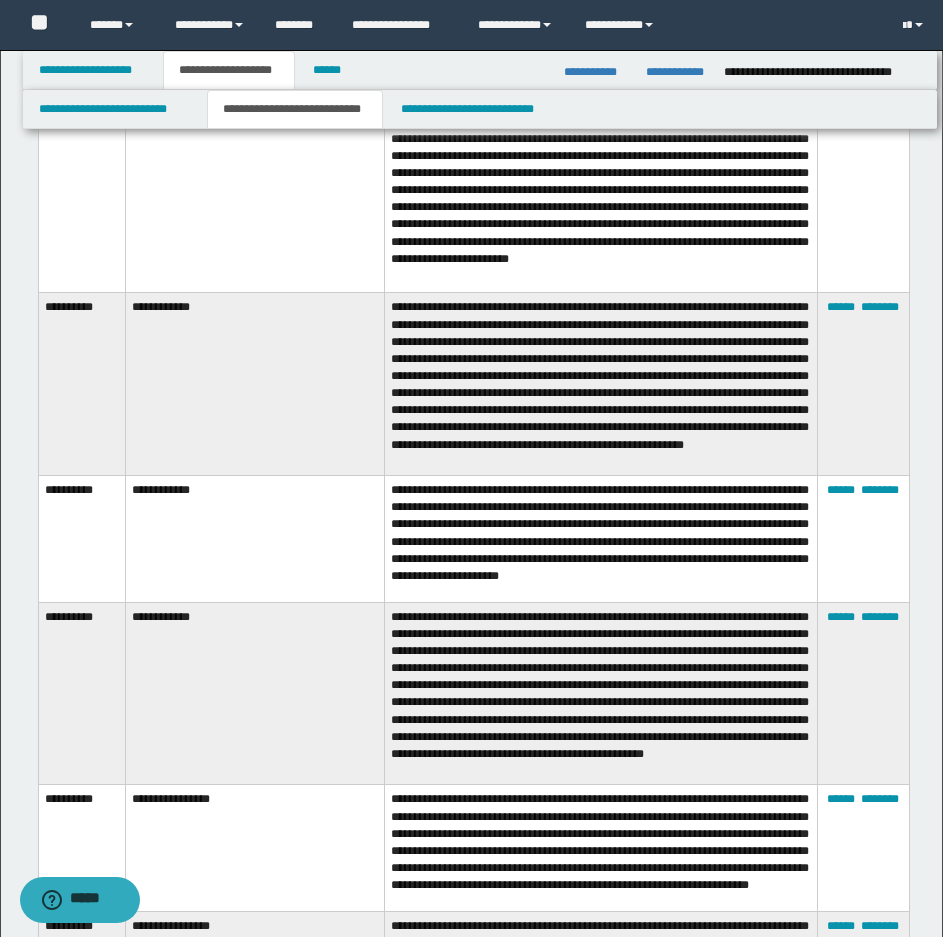 scroll, scrollTop: 3000, scrollLeft: 0, axis: vertical 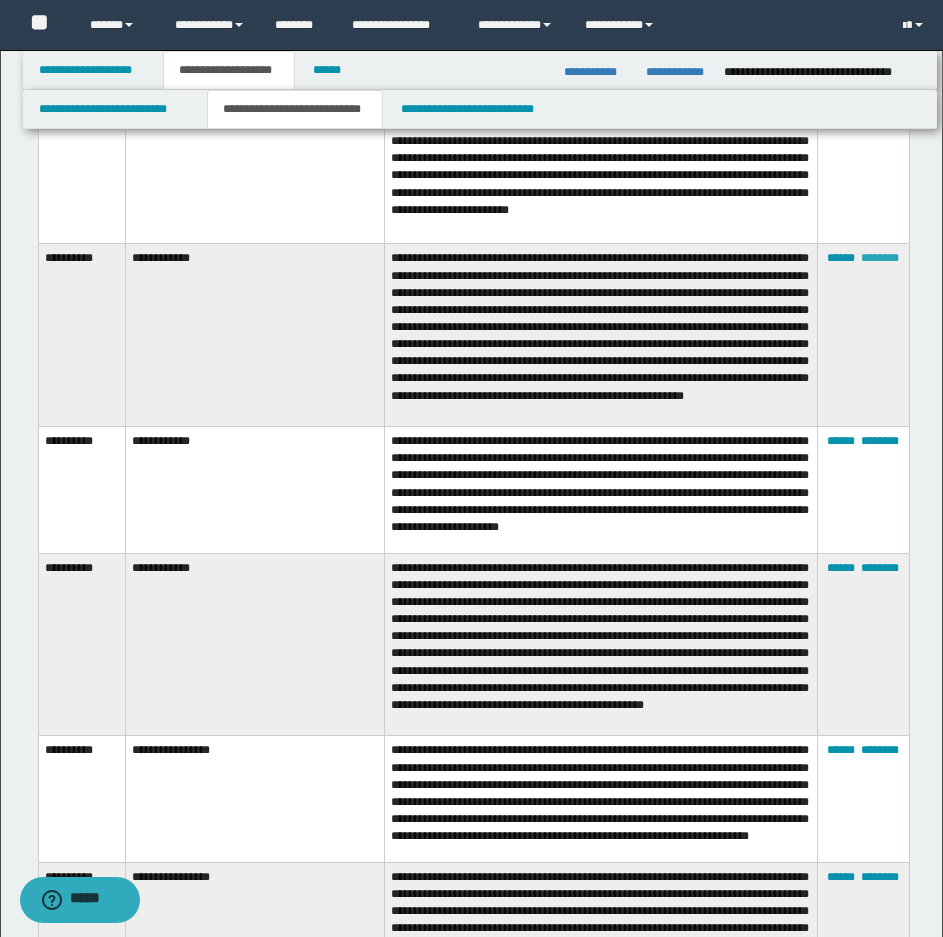click on "********" at bounding box center [880, 258] 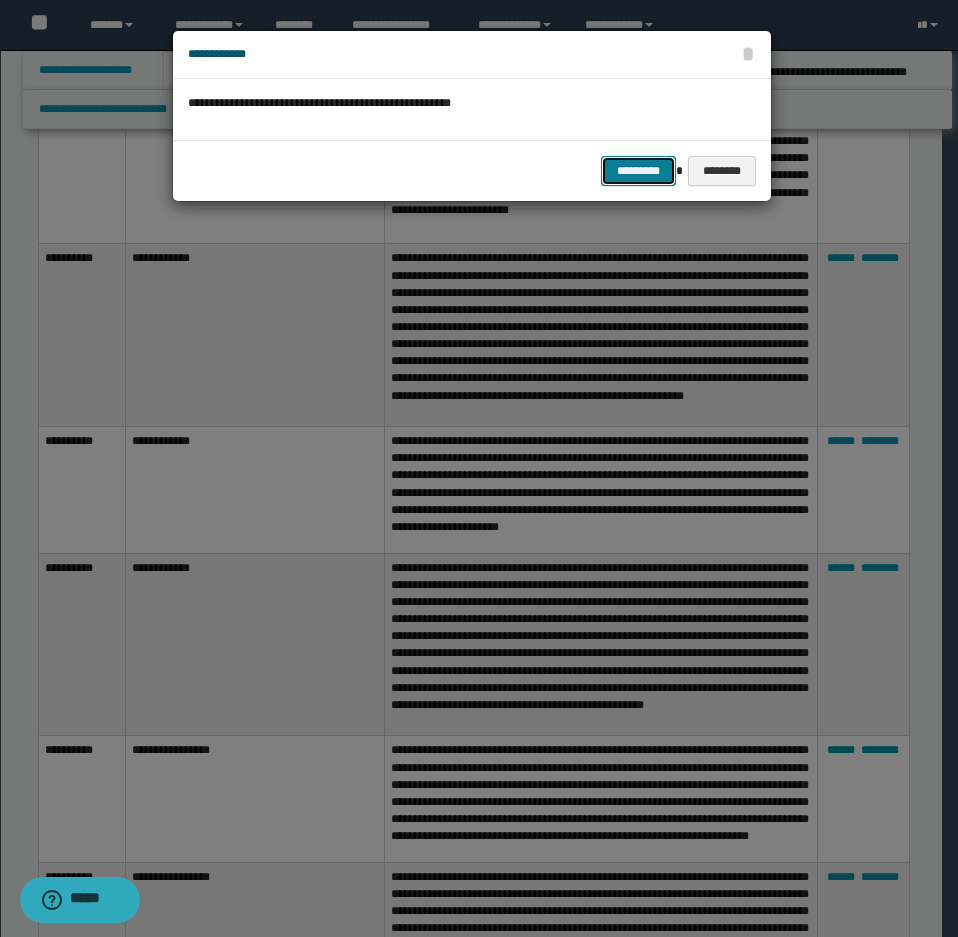 click on "*********" at bounding box center [638, 171] 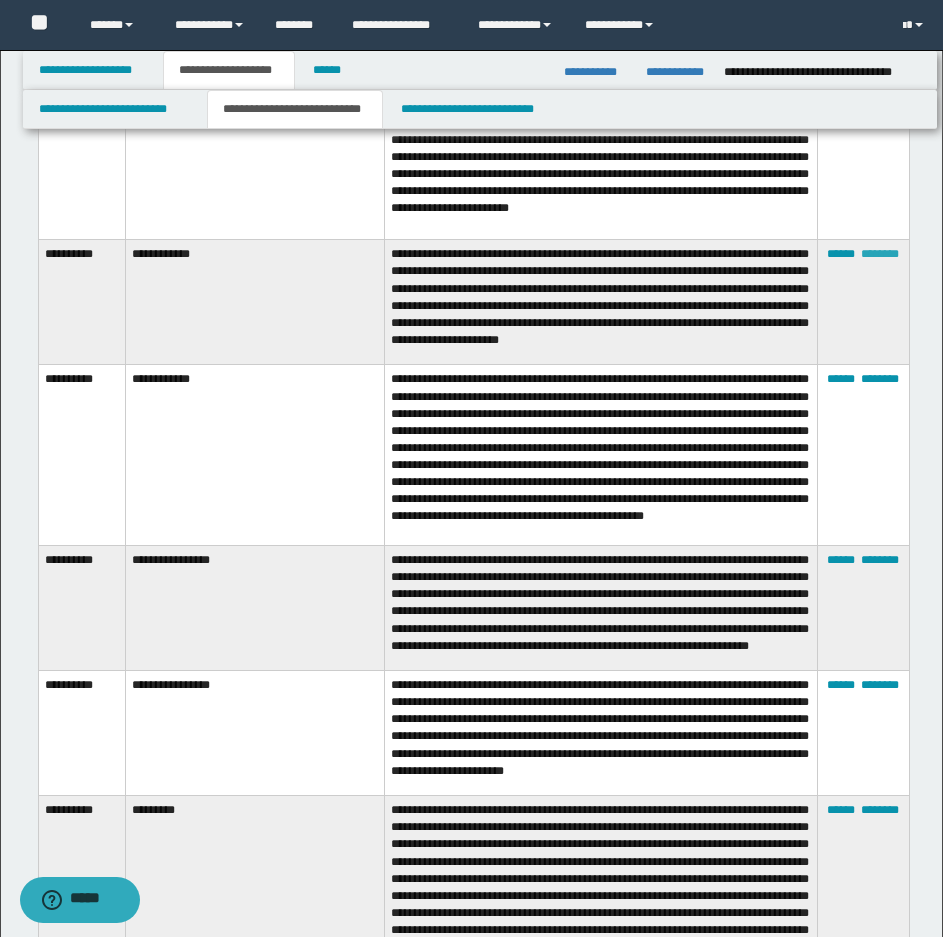click on "********" at bounding box center [880, 254] 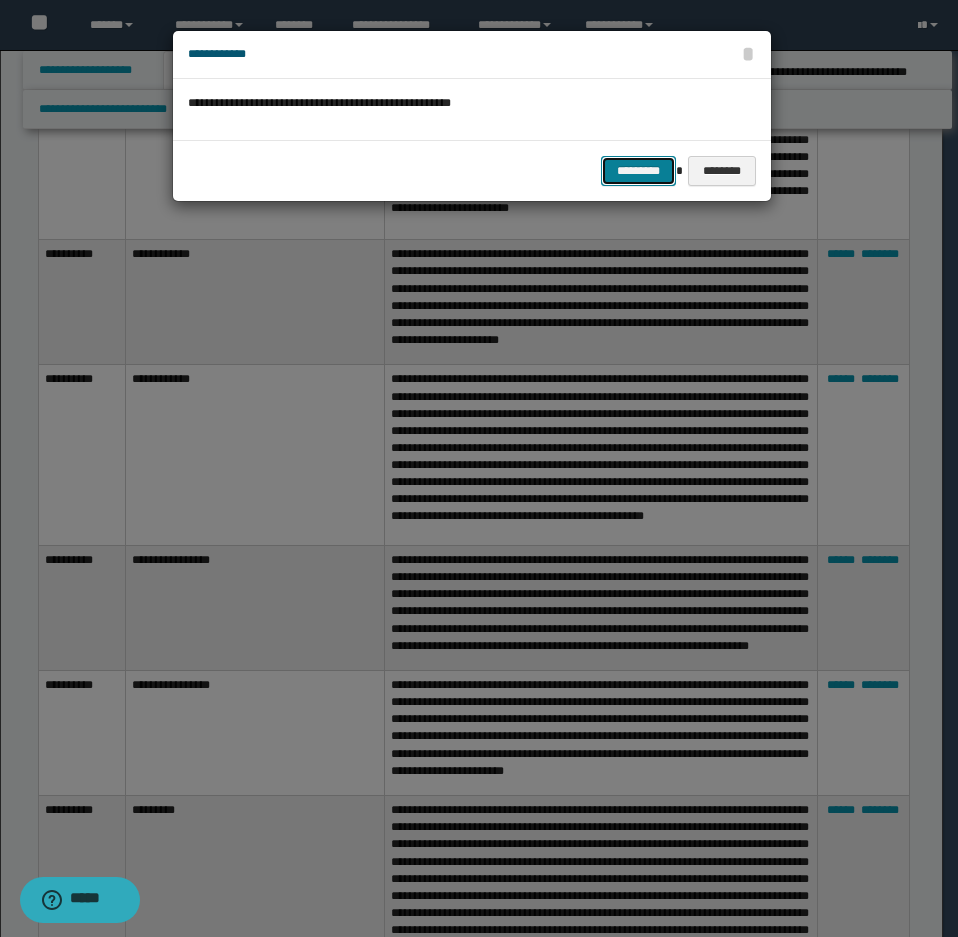 click on "*********" at bounding box center (638, 171) 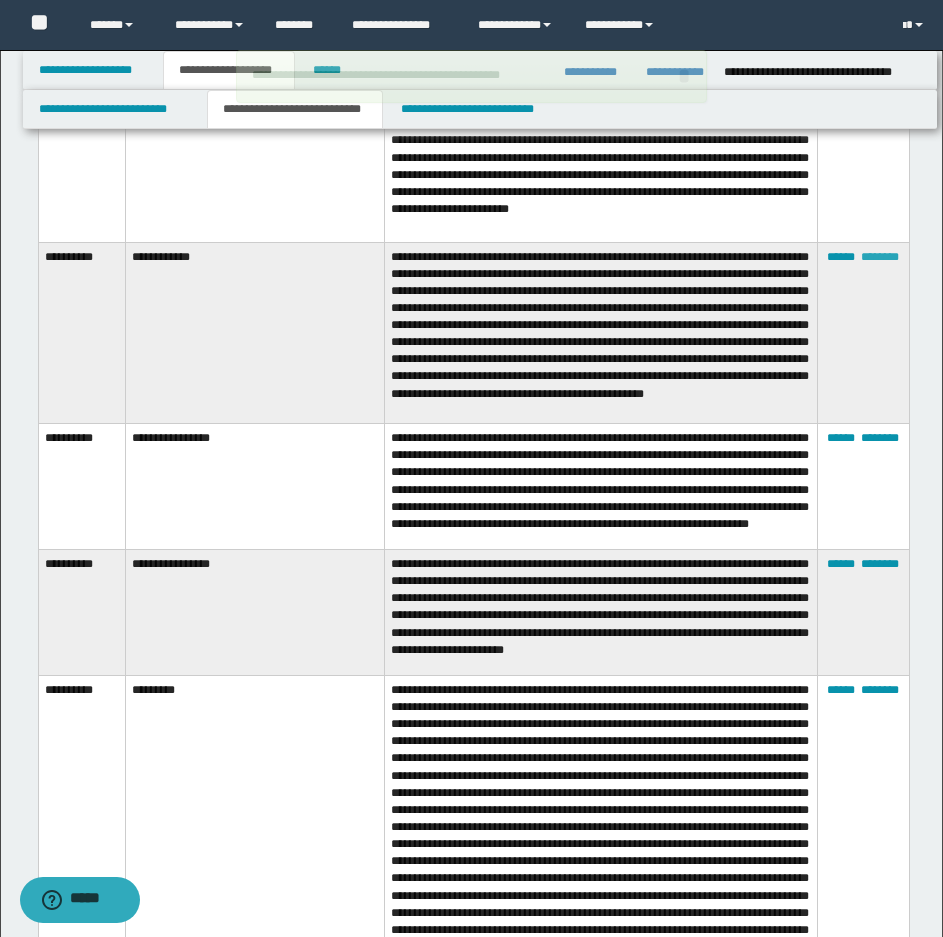 click on "********" at bounding box center [880, 257] 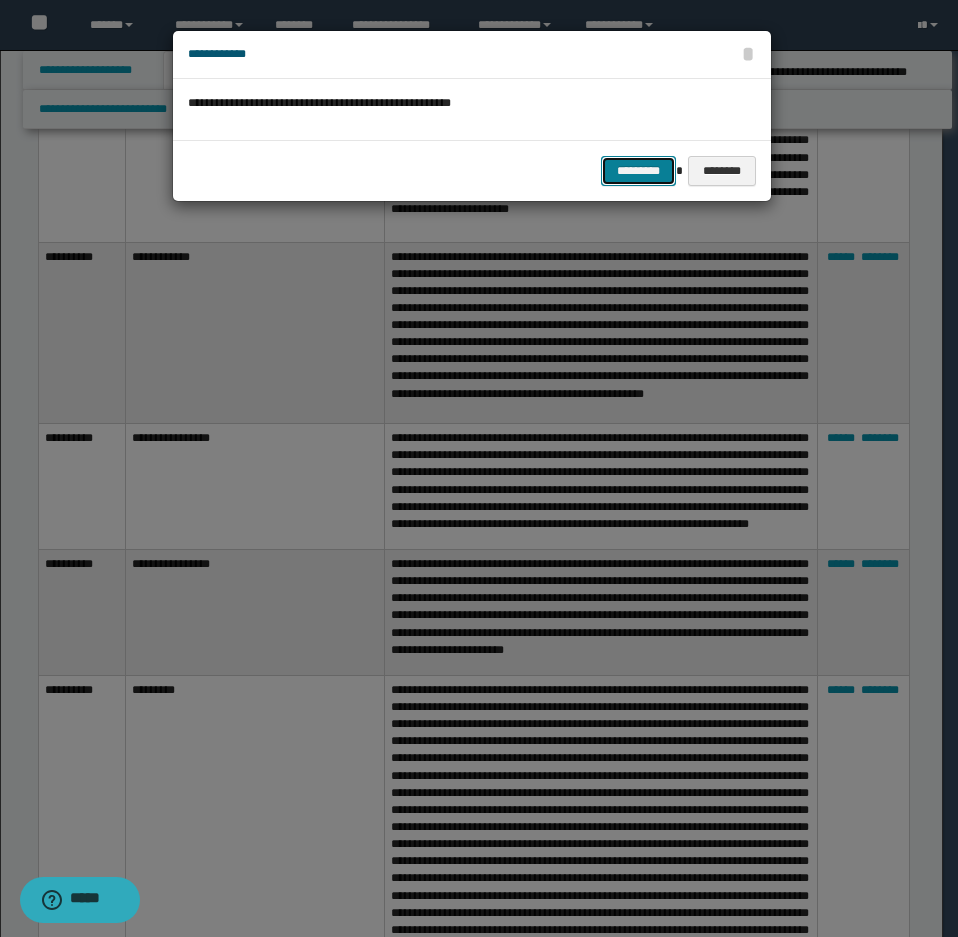 click on "*********" at bounding box center (638, 171) 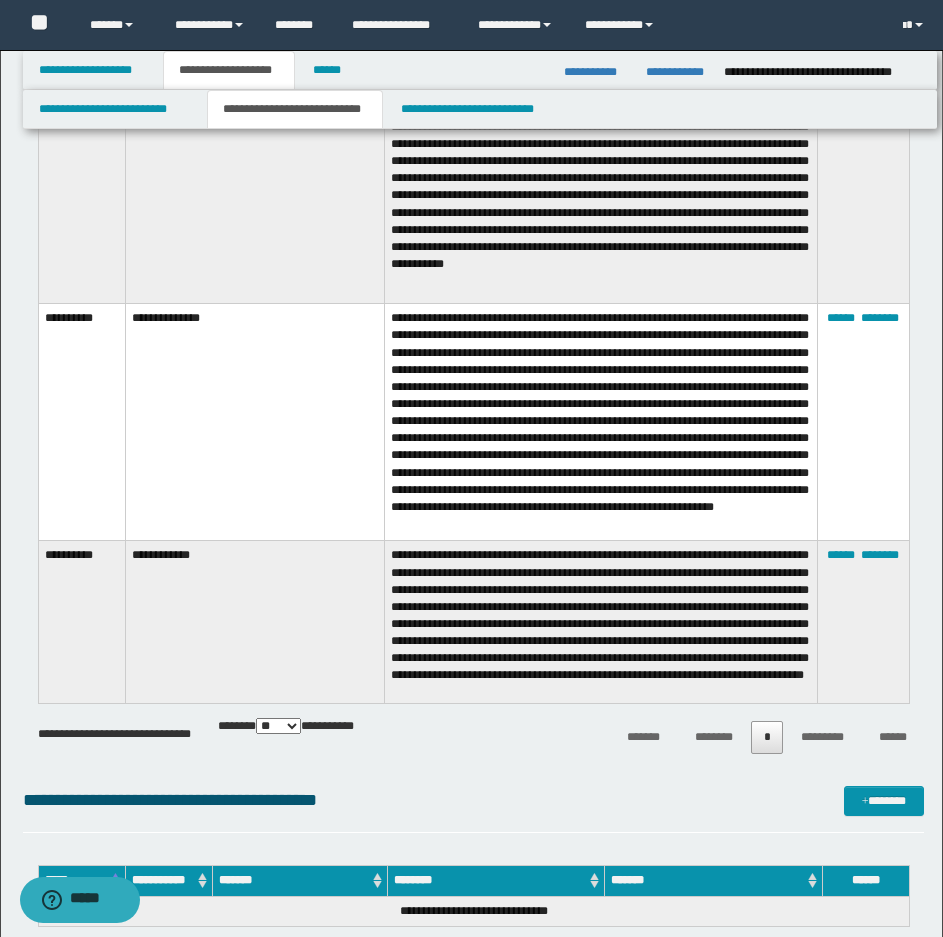 scroll, scrollTop: 3600, scrollLeft: 0, axis: vertical 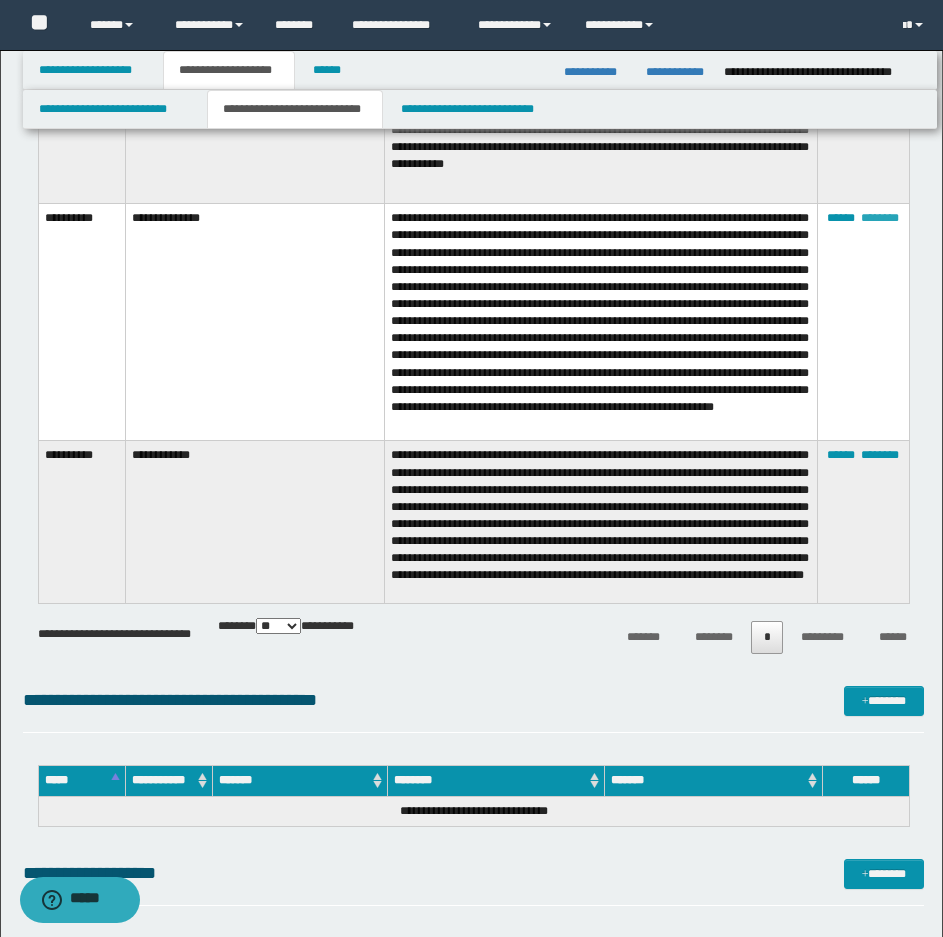 click on "********" at bounding box center (880, 218) 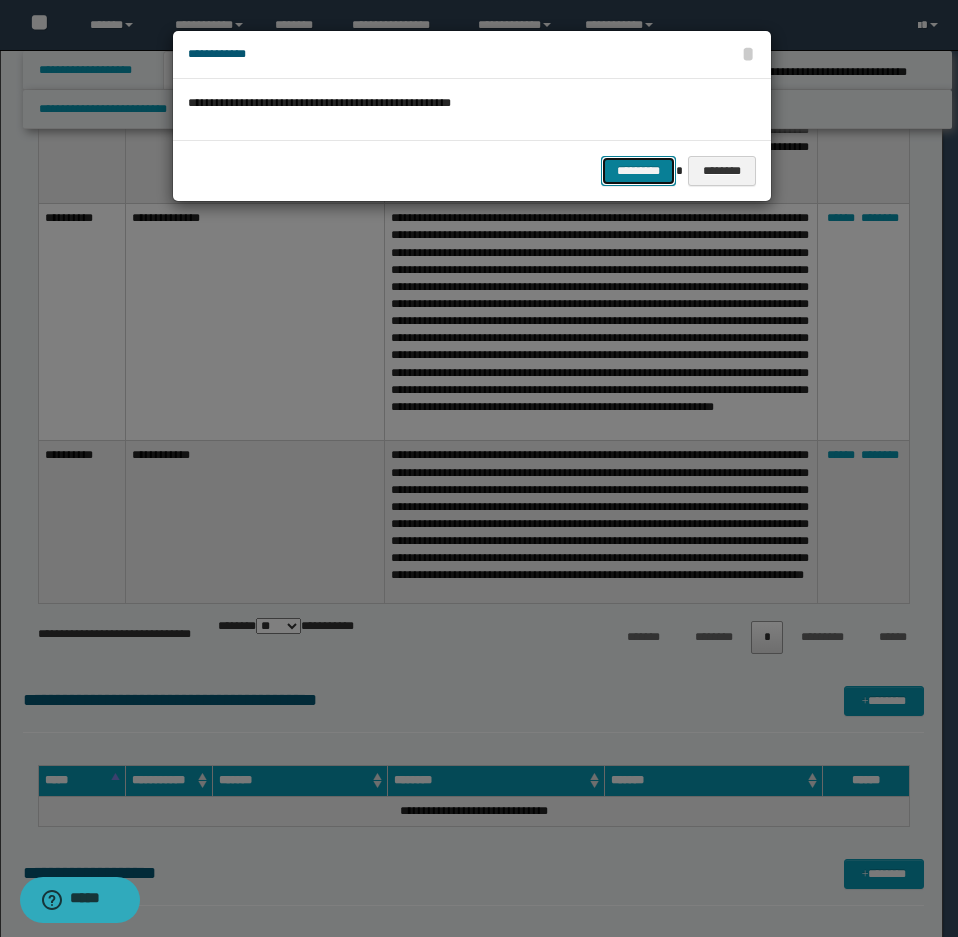 click on "*********" at bounding box center (638, 171) 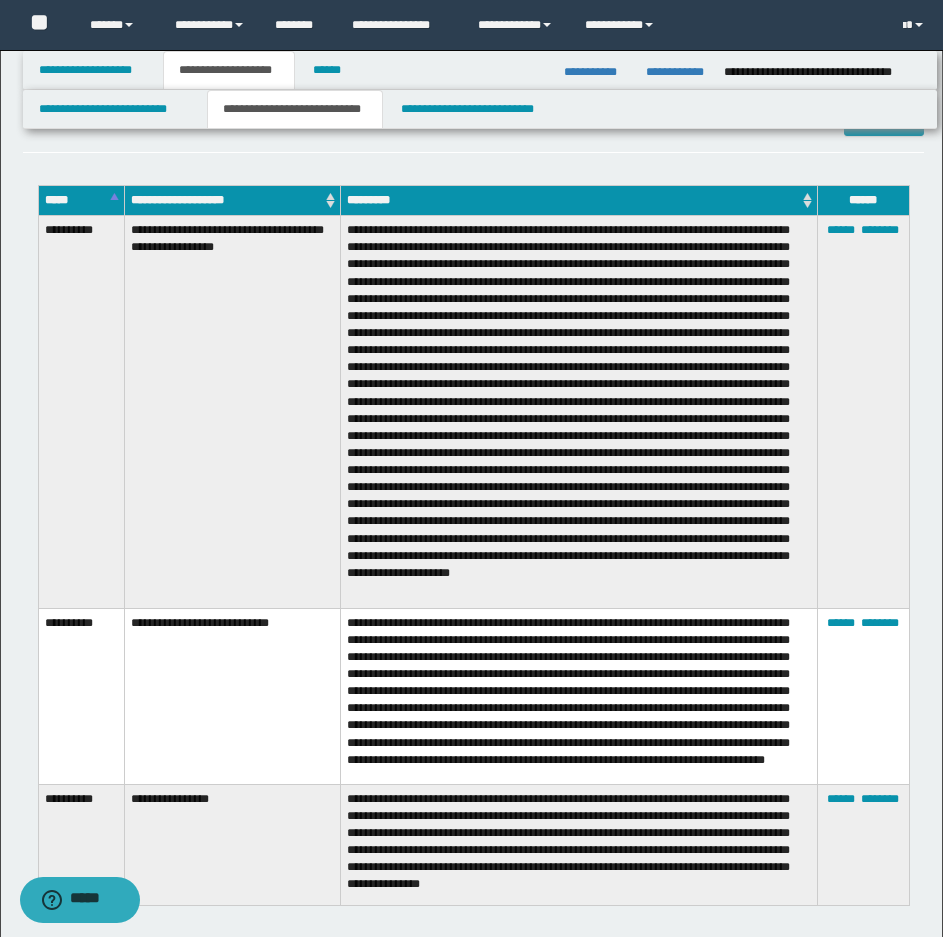 scroll, scrollTop: 4000, scrollLeft: 0, axis: vertical 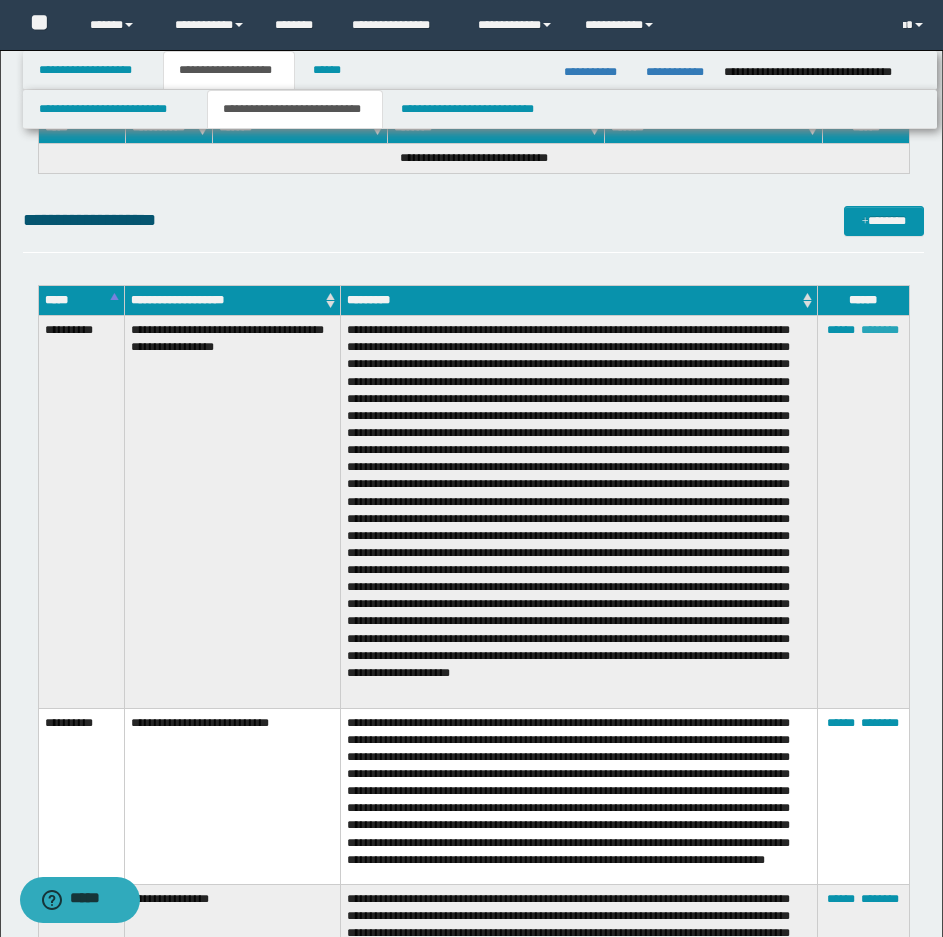 click on "********" at bounding box center [880, 330] 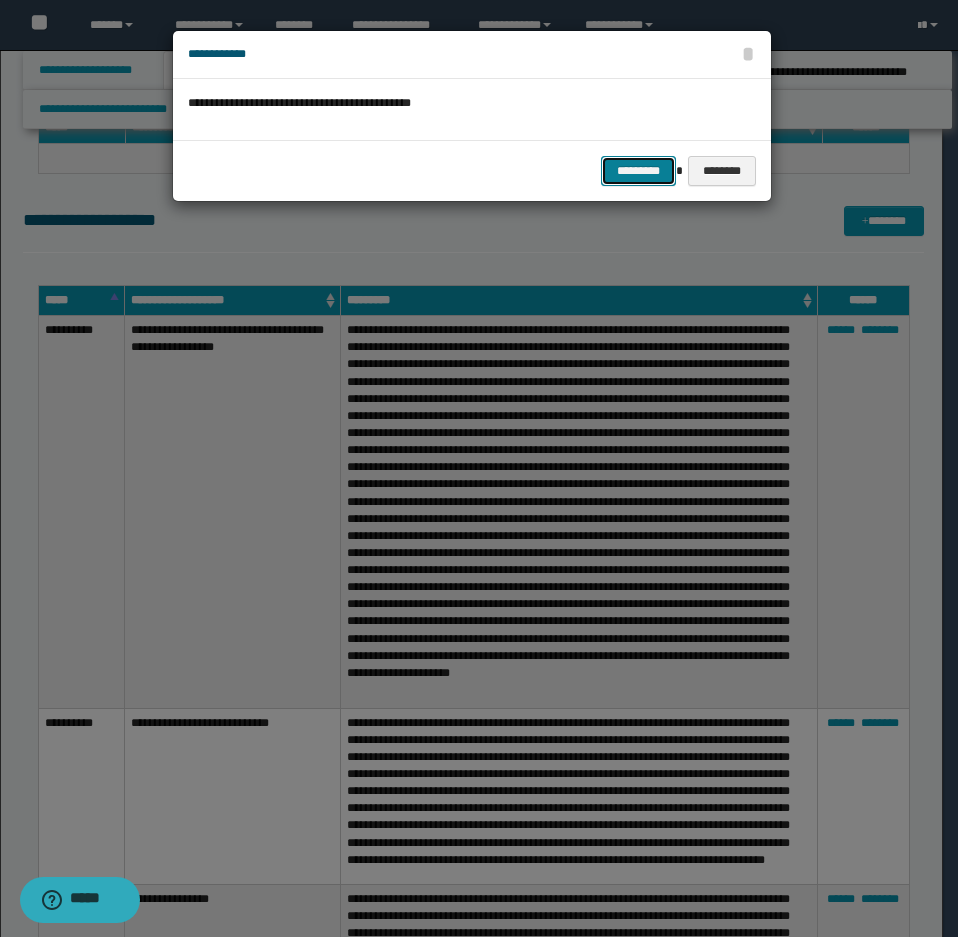 click on "*********" at bounding box center [638, 171] 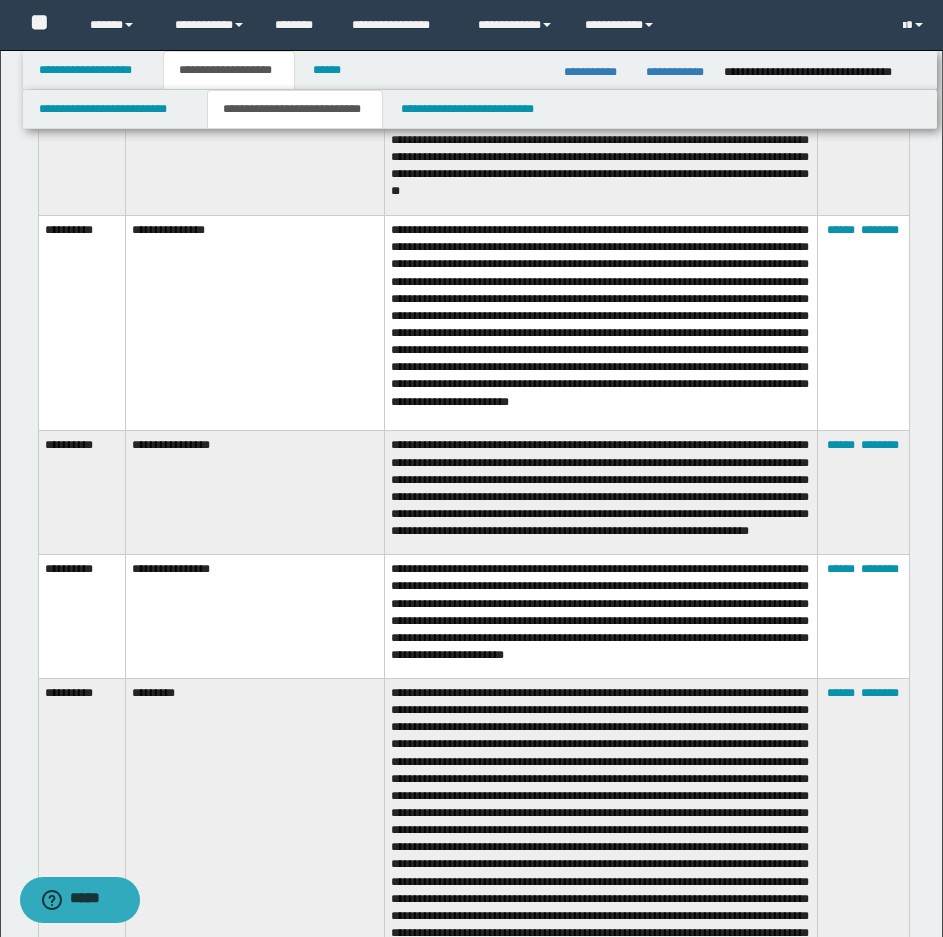 scroll, scrollTop: 3500, scrollLeft: 0, axis: vertical 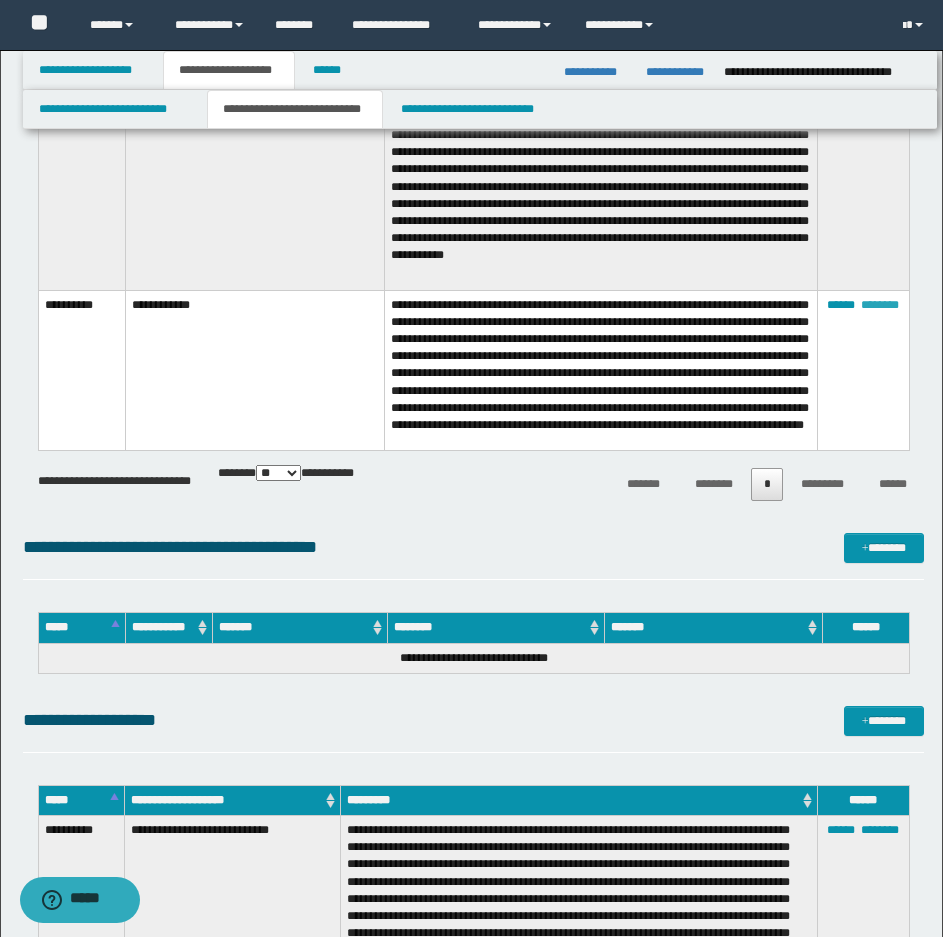 click on "********" at bounding box center [880, 305] 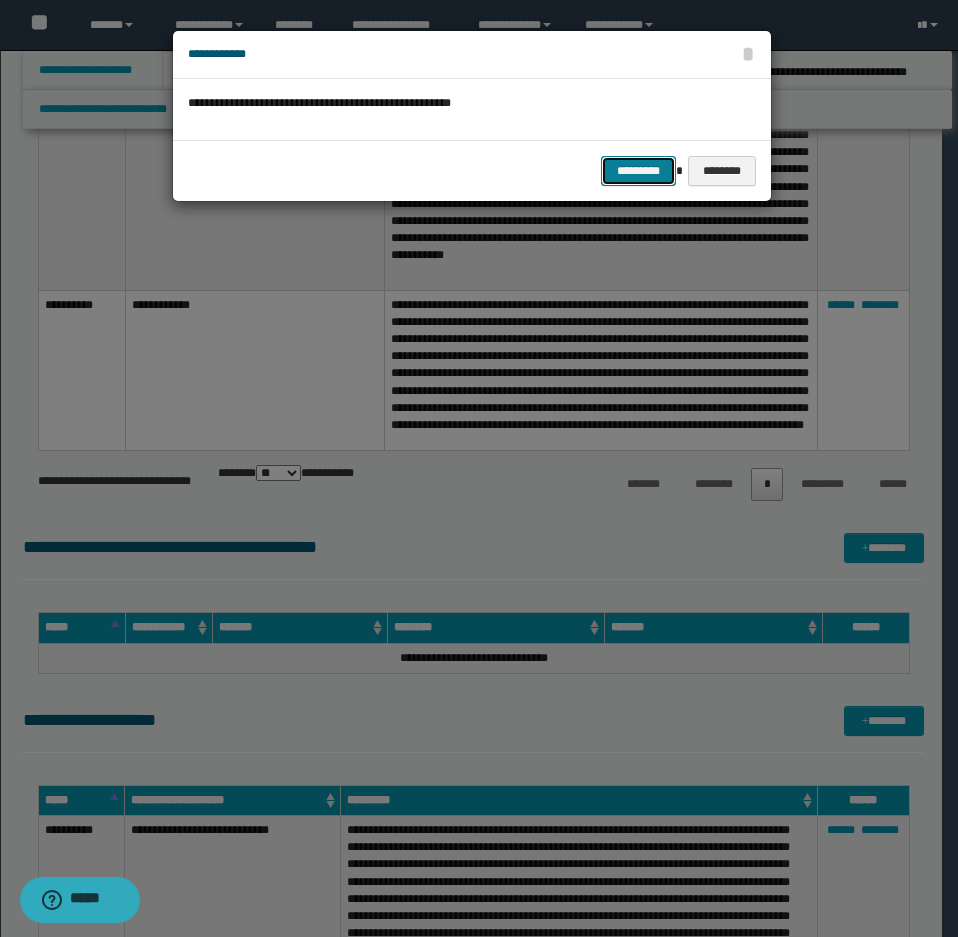 click on "*********" at bounding box center (638, 171) 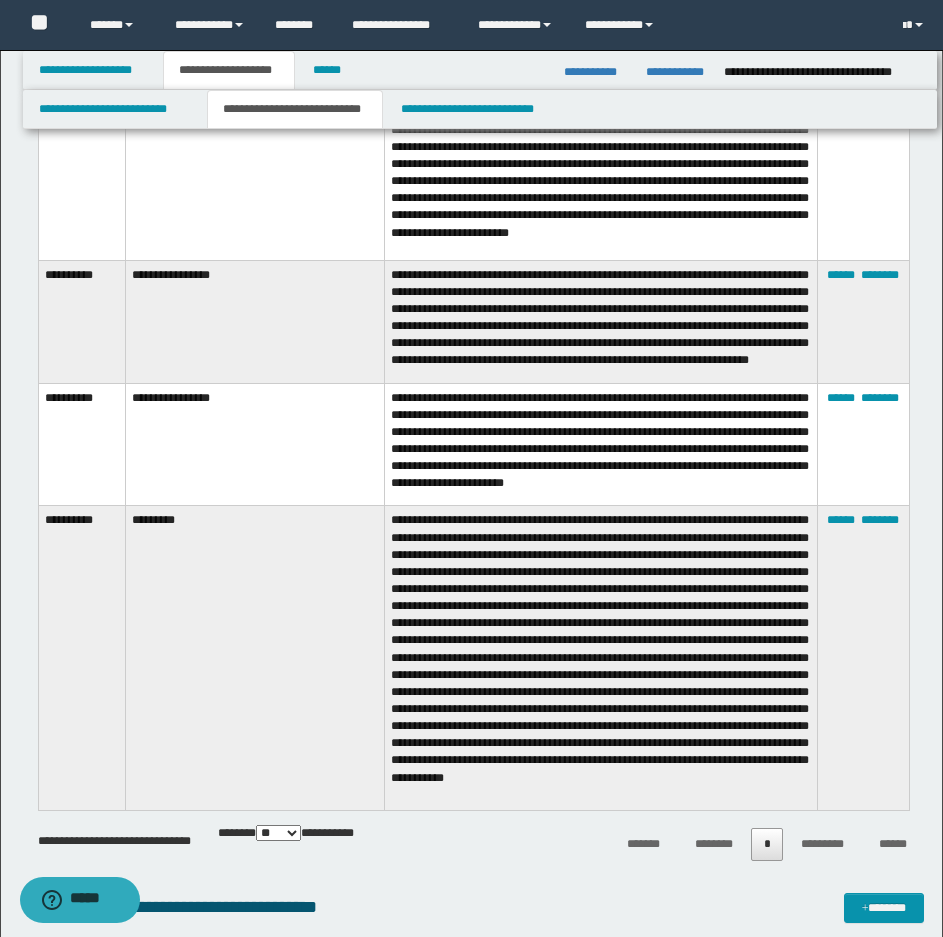 scroll, scrollTop: 2700, scrollLeft: 0, axis: vertical 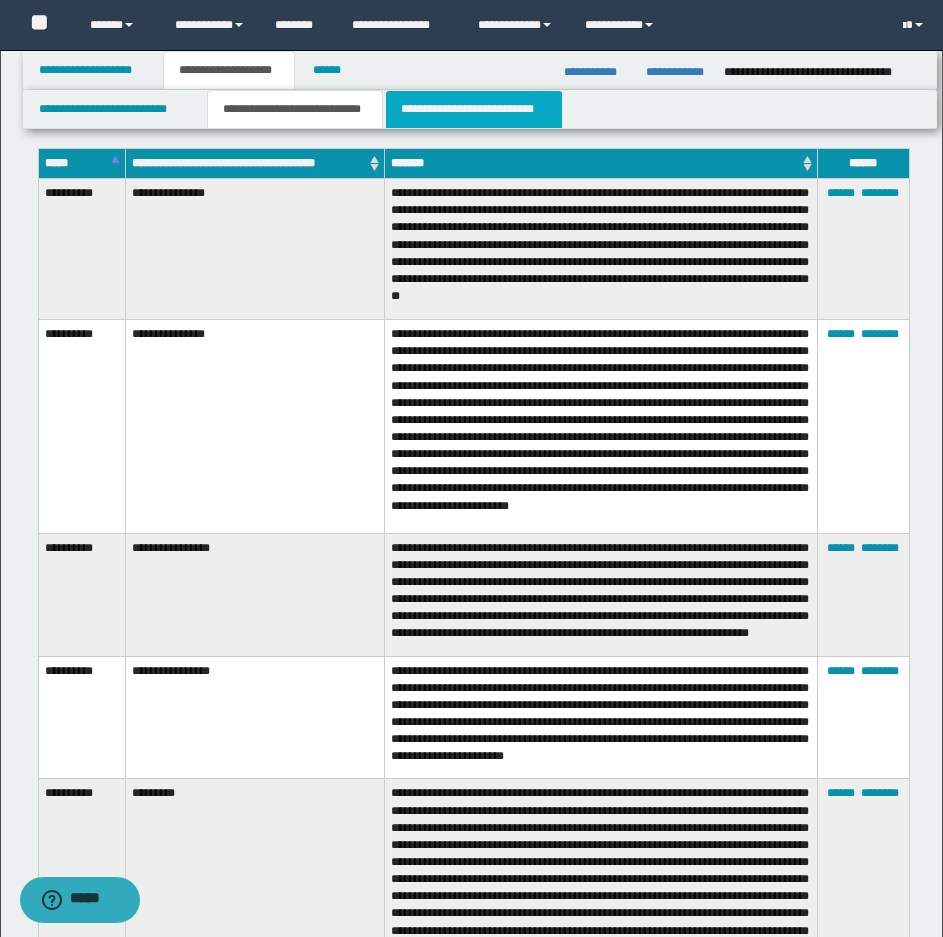 click on "**********" at bounding box center [474, 109] 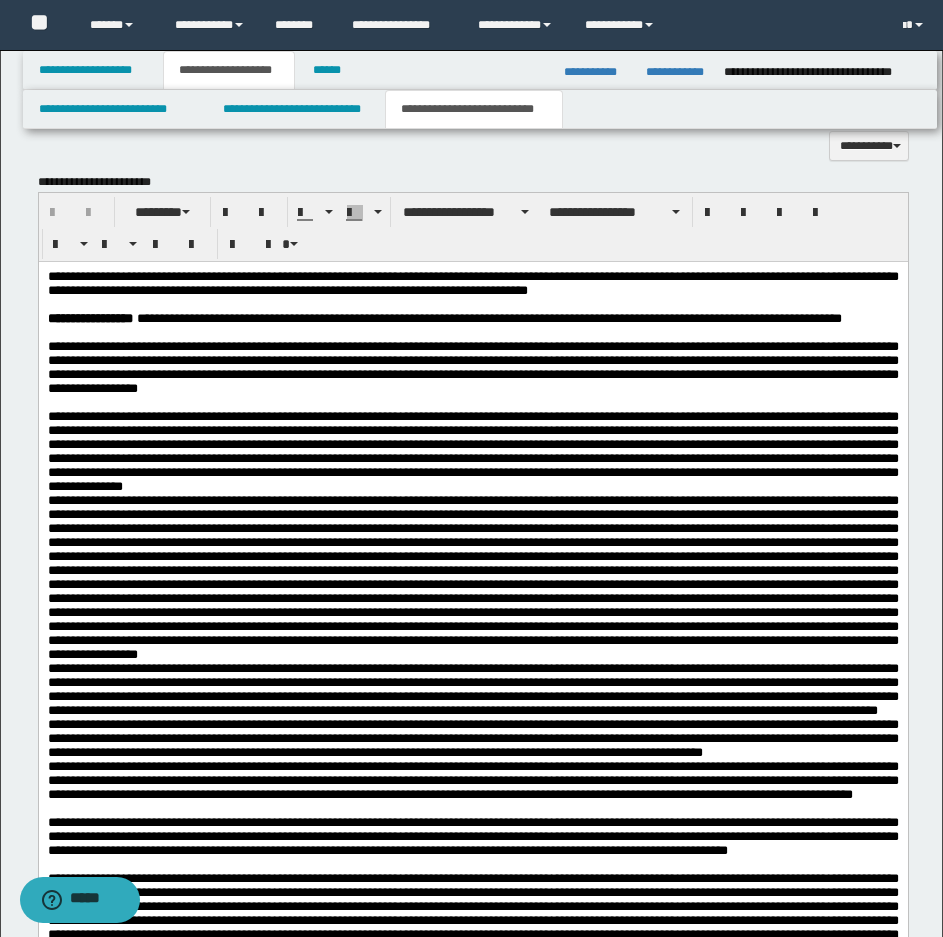 scroll, scrollTop: 1600, scrollLeft: 0, axis: vertical 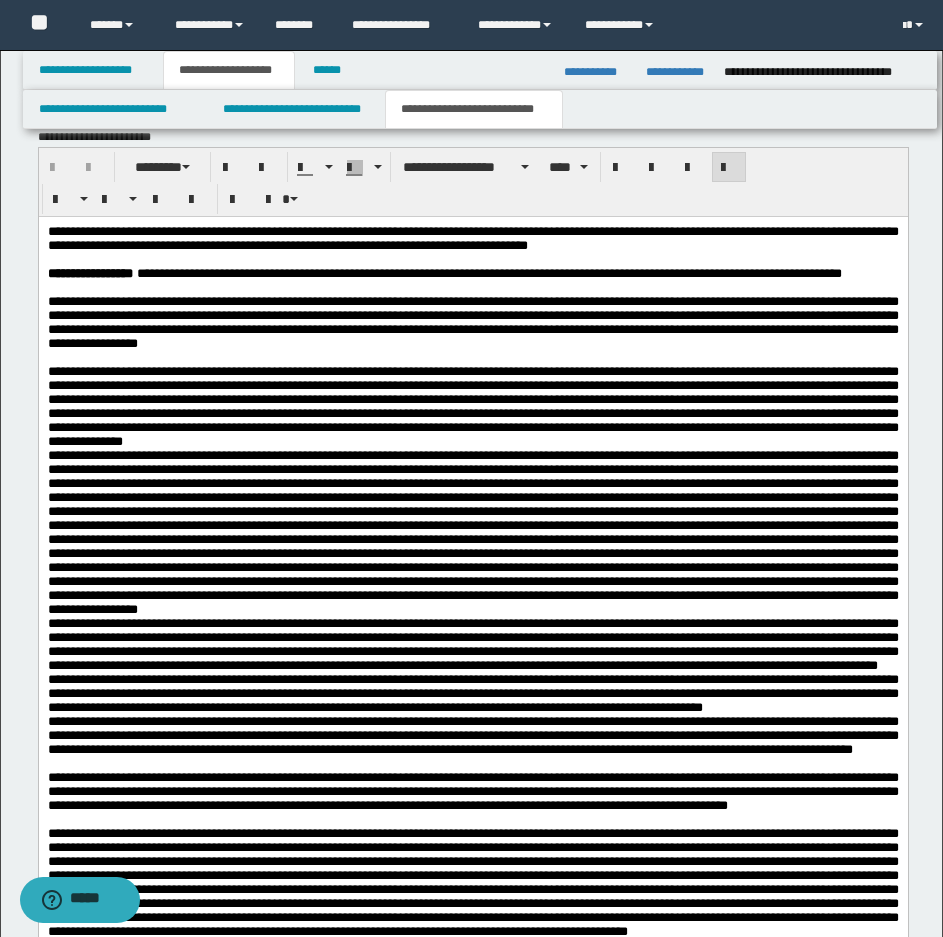 drag, startPoint x: 50, startPoint y: 504, endPoint x: 238, endPoint y: 539, distance: 191.23022 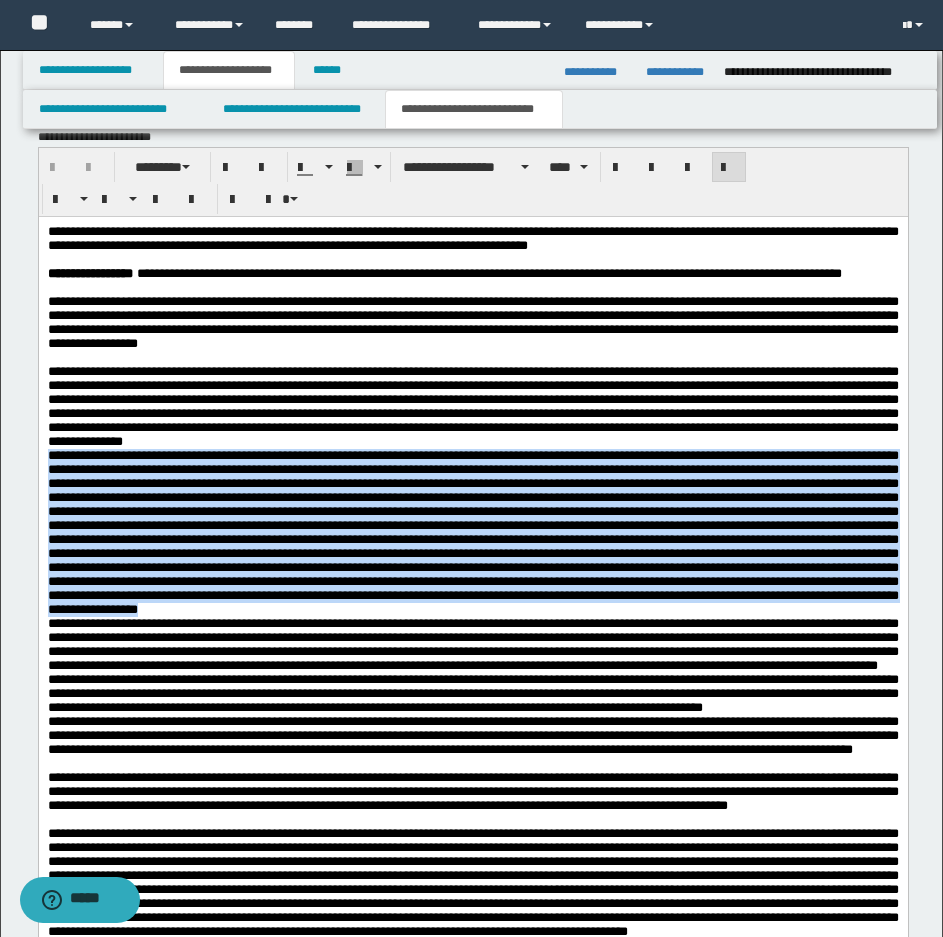 drag, startPoint x: 45, startPoint y: 499, endPoint x: 375, endPoint y: 690, distance: 381.2886 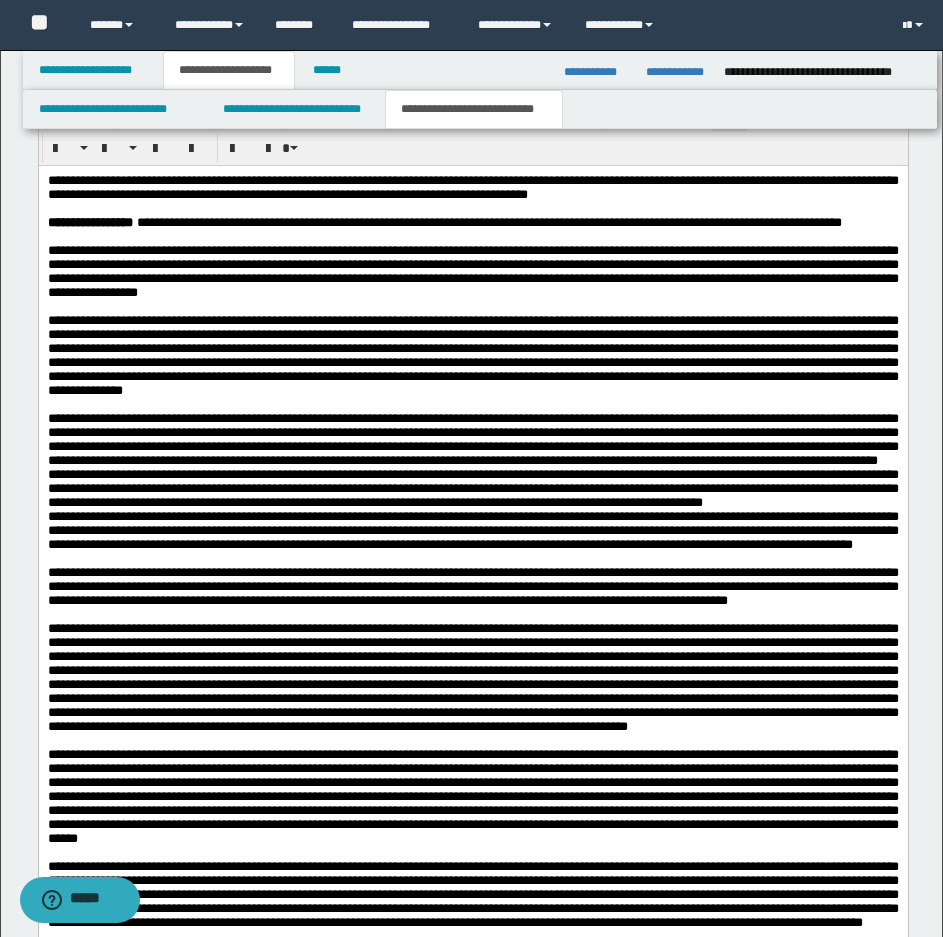scroll, scrollTop: 1700, scrollLeft: 0, axis: vertical 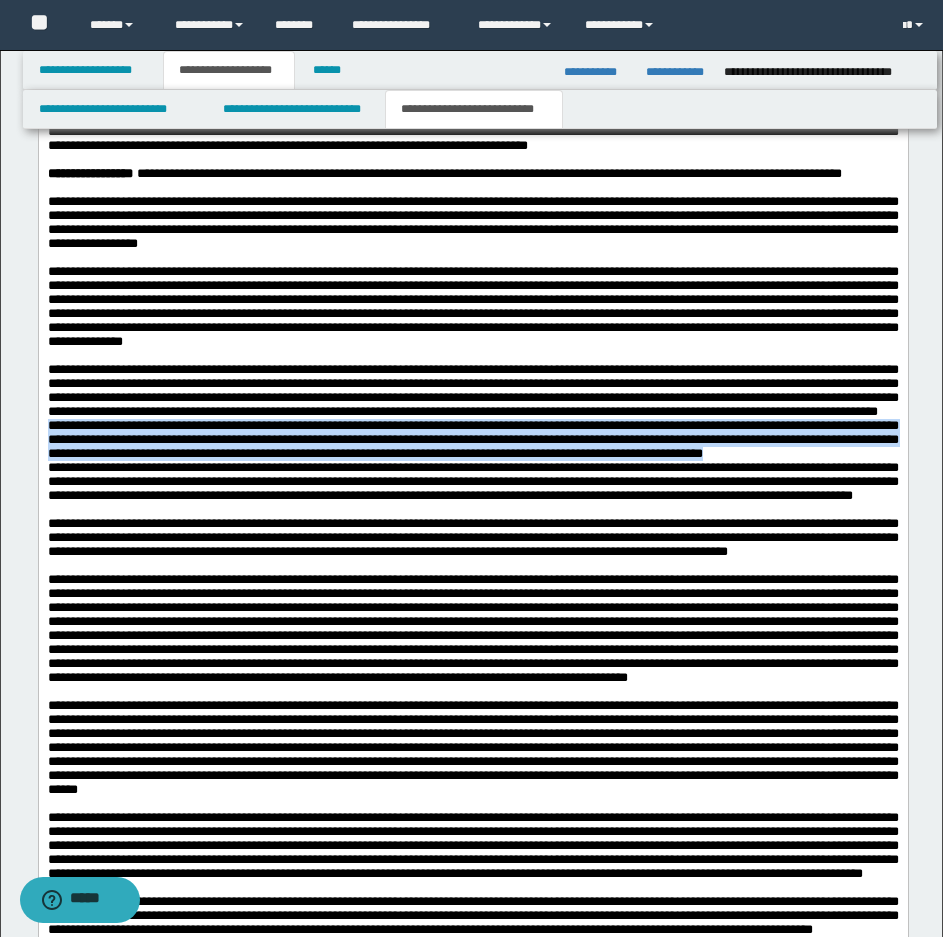 drag, startPoint x: 112, startPoint y: 546, endPoint x: 45, endPoint y: 505, distance: 78.54935 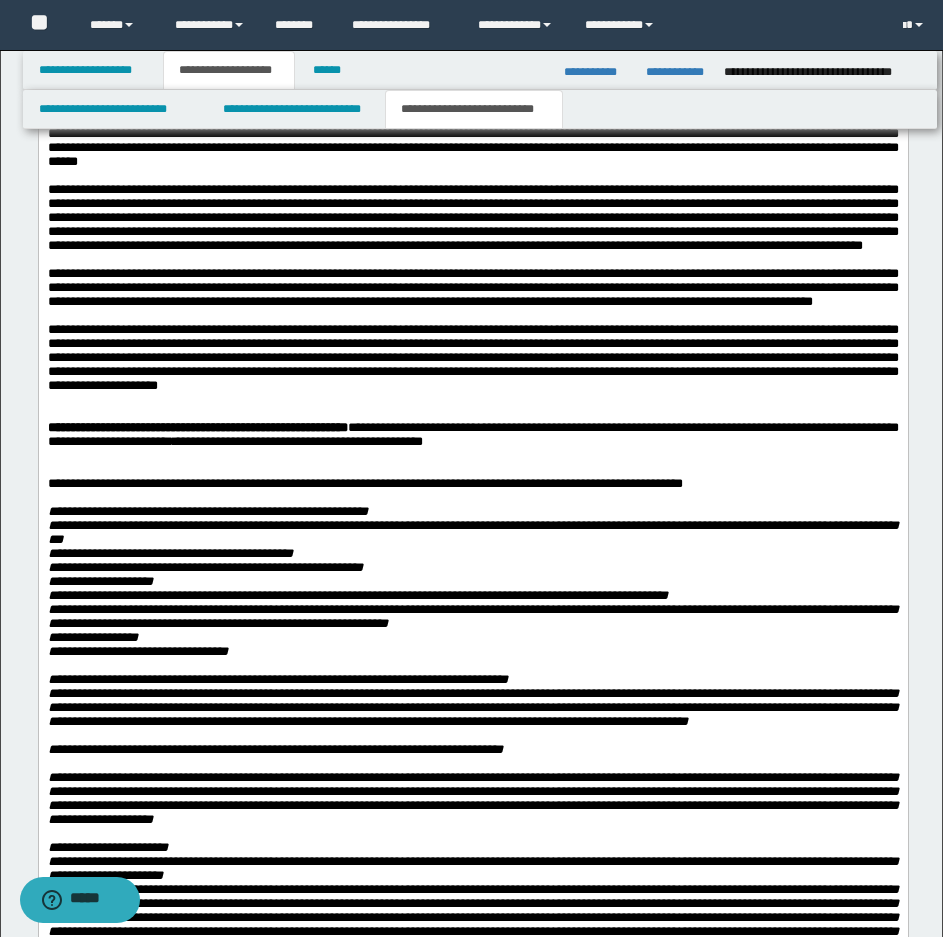 scroll, scrollTop: 2400, scrollLeft: 0, axis: vertical 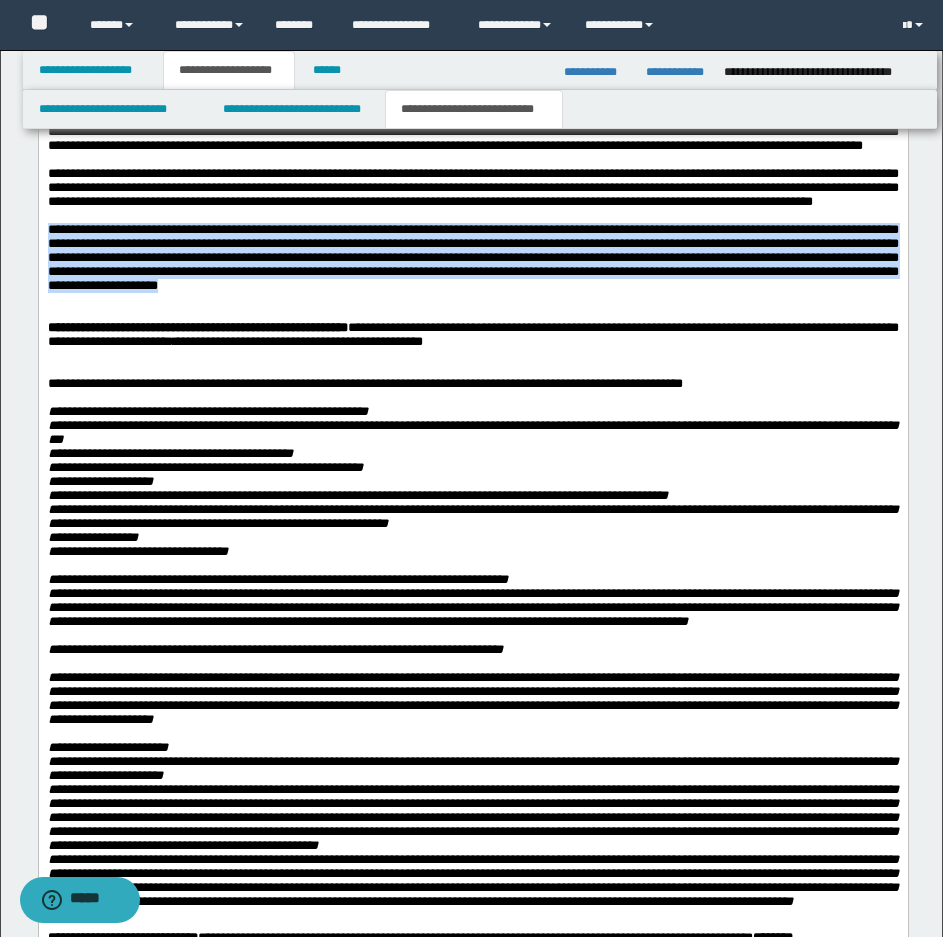 drag, startPoint x: 477, startPoint y: 527, endPoint x: 43, endPoint y: 457, distance: 439.60892 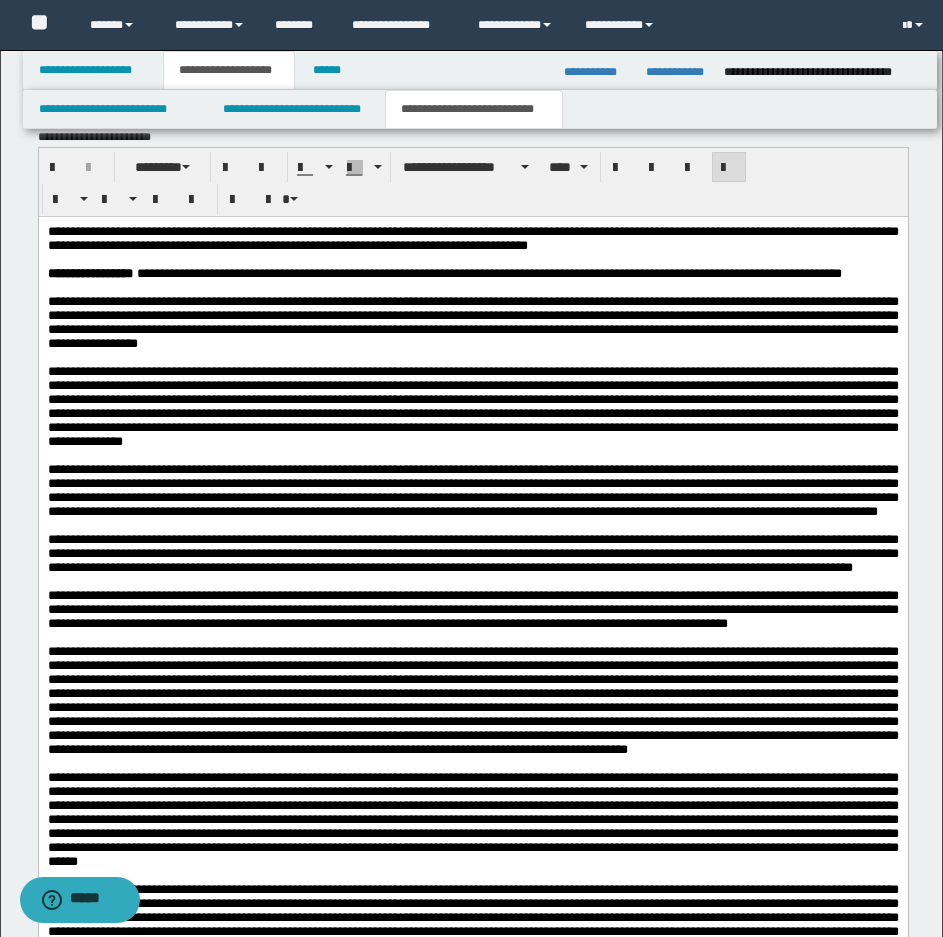 scroll, scrollTop: 1500, scrollLeft: 0, axis: vertical 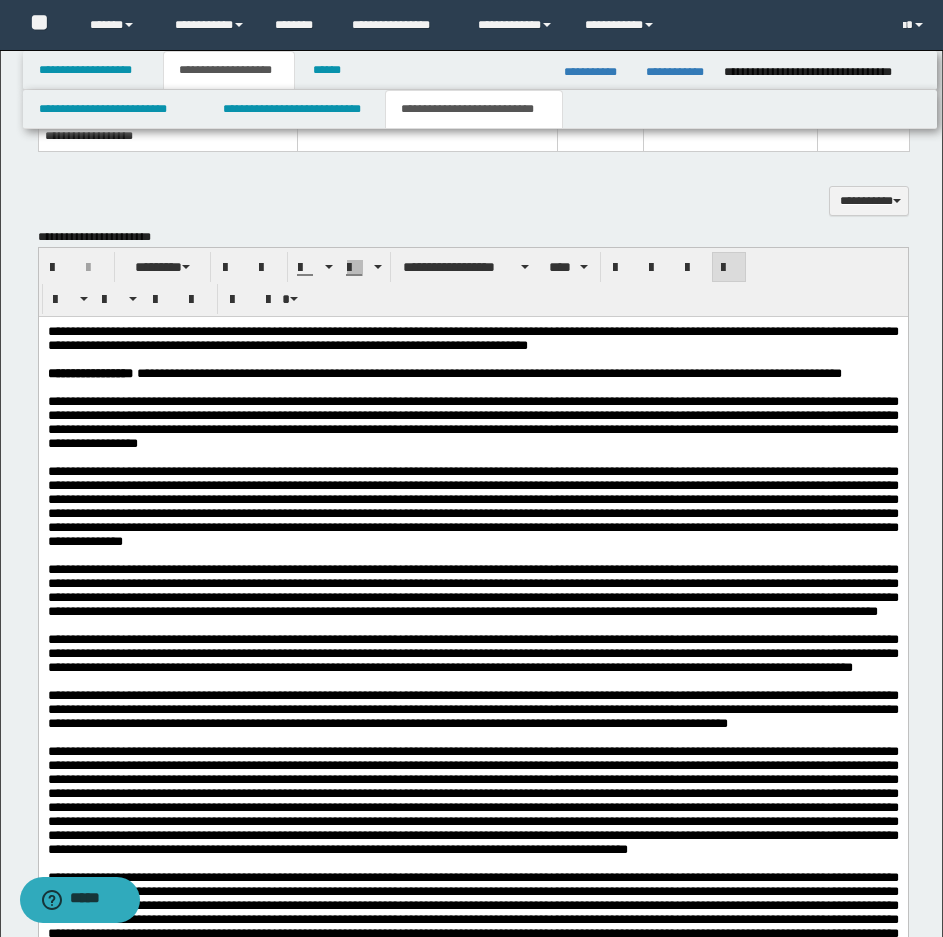 click on "**********" at bounding box center [472, 750] 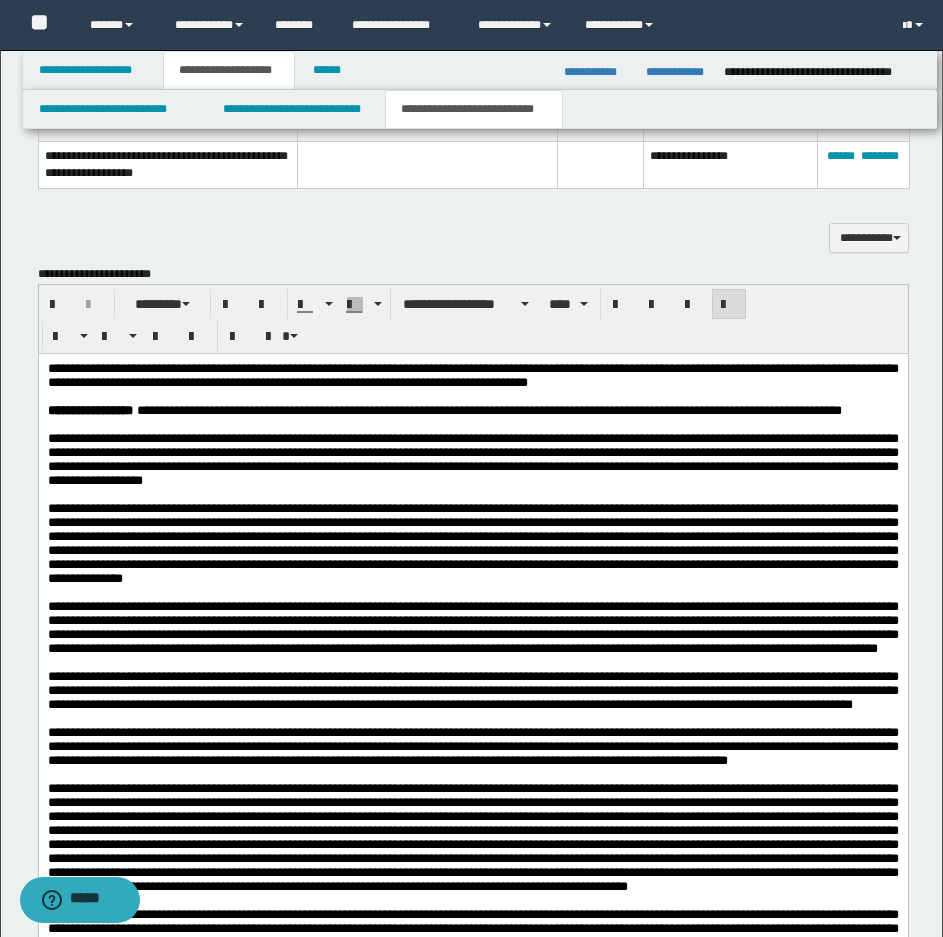scroll, scrollTop: 1000, scrollLeft: 0, axis: vertical 